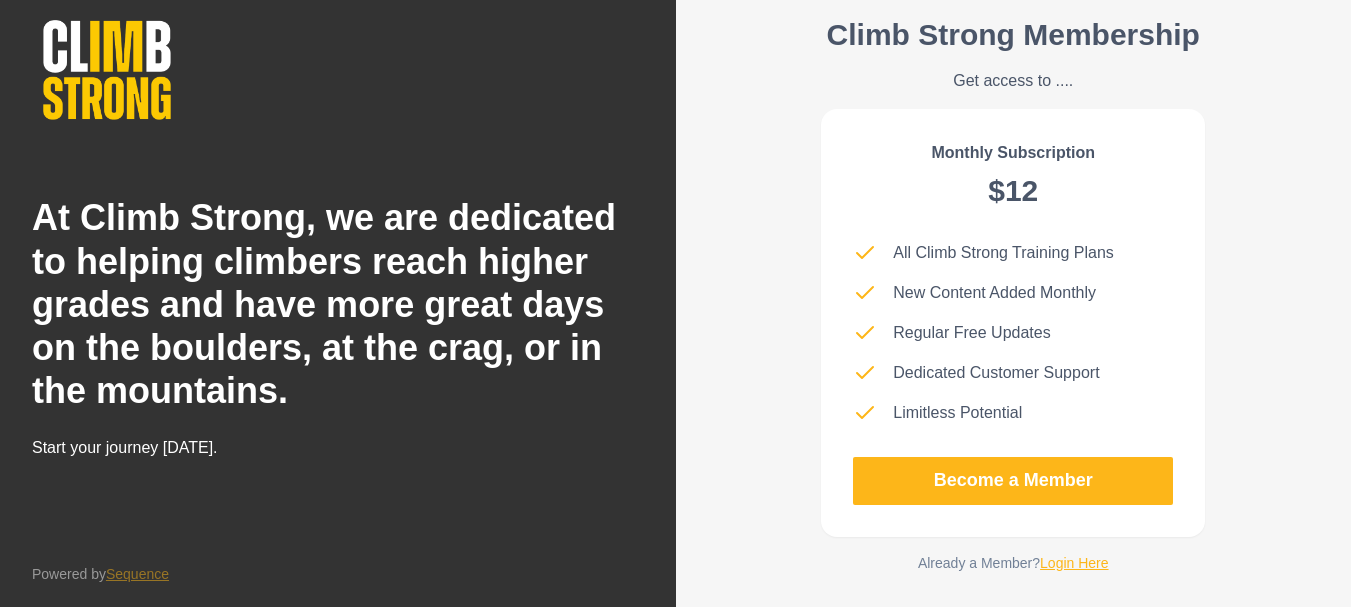 scroll, scrollTop: 46, scrollLeft: 0, axis: vertical 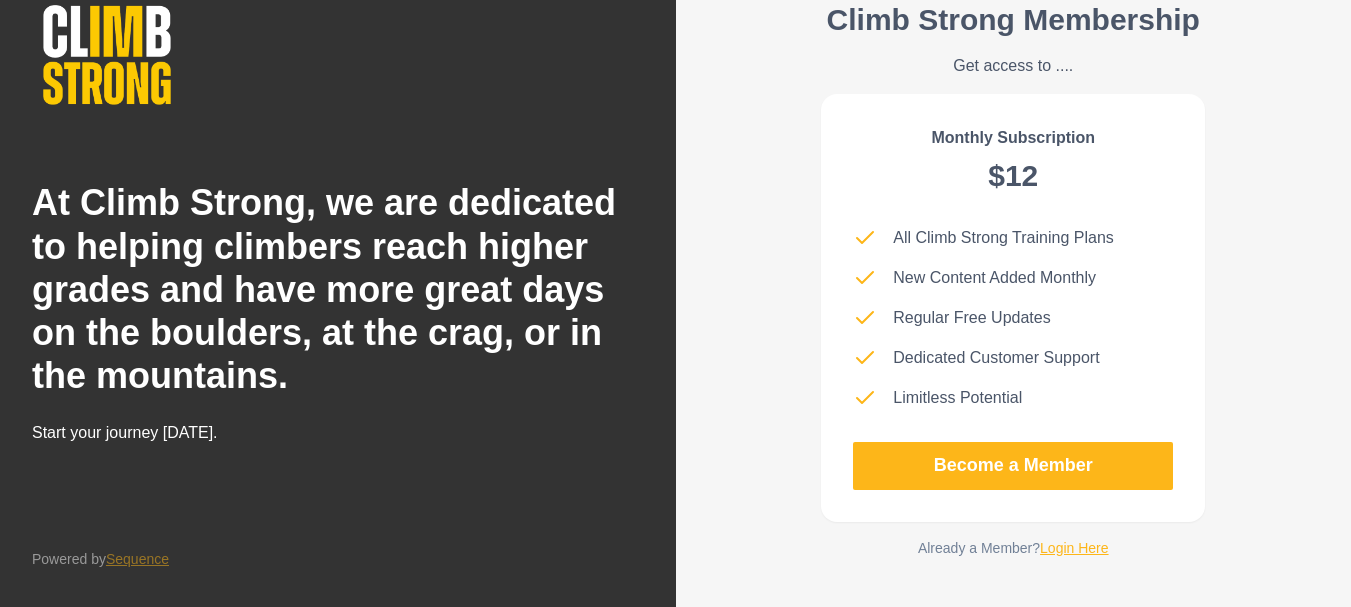 click on "Login Here" at bounding box center (1074, 548) 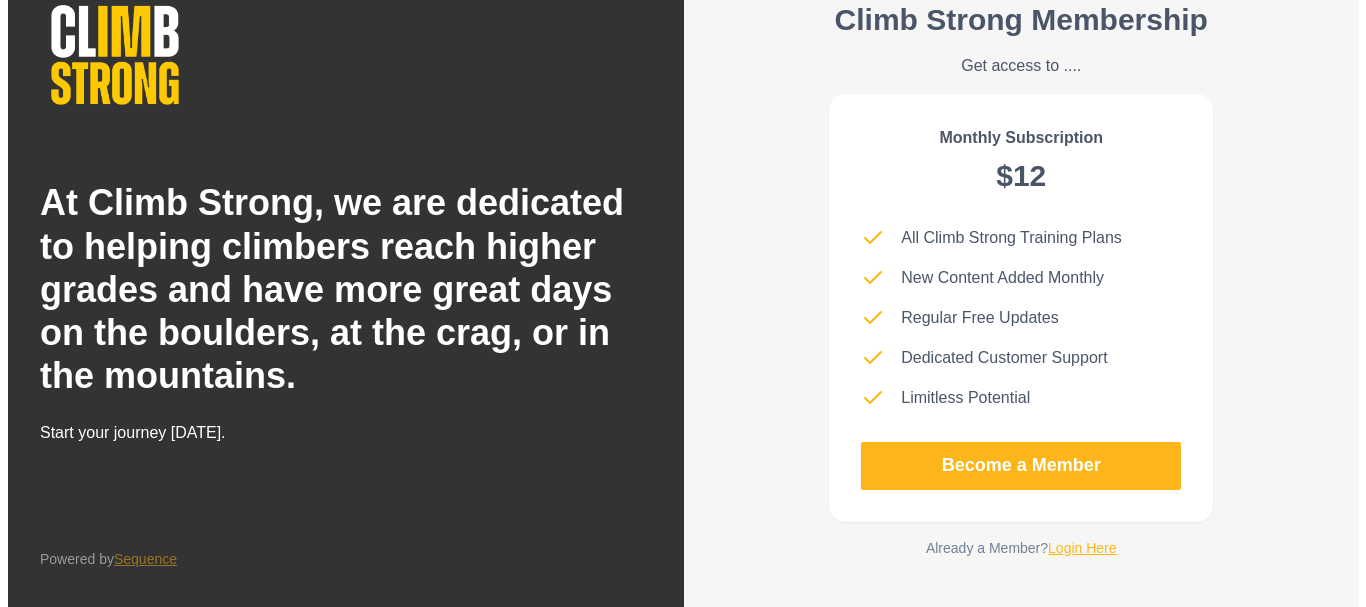 scroll, scrollTop: 0, scrollLeft: 0, axis: both 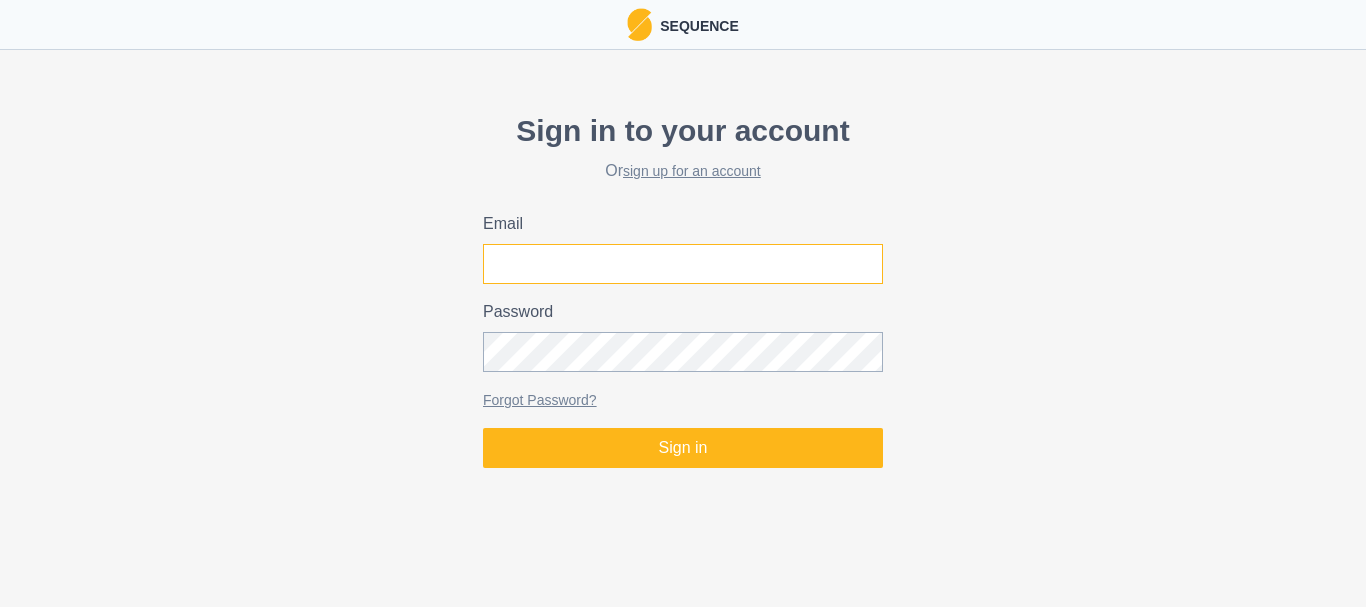 type on "[EMAIL_ADDRESS][DOMAIN_NAME]" 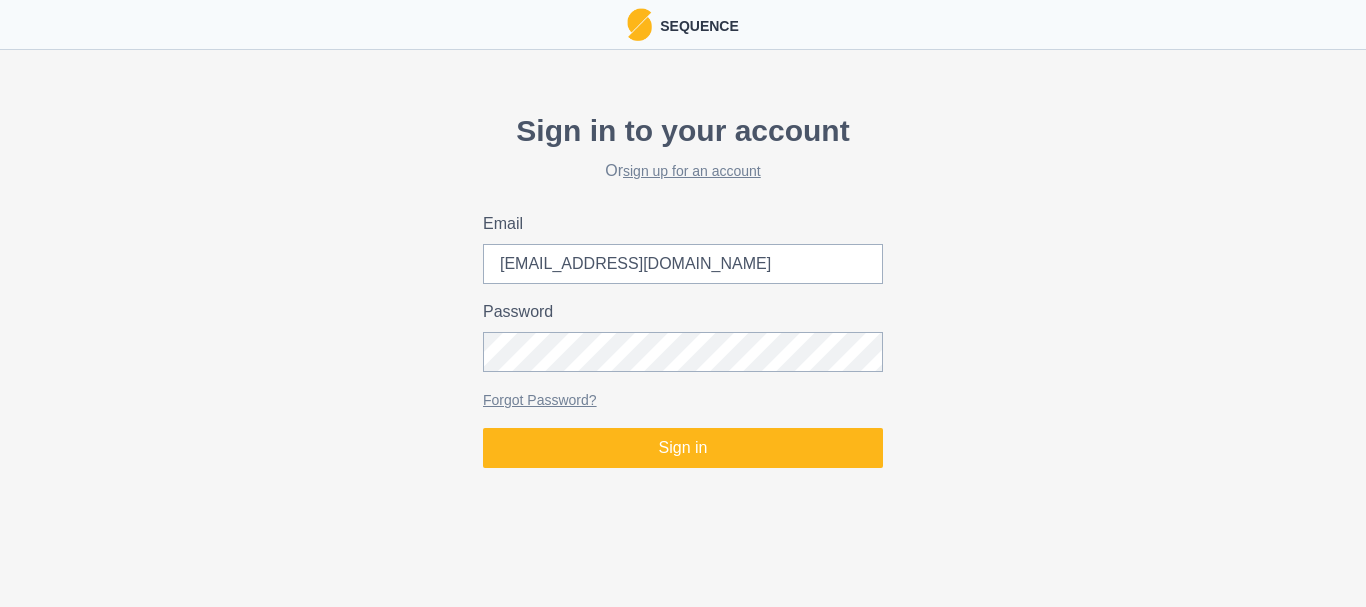 click at bounding box center (0, 476) 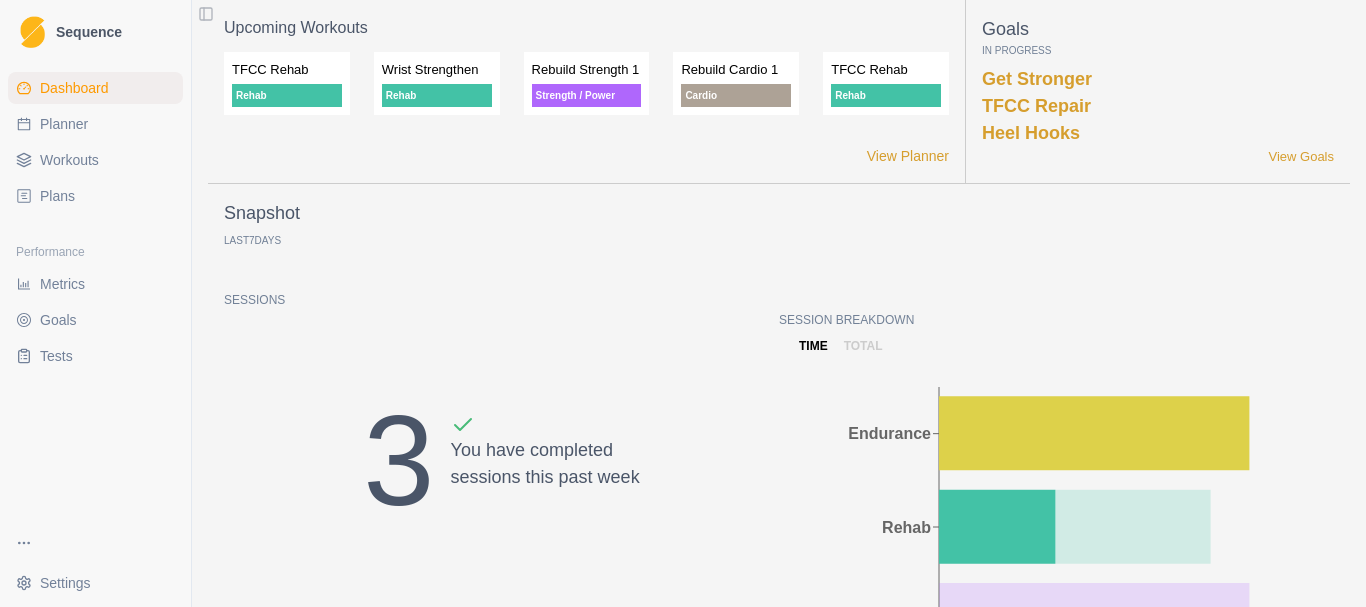 click on "Planner" at bounding box center [95, 124] 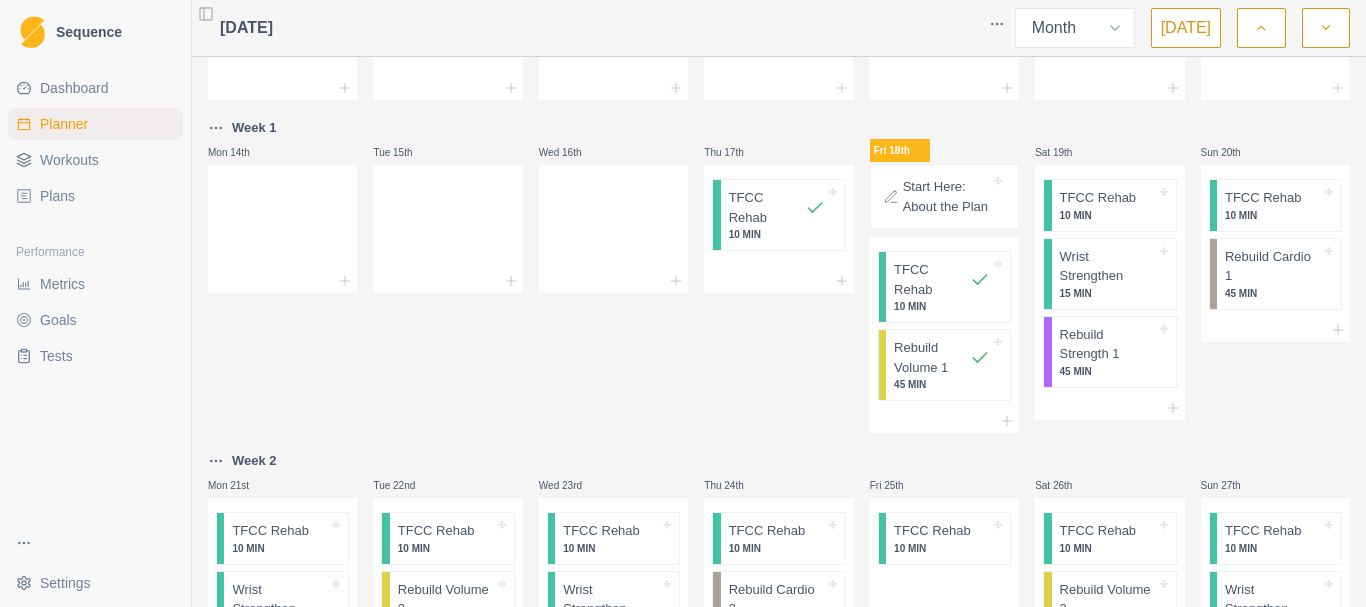 scroll, scrollTop: 300, scrollLeft: 0, axis: vertical 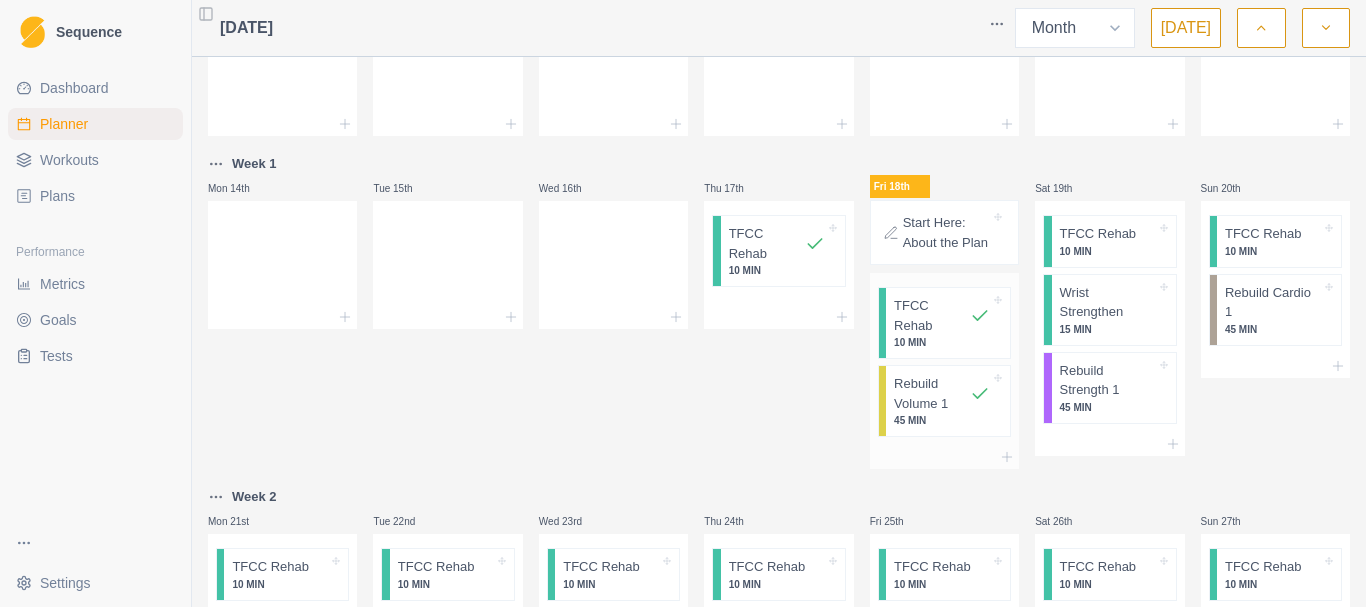 click on "Rebuild Volume 1" at bounding box center [932, 393] 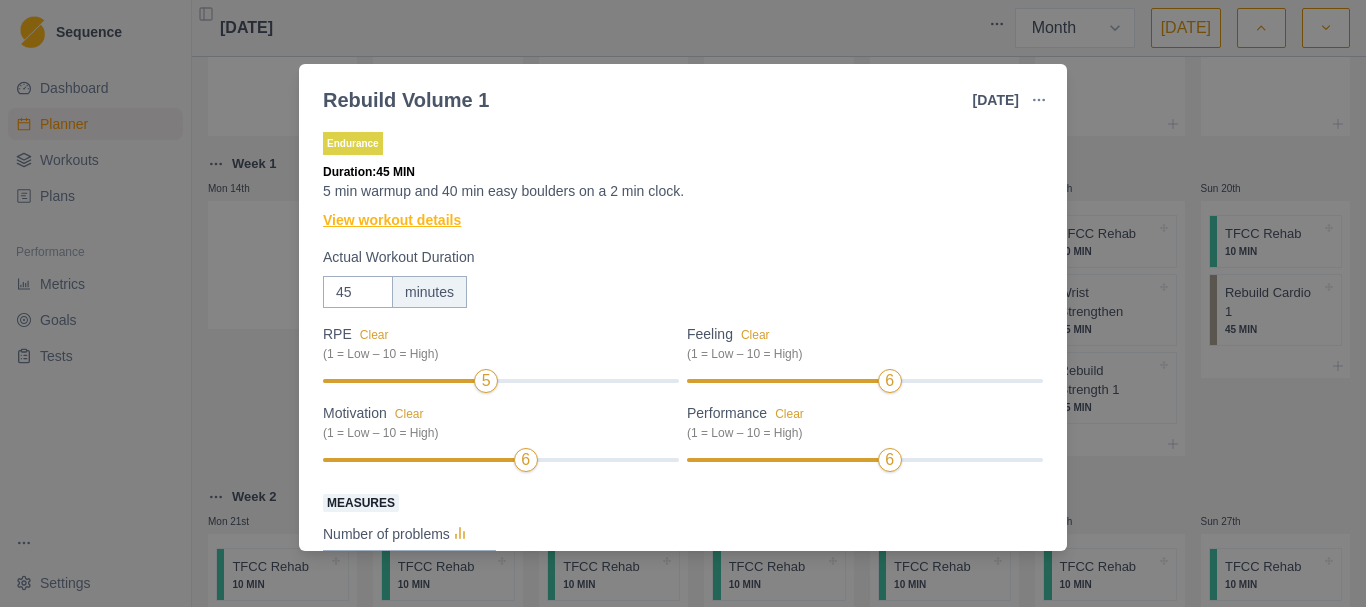 click on "View workout details" at bounding box center (392, 220) 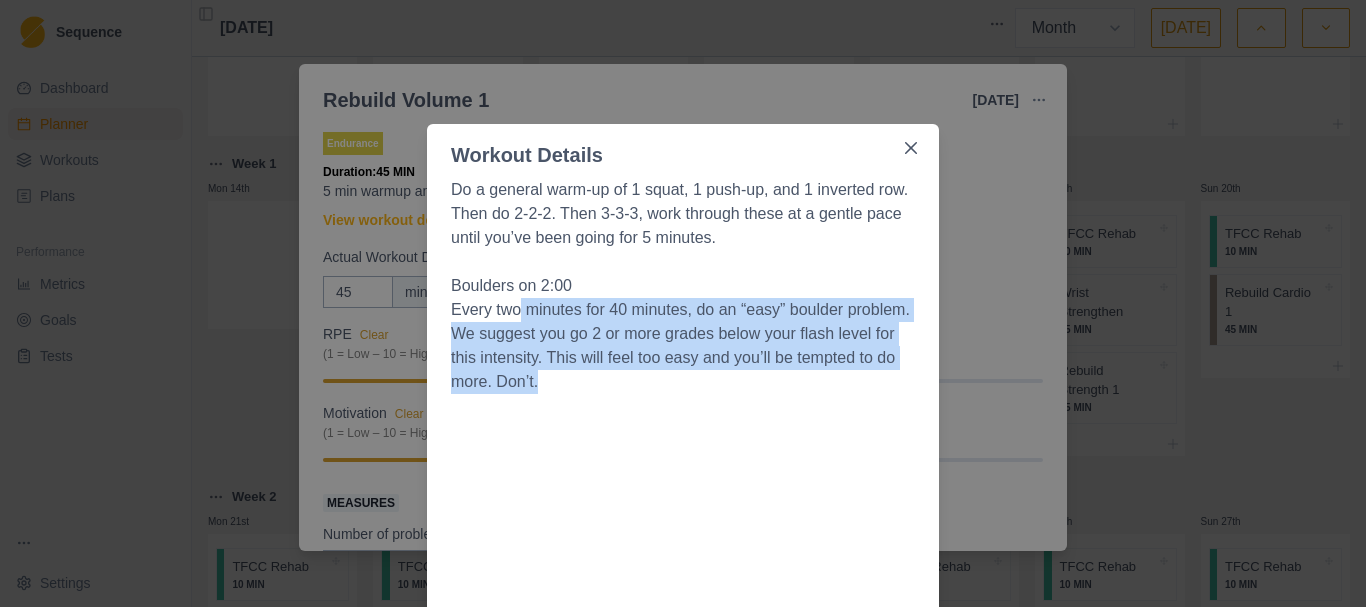 drag, startPoint x: 509, startPoint y: 312, endPoint x: 716, endPoint y: 381, distance: 218.19716 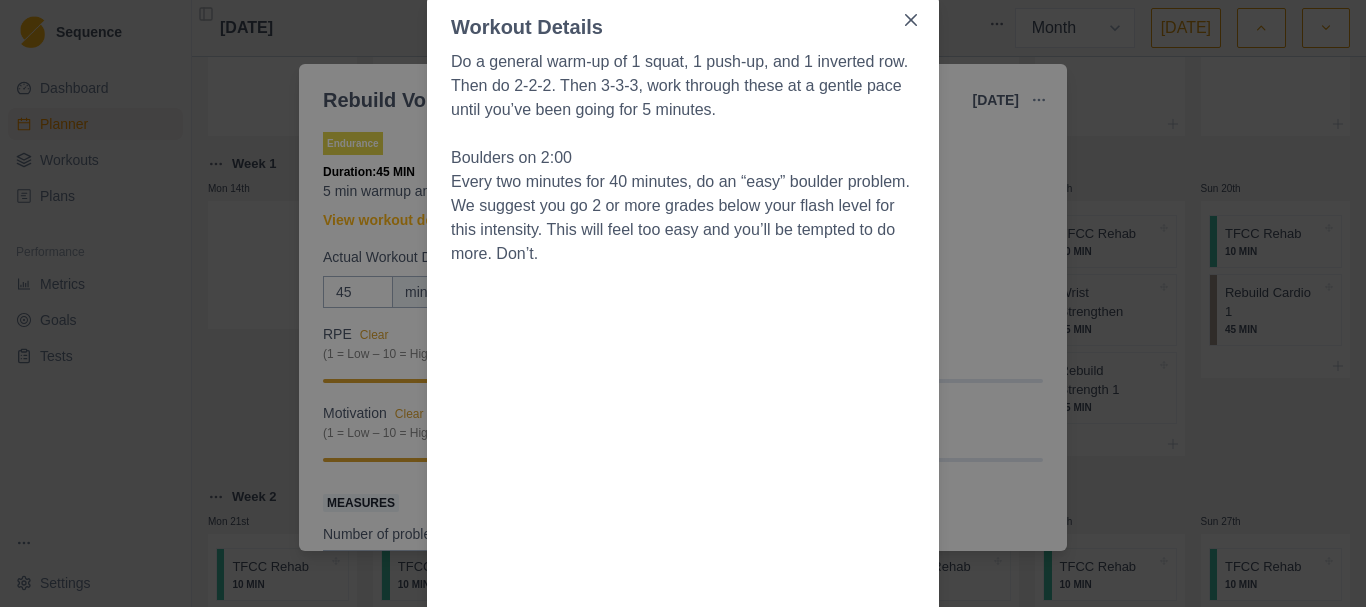 scroll, scrollTop: 0, scrollLeft: 0, axis: both 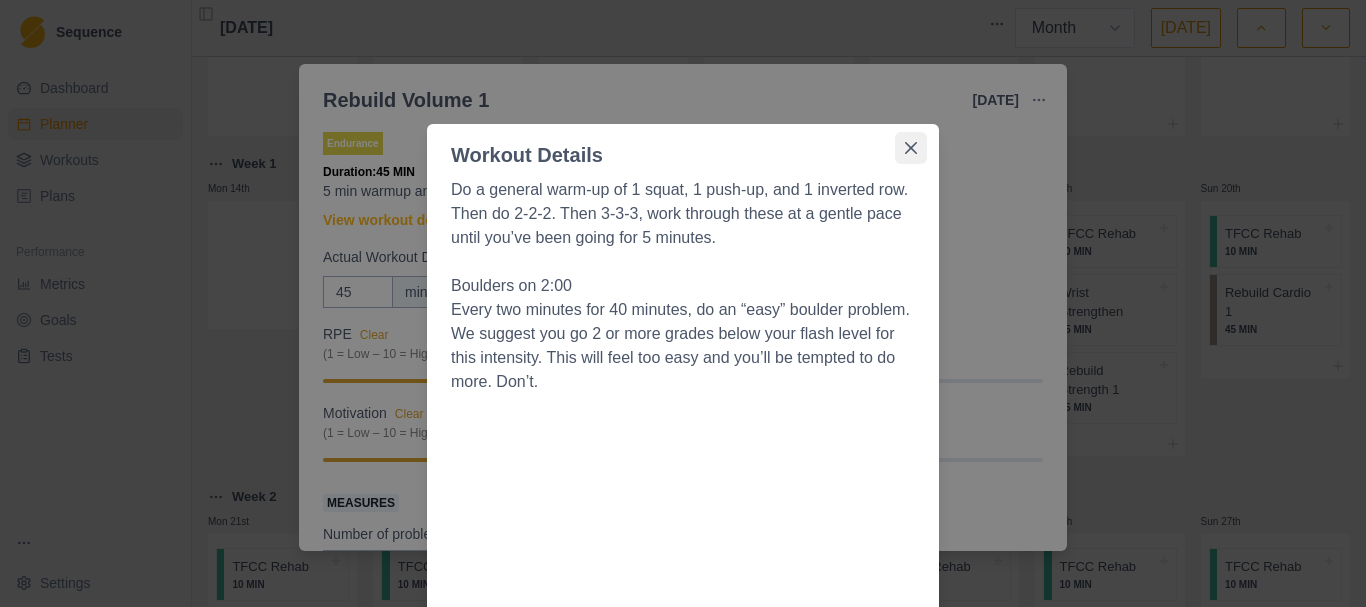 click 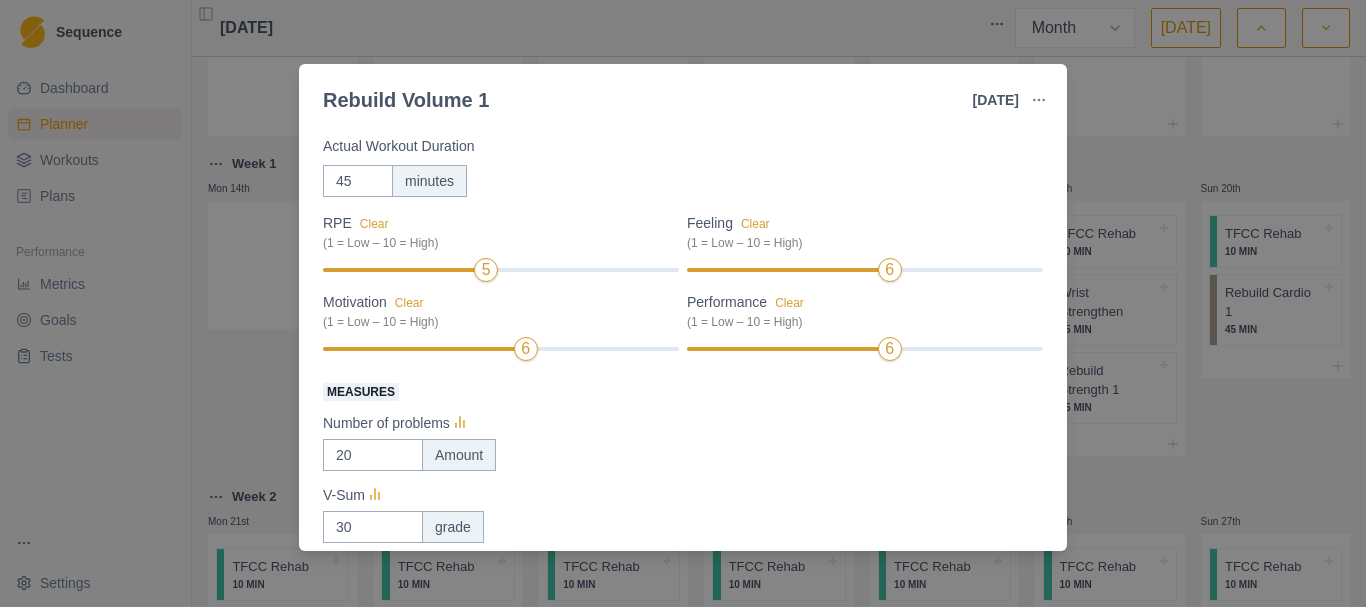 scroll, scrollTop: 429, scrollLeft: 0, axis: vertical 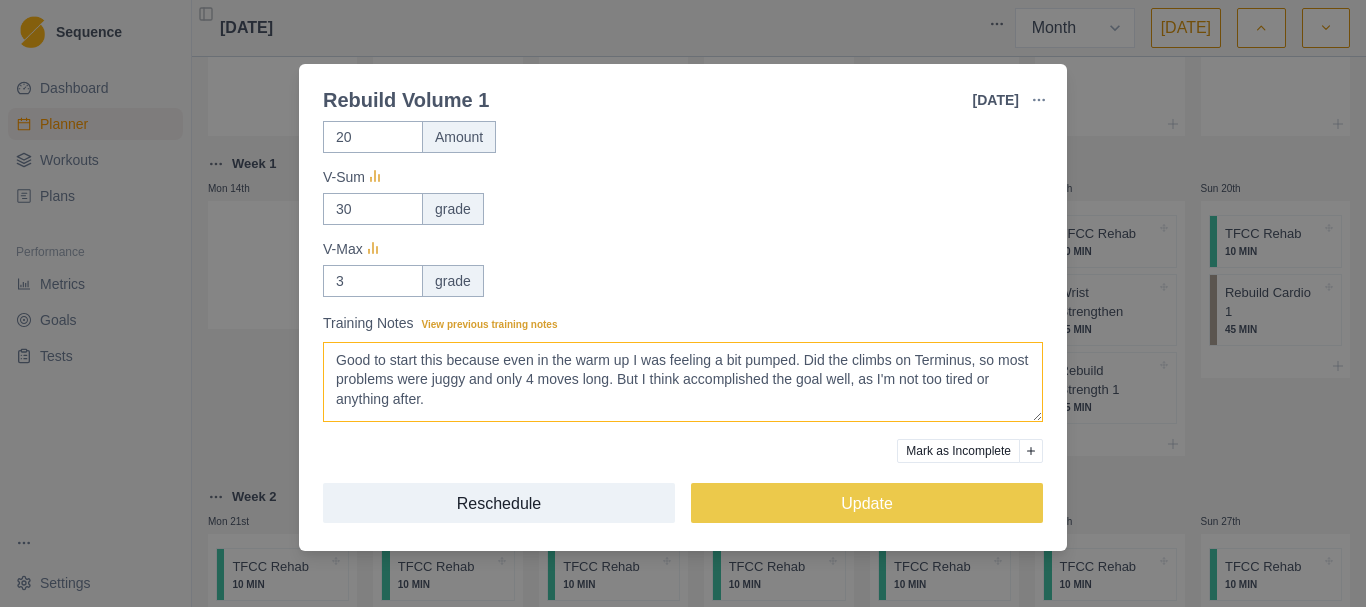 drag, startPoint x: 685, startPoint y: 404, endPoint x: 652, endPoint y: 381, distance: 40.22437 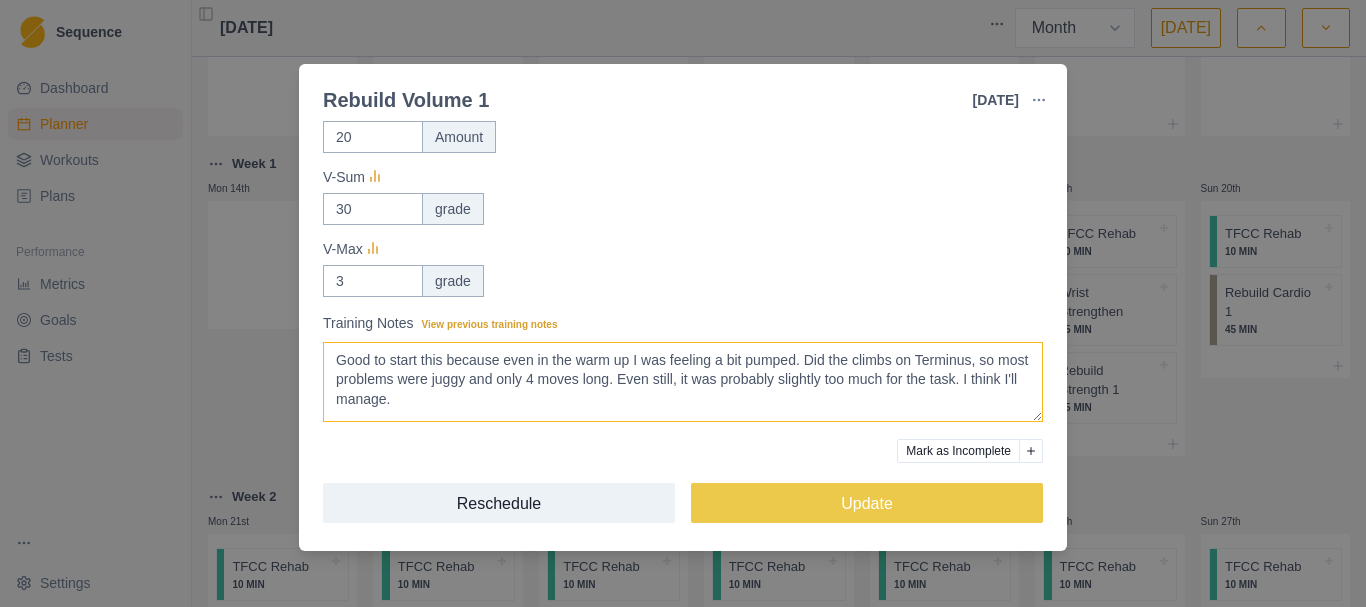click on "Good to start this because even in the warm up I was feeling a bit pumped. Did the climbs on Terminus, so most problems were juggy and only 4 moves long. But I think accomplished the goal well, as I'm not too tired or anything after." at bounding box center (683, 382) 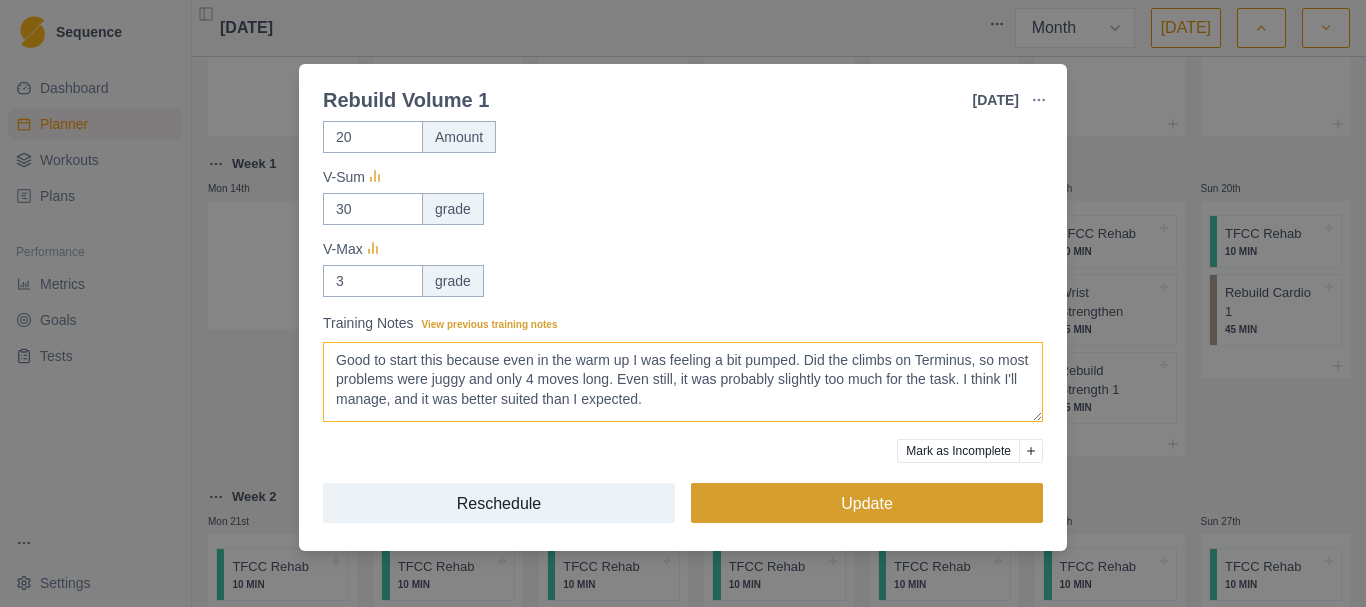 type on "Good to start this because even in the warm up I was feeling a bit pumped. Did the climbs on Terminus, so most problems were juggy and only 4 moves long. Even still, it was probably slightly too much for the task. I think I'll manage, and it was better suited than I expected." 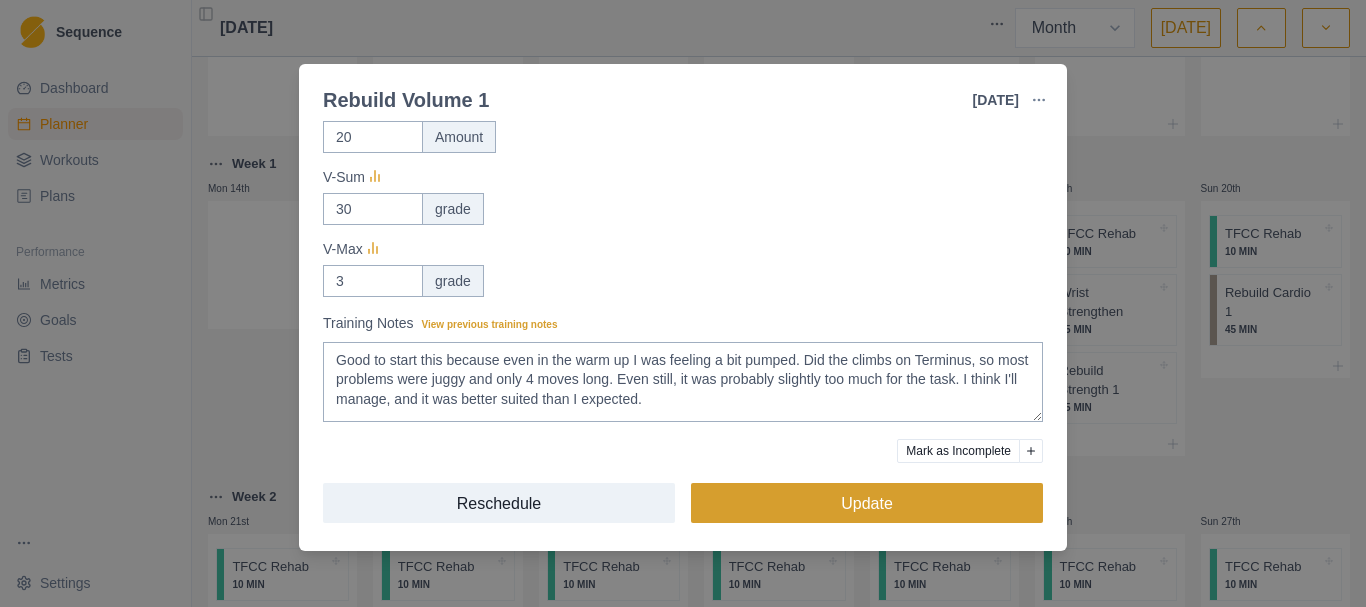 click on "Update" at bounding box center (867, 503) 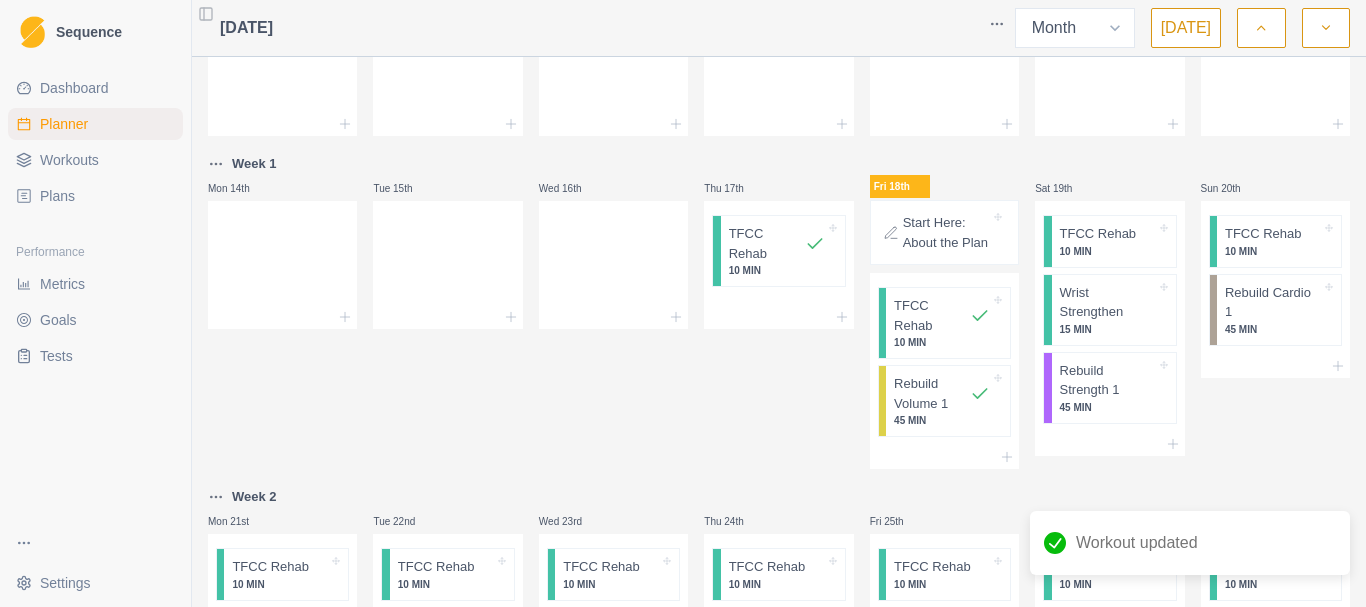 click on "Dashboard" at bounding box center [95, 88] 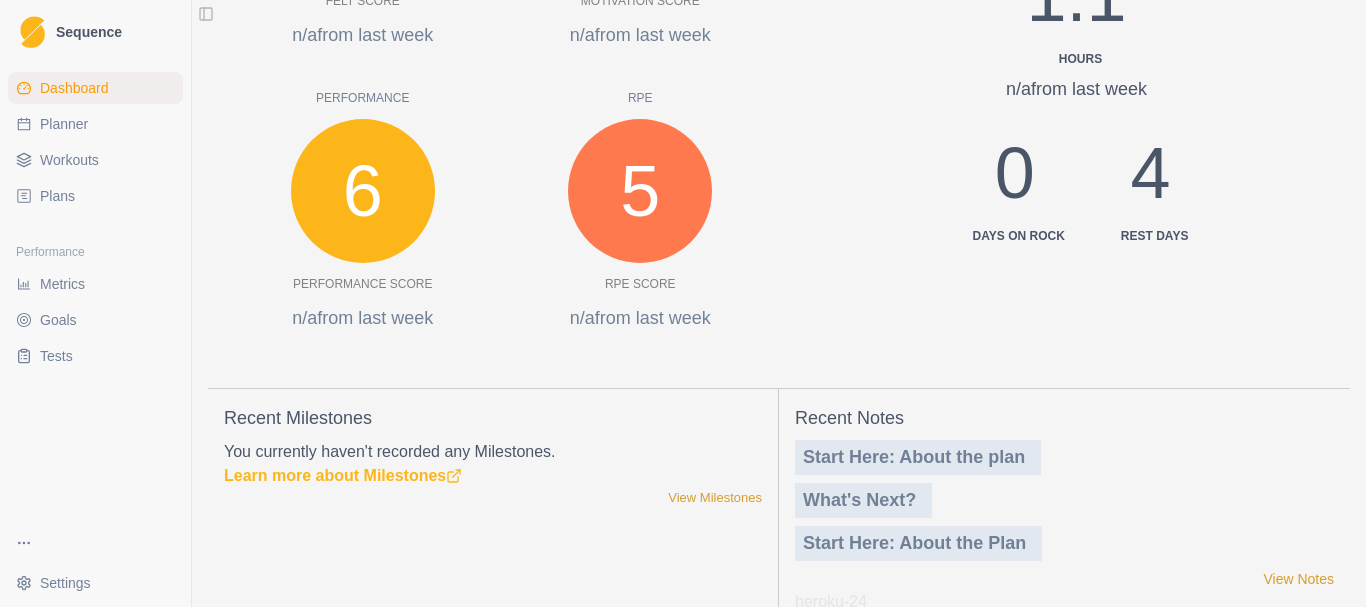 scroll, scrollTop: 910, scrollLeft: 0, axis: vertical 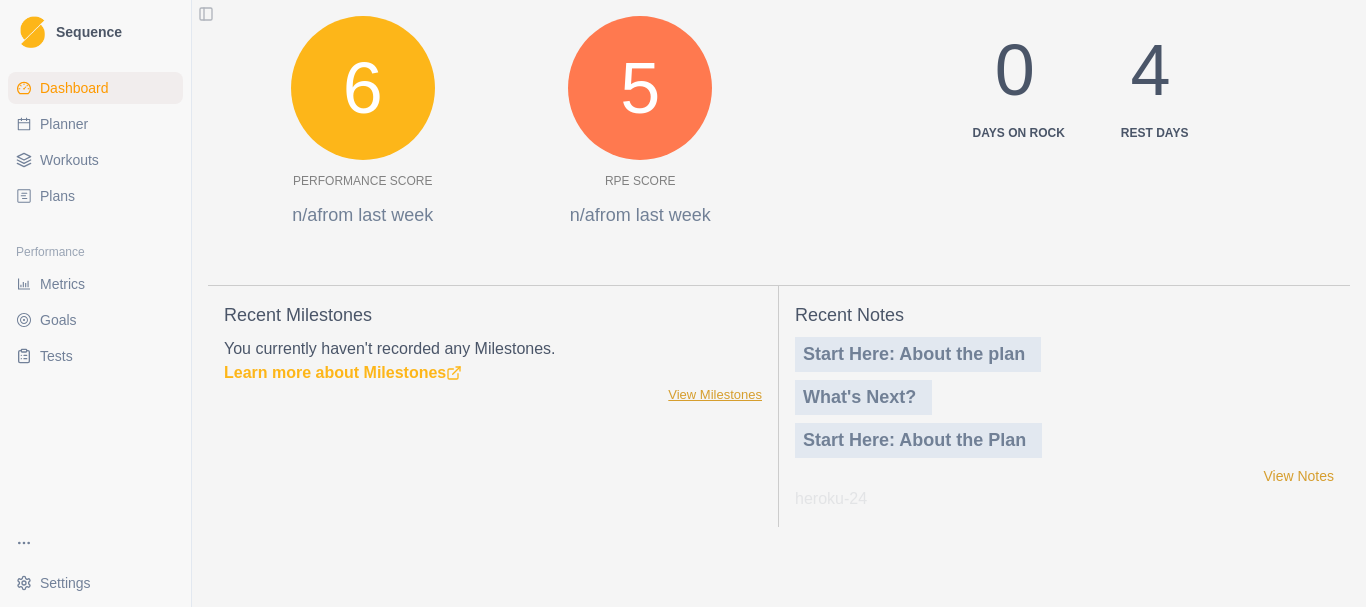 click on "View Milestones" at bounding box center (715, 395) 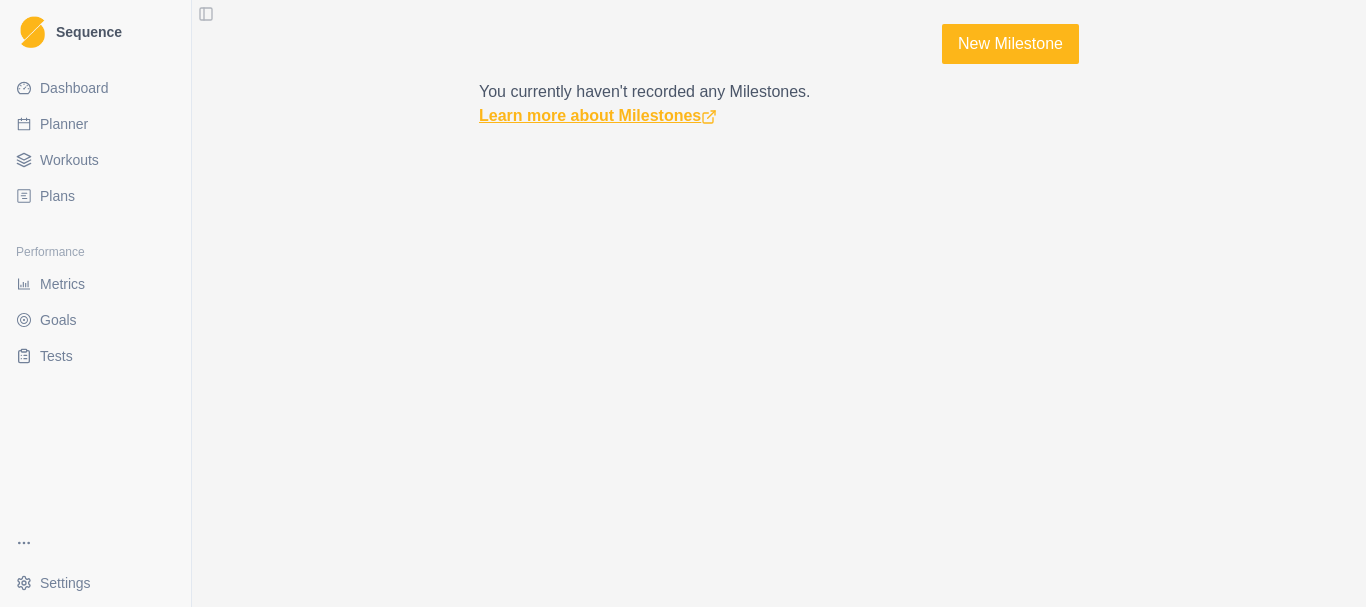 click on "Learn more about Milestones" at bounding box center (598, 115) 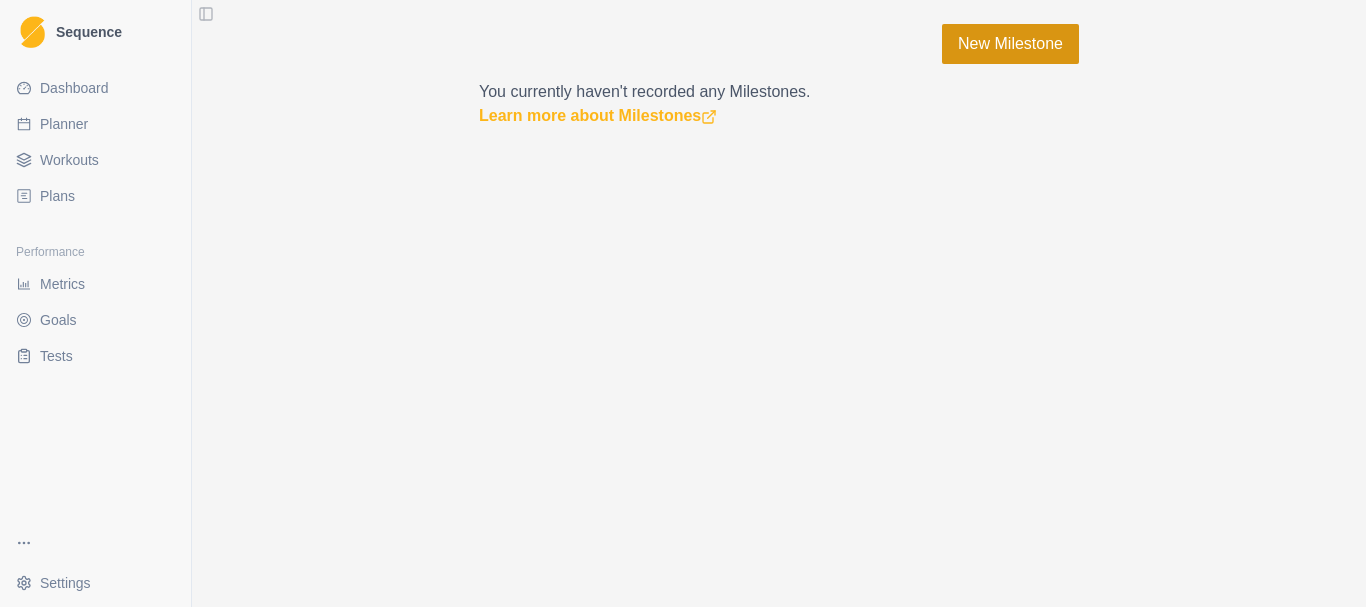 click on "New Milestone" at bounding box center (1010, 44) 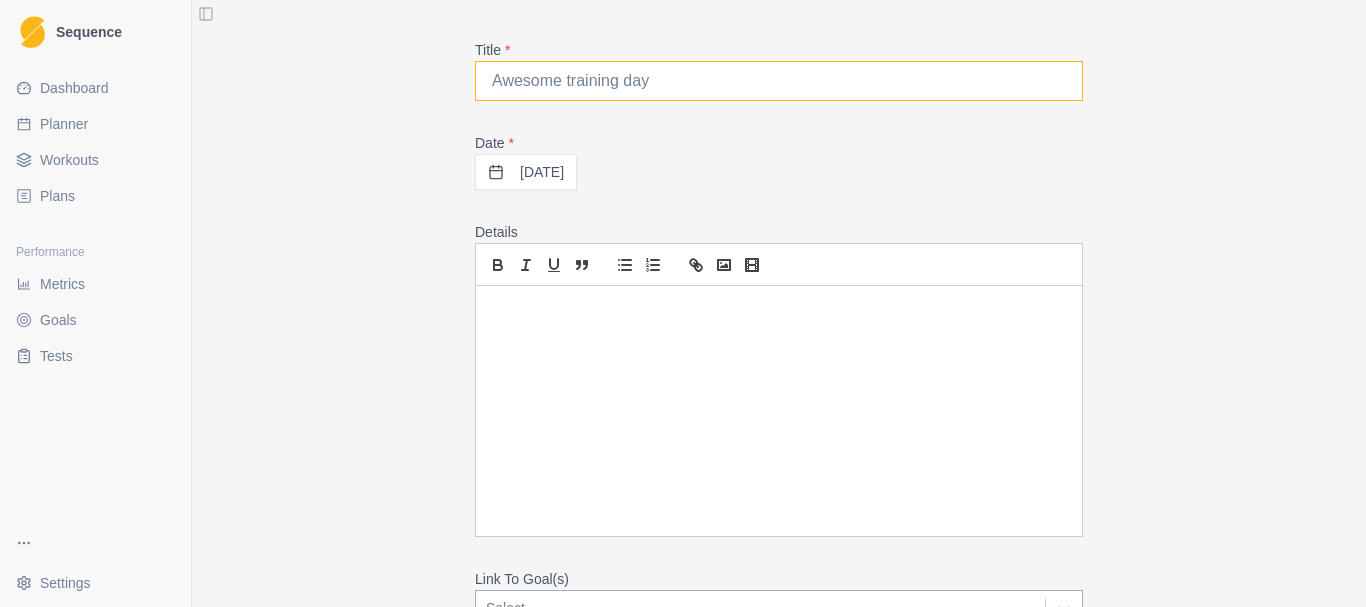 click on "Title *" at bounding box center [779, 81] 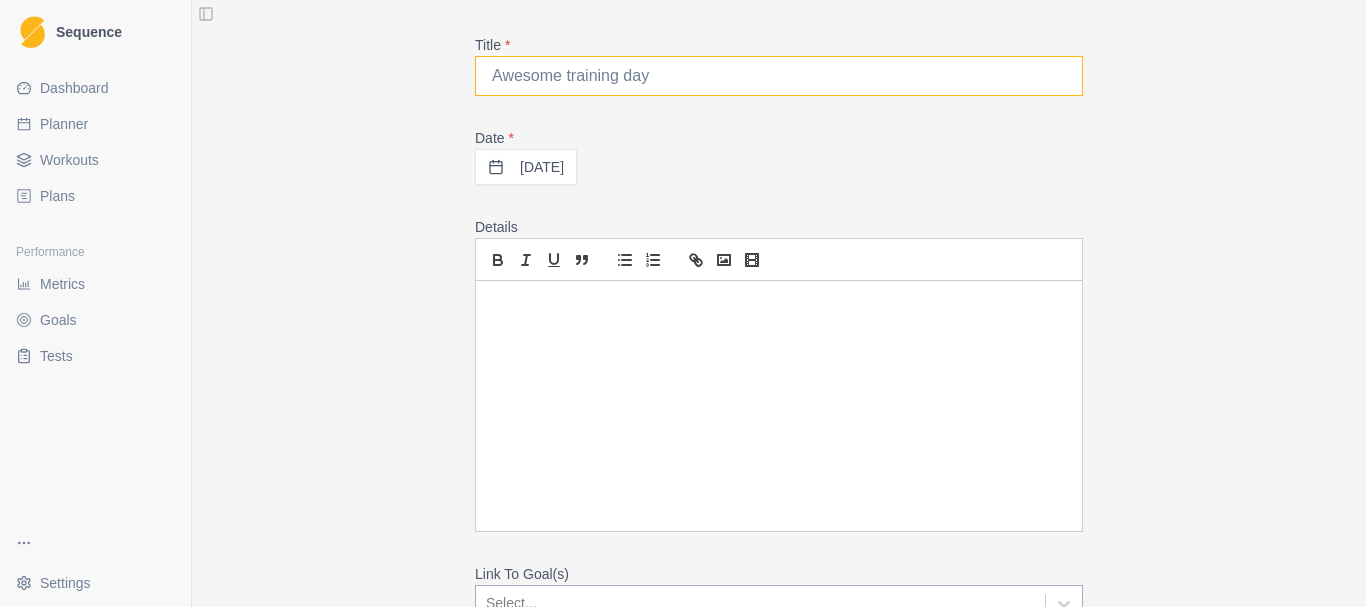 scroll, scrollTop: 0, scrollLeft: 0, axis: both 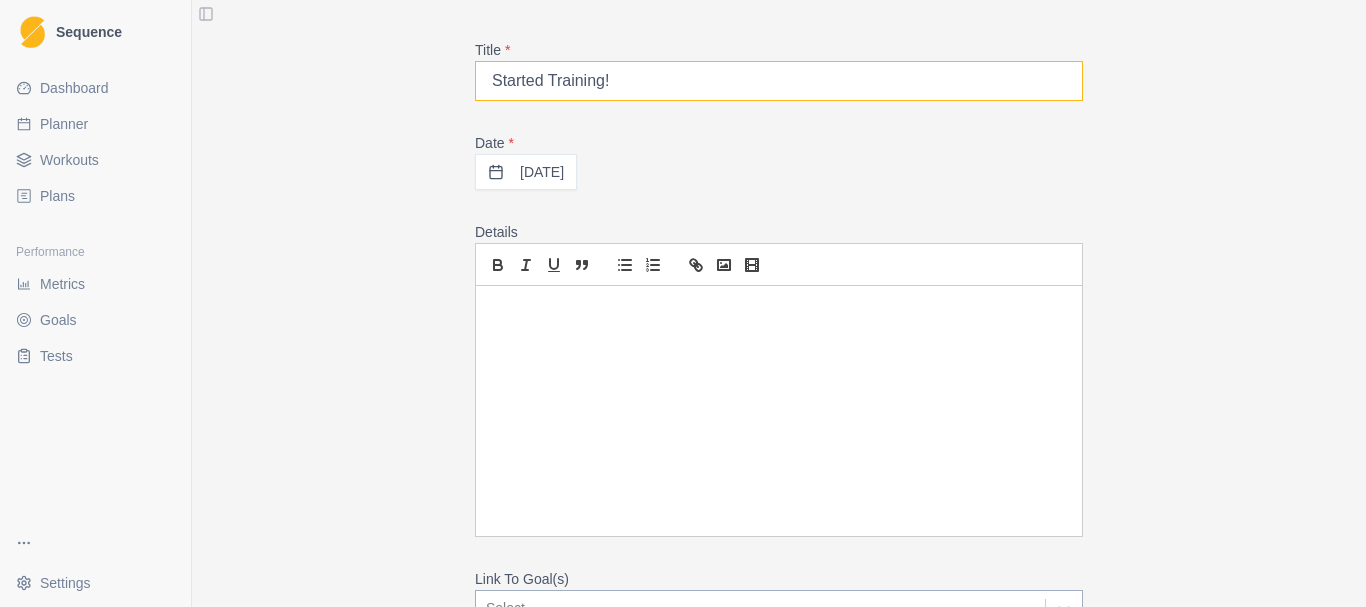 type on "Started Training!" 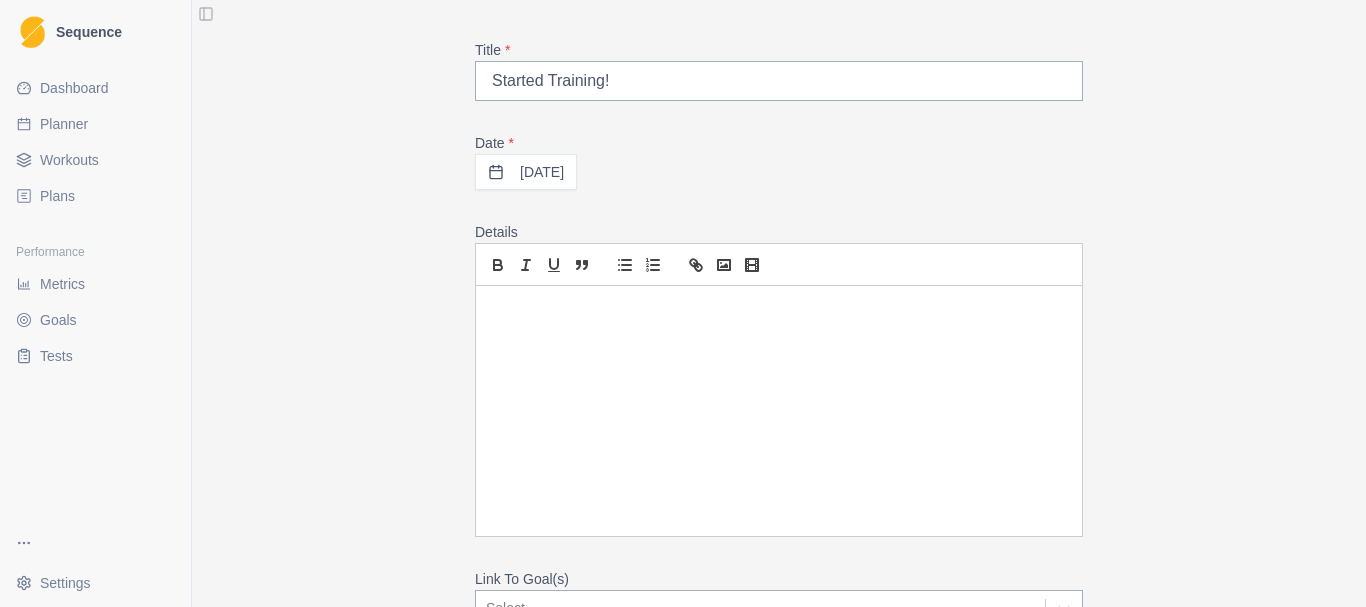 click at bounding box center [779, 411] 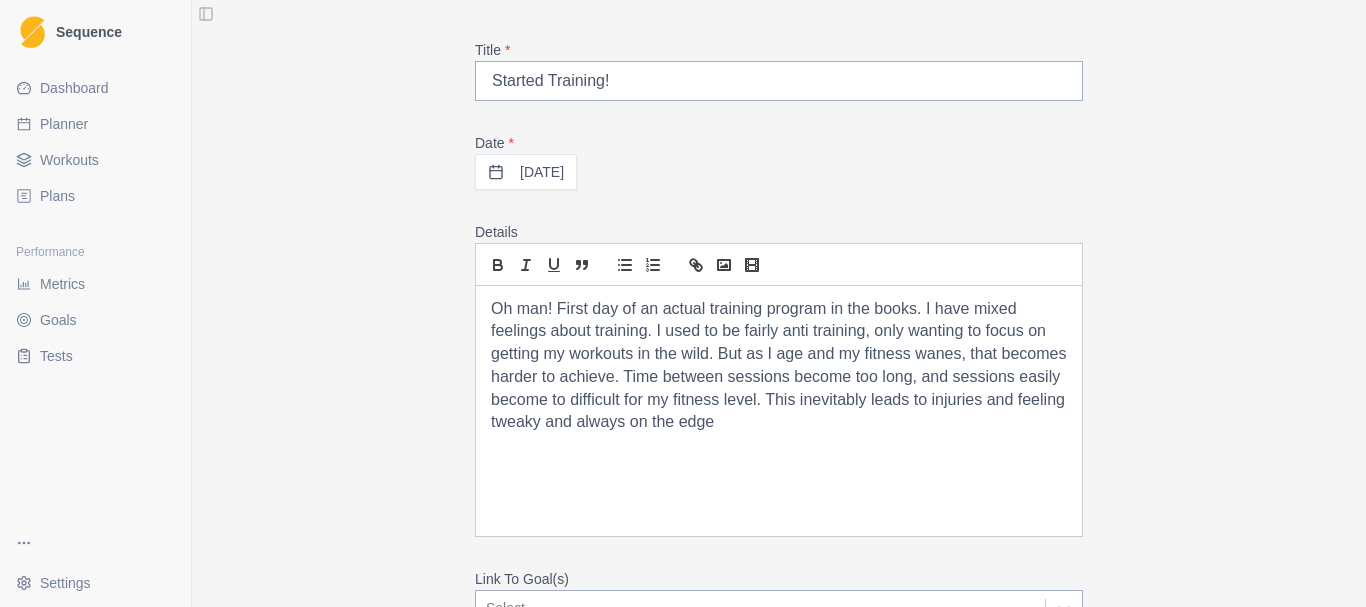 click on "Oh man! First day of an actual training program in the books. I have mixed feelings about training. I used to be fairly anti training, only wanting to focus on getting my workouts in the wild. But as I age and my fitness wanes, that becomes harder to achieve. Time between sessions become too long, and sessions easily become to difficult for my fitness level. This inevitably leads to injuries and feeling tweaky and always on the edge" at bounding box center [779, 366] 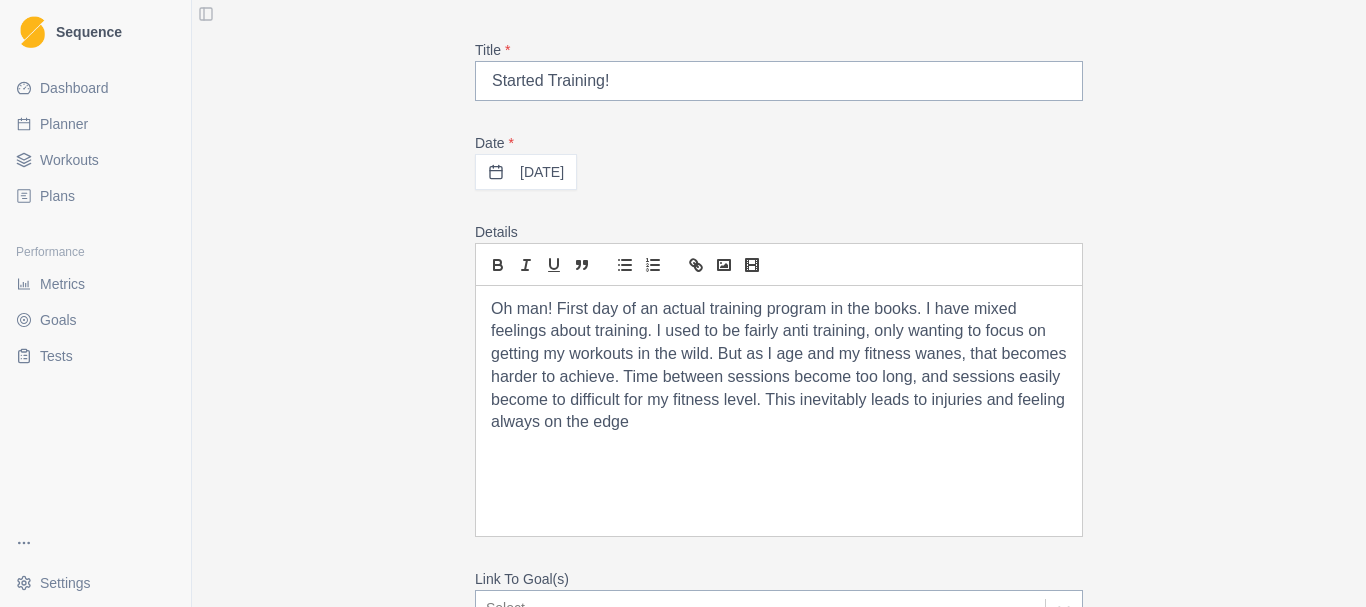 click on "Oh man! First day of an actual training program in the books. I have mixed feelings about training. I used to be fairly anti training, only wanting to focus on getting my workouts in the wild. But as I age and my fitness wanes, that becomes harder to achieve. Time between sessions become too long, and sessions easily become to difficult for my fitness level. This inevitably leads to injuries and feeling always on the edge" at bounding box center [779, 366] 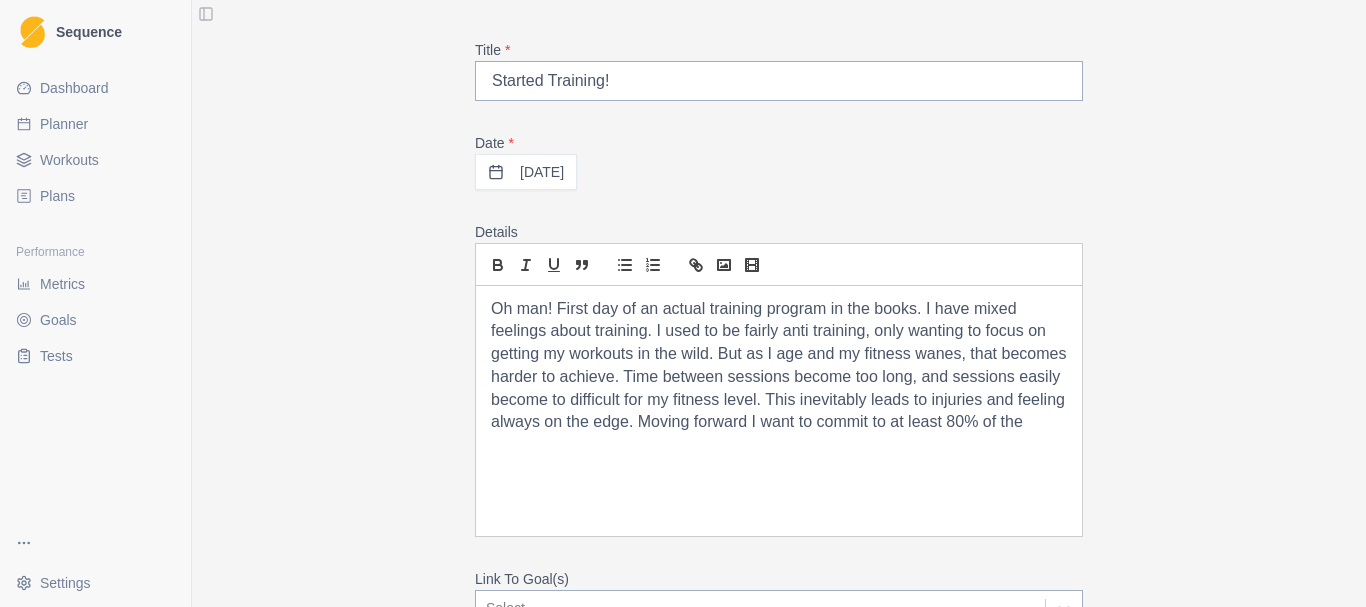 click on "Oh man! First day of an actual training program in the books. I have mixed feelings about training. I used to be fairly anti training, only wanting to focus on getting my workouts in the wild. But as I age and my fitness wanes, that becomes harder to achieve. Time between sessions become too long, and sessions easily become to difficult for my fitness level. This inevitably leads to injuries and feeling always on the edge. Moving forward I want to commit to at least 80% of the" at bounding box center (779, 366) 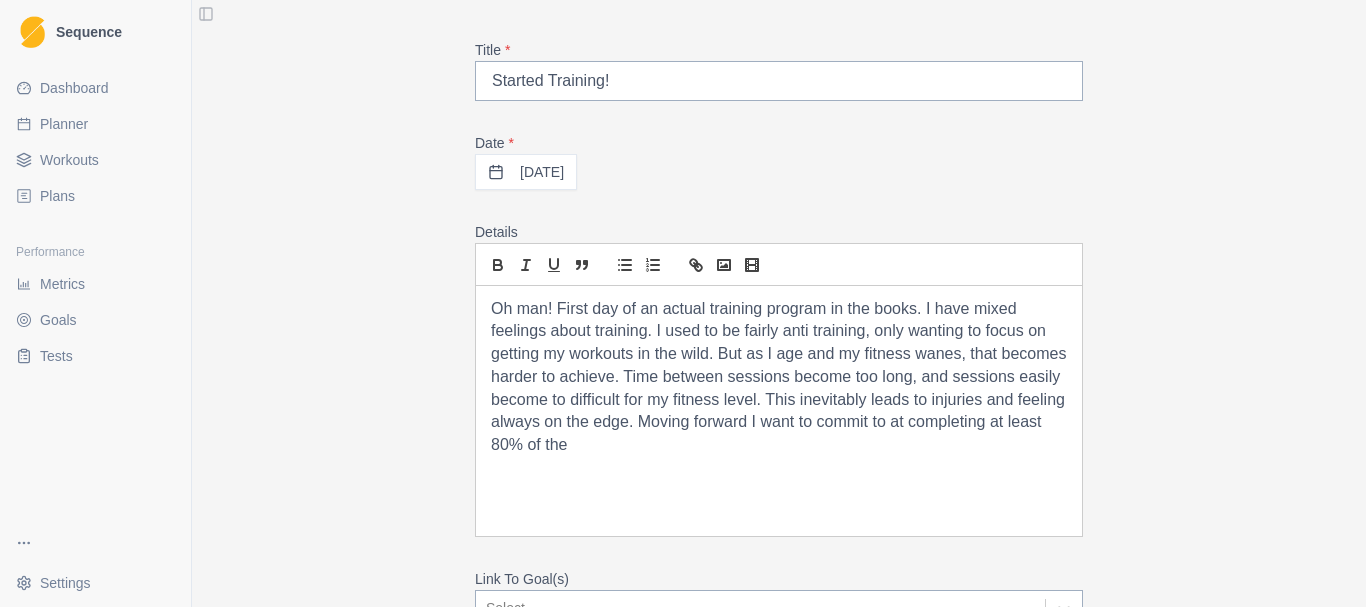 click on "Oh man! First day of an actual training program in the books. I have mixed feelings about training. I used to be fairly anti training, only wanting to focus on getting my workouts in the wild. But as I age and my fitness wanes, that becomes harder to achieve. Time between sessions become too long, and sessions easily become to difficult for my fitness level. This inevitably leads to injuries and feeling always on the edge. Moving forward I want to commit to at completing at least 80% of the" at bounding box center [779, 377] 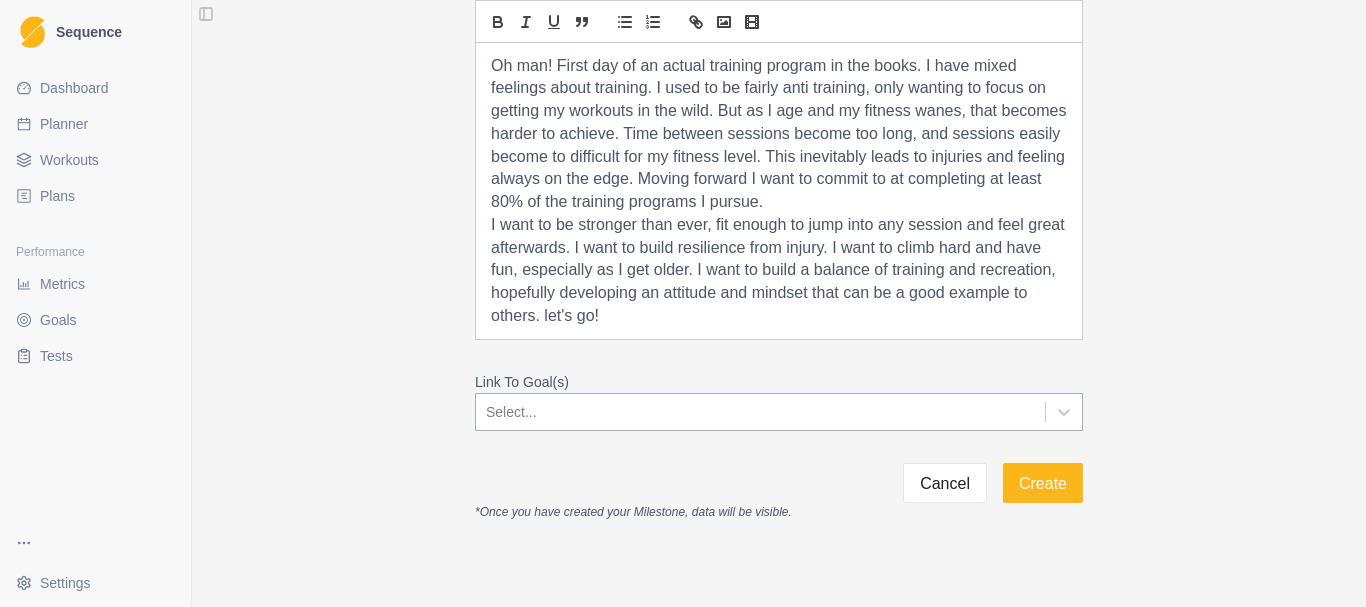scroll, scrollTop: 269, scrollLeft: 0, axis: vertical 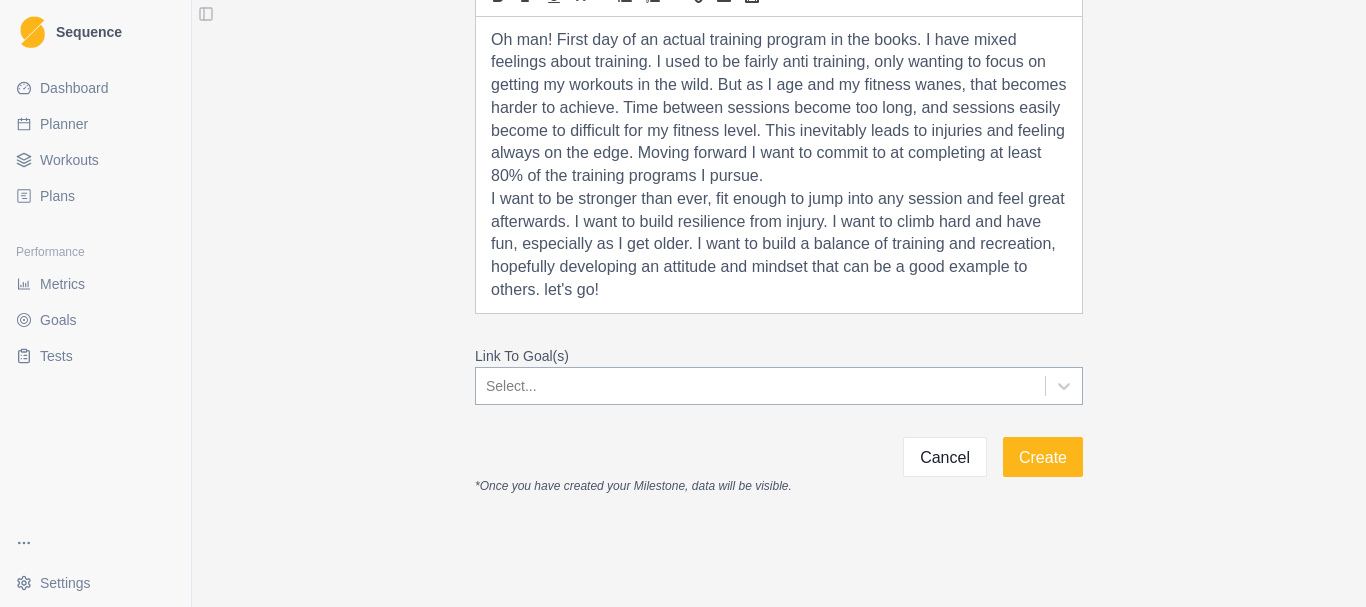 click on "Select..." at bounding box center [760, 386] 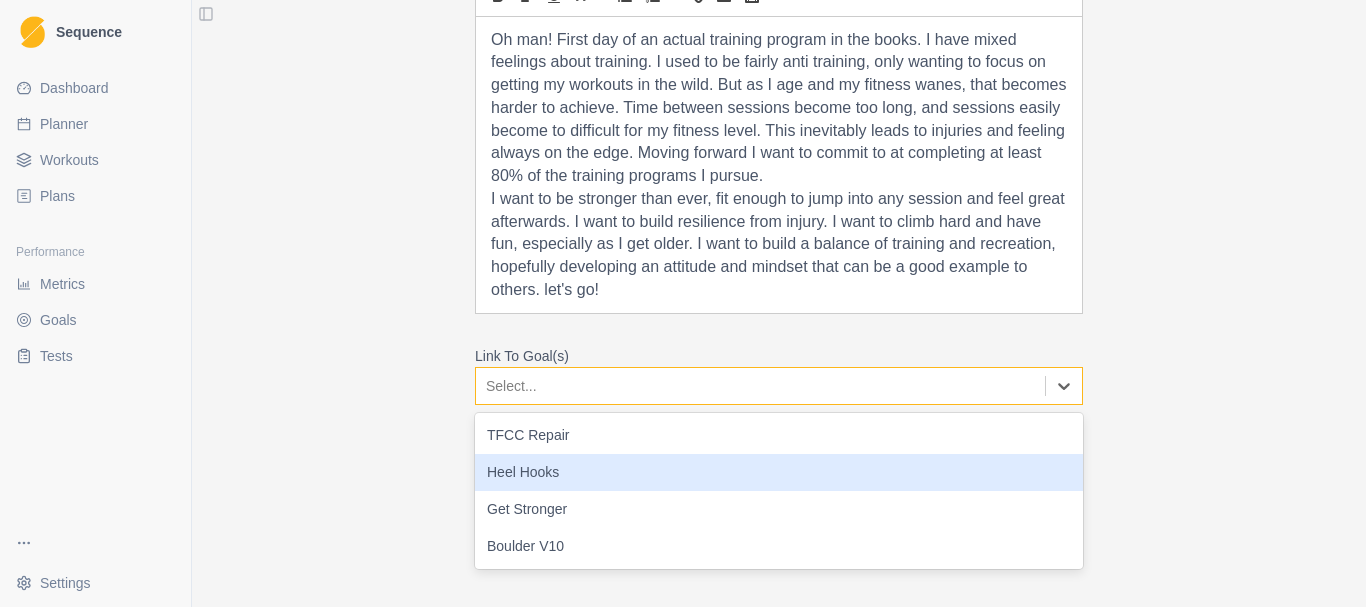click on "Title * Started Training! Date * [DATE] Details Oh man! First day of an actual training program in the books. I have mixed feelings about training. I used to be fairly anti training, only wanting to focus on getting my workouts in the wild. But as I age and my fitness wanes, that becomes harder to achieve. Time between sessions become too long, and sessions easily become to difficult for my fitness level. This inevitably leads to injuries and feeling always on the edge. Moving forward I want to commit to at completing at least 80% of the training programs I pursue.  I want to be stronger than ever, fit enough to jump into any session and feel great afterwards. I want to build resilience from injury. I want to climb hard and have fun, especially as I get older. I want to build a balance of training and recreation, hopefully developing an attitude and mindset that can be a good example to others. let's go!  Link To Goal(s) 4 results available. Select... TFCC Repair Heel Hooks Get Stronger Boulder V10 Cancel" at bounding box center (779, 303) 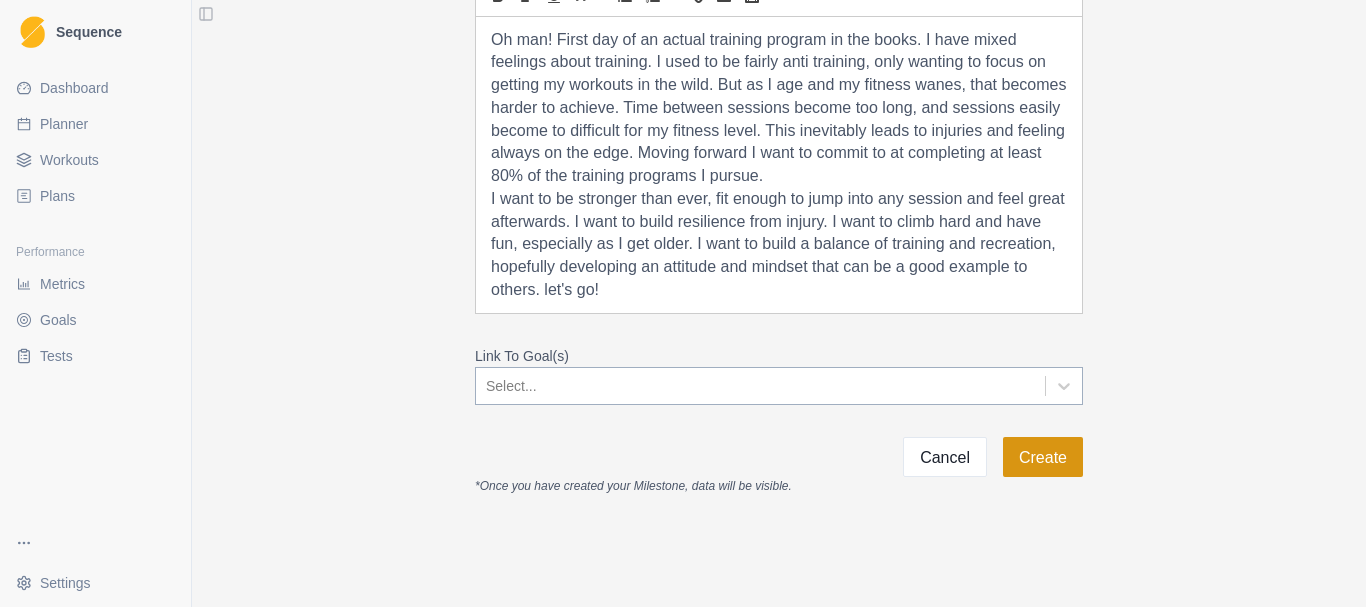 click on "Create" at bounding box center (1043, 457) 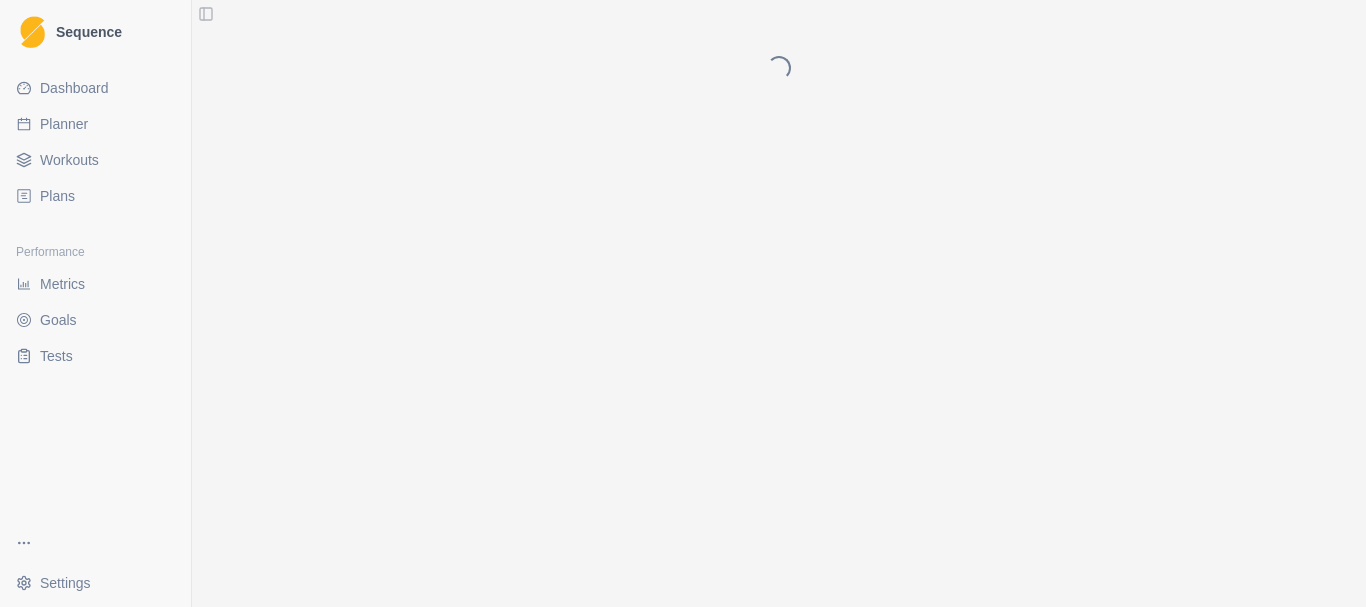 scroll, scrollTop: 0, scrollLeft: 0, axis: both 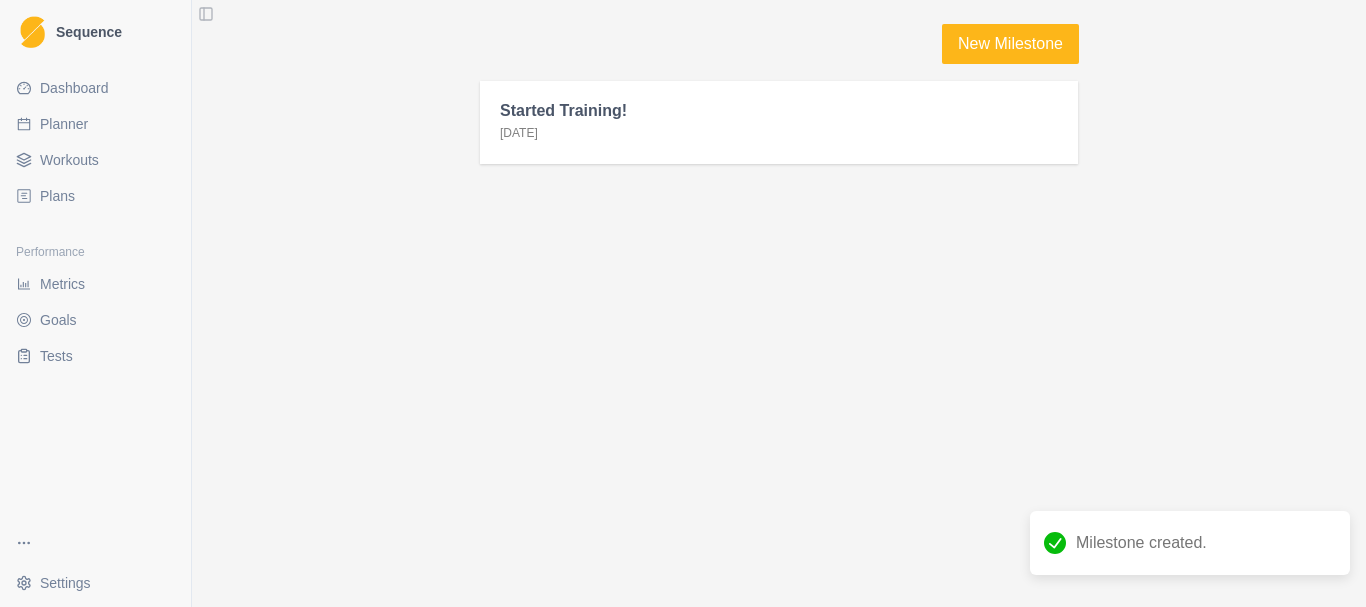 click on "Goals" at bounding box center [95, 320] 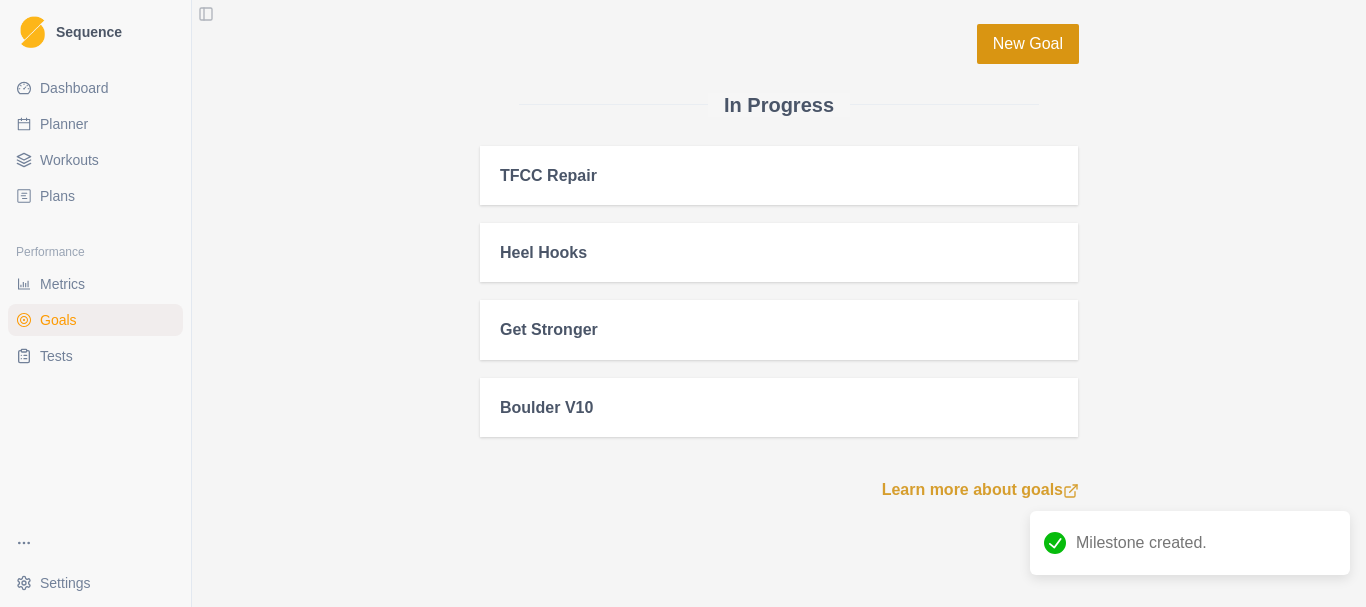 click on "New Goal" at bounding box center [1028, 44] 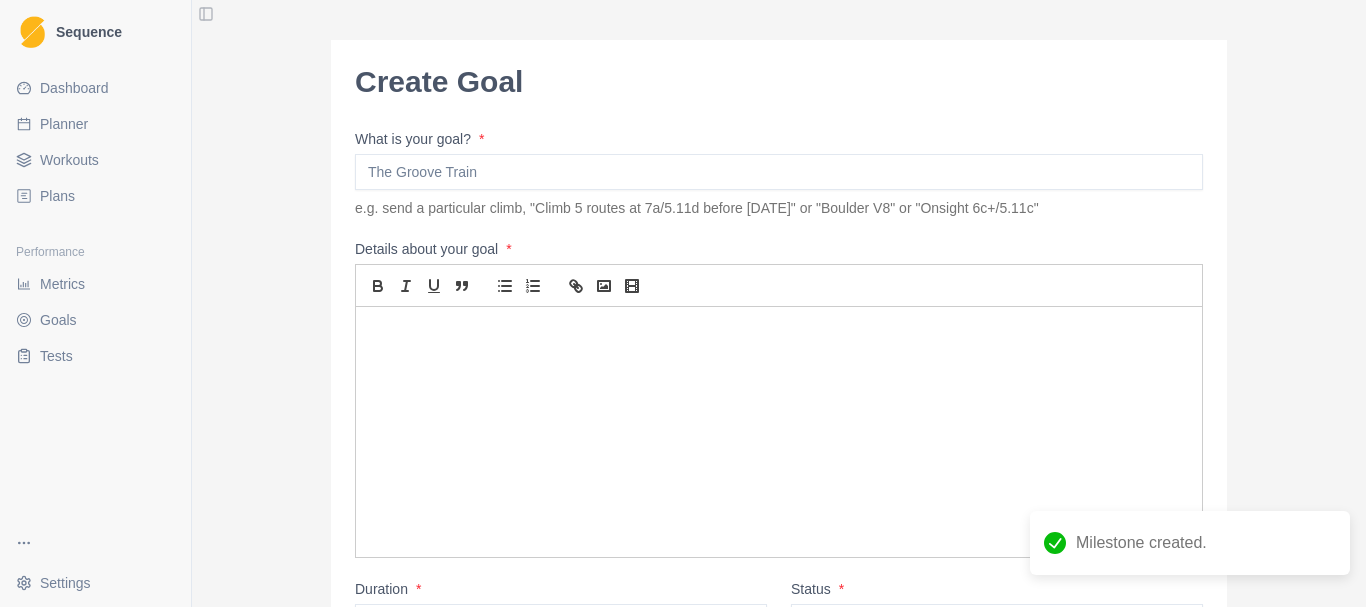 click on "What is your goal?  *" at bounding box center [779, 172] 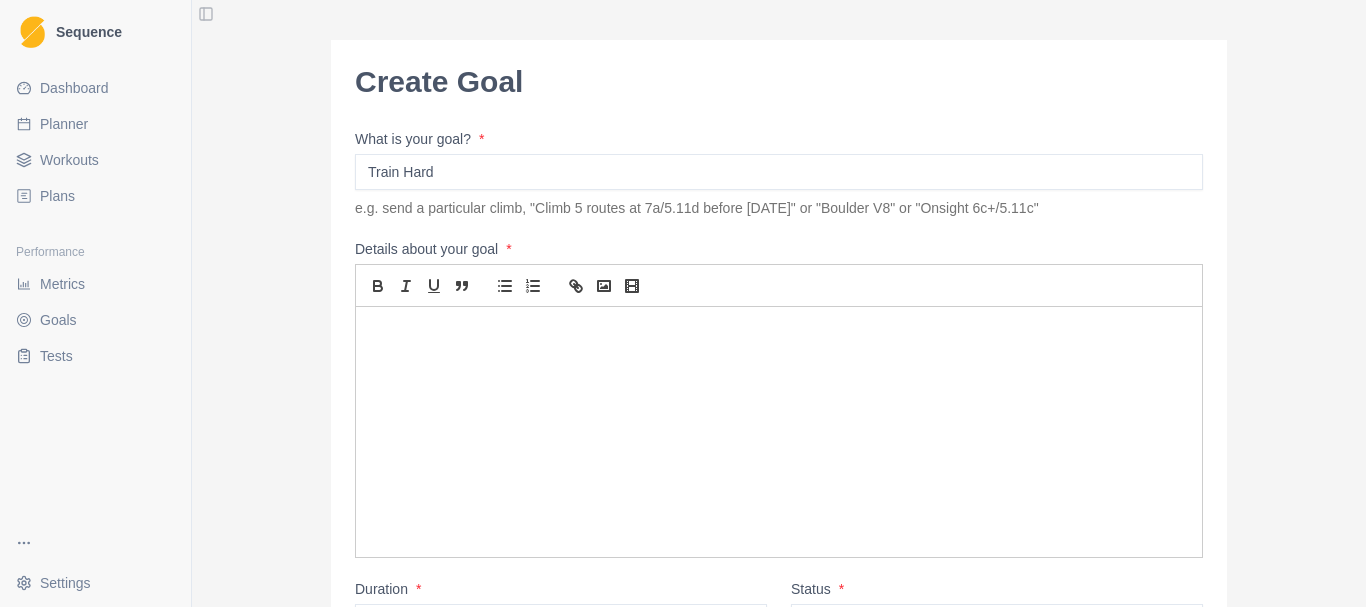 type on "Train Hard" 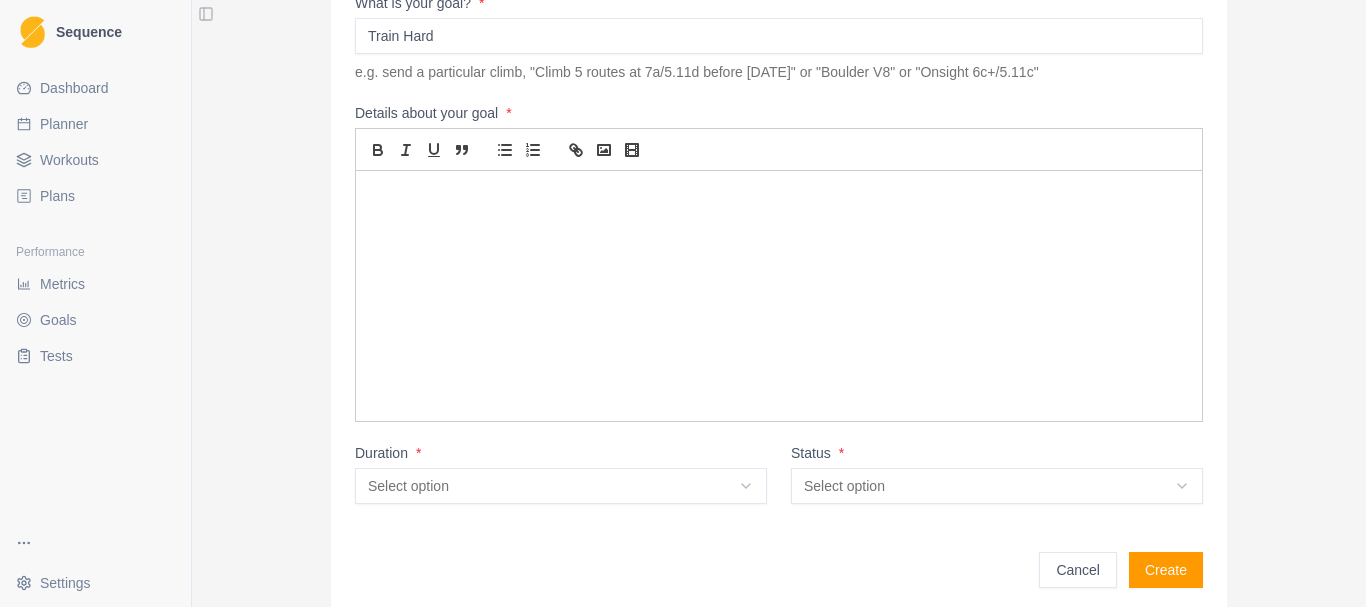 scroll, scrollTop: 0, scrollLeft: 0, axis: both 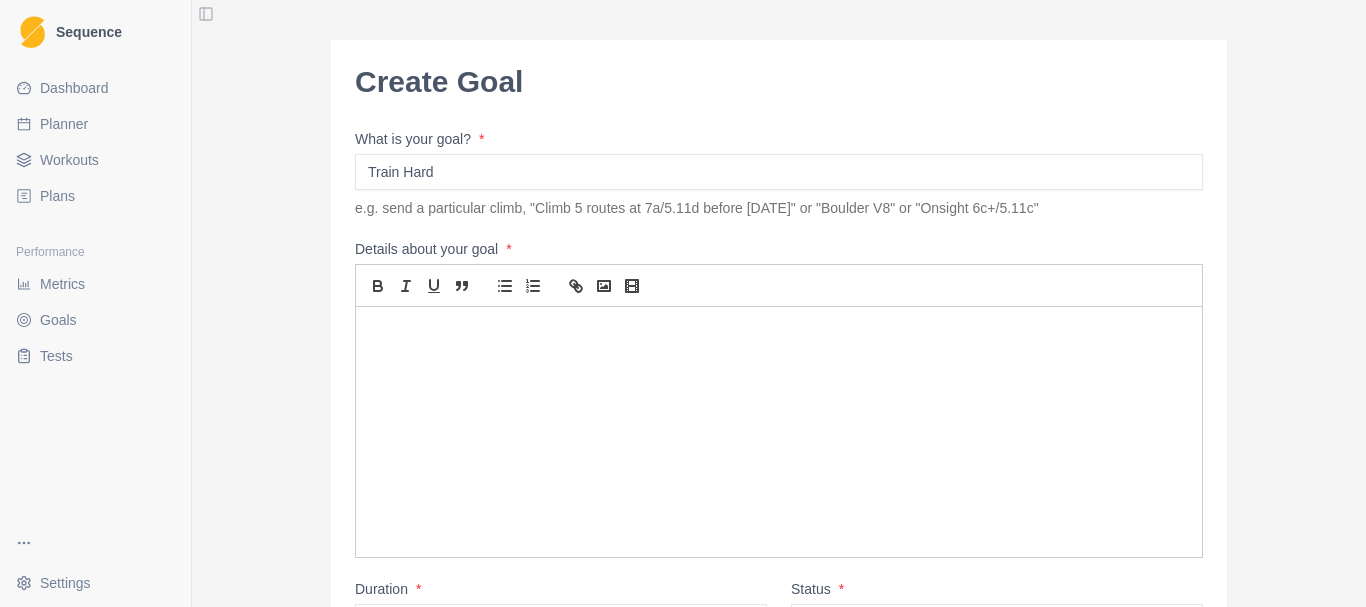 click on "Dashboard" at bounding box center (74, 88) 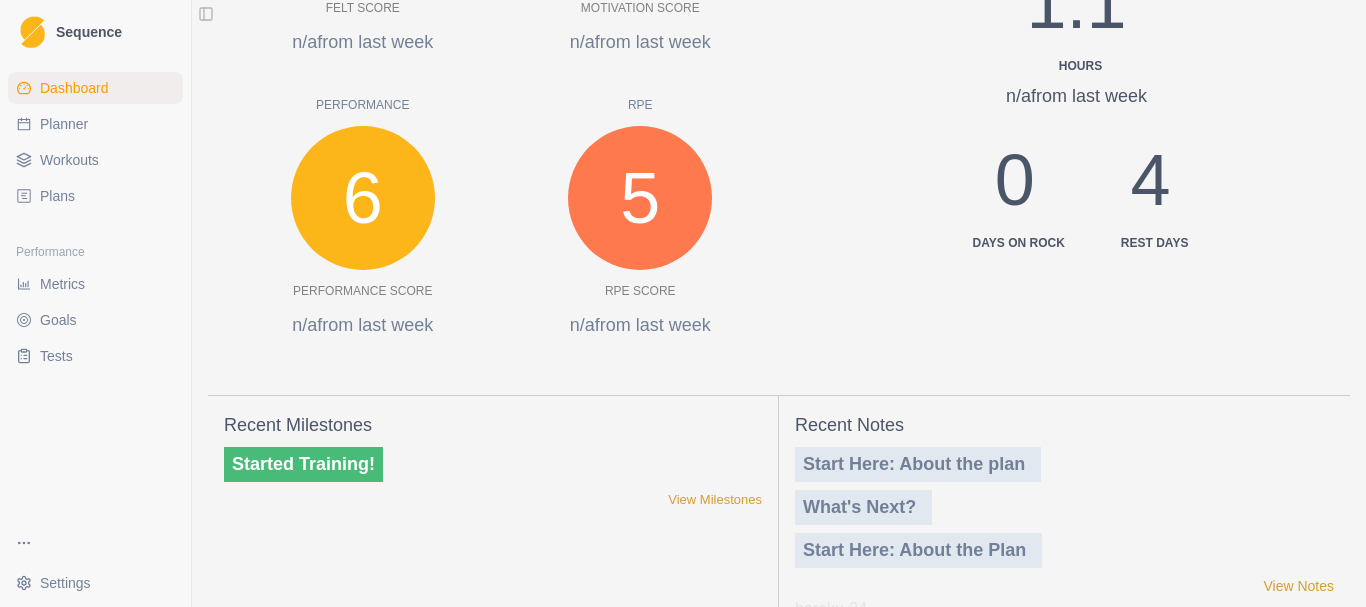 scroll, scrollTop: 910, scrollLeft: 0, axis: vertical 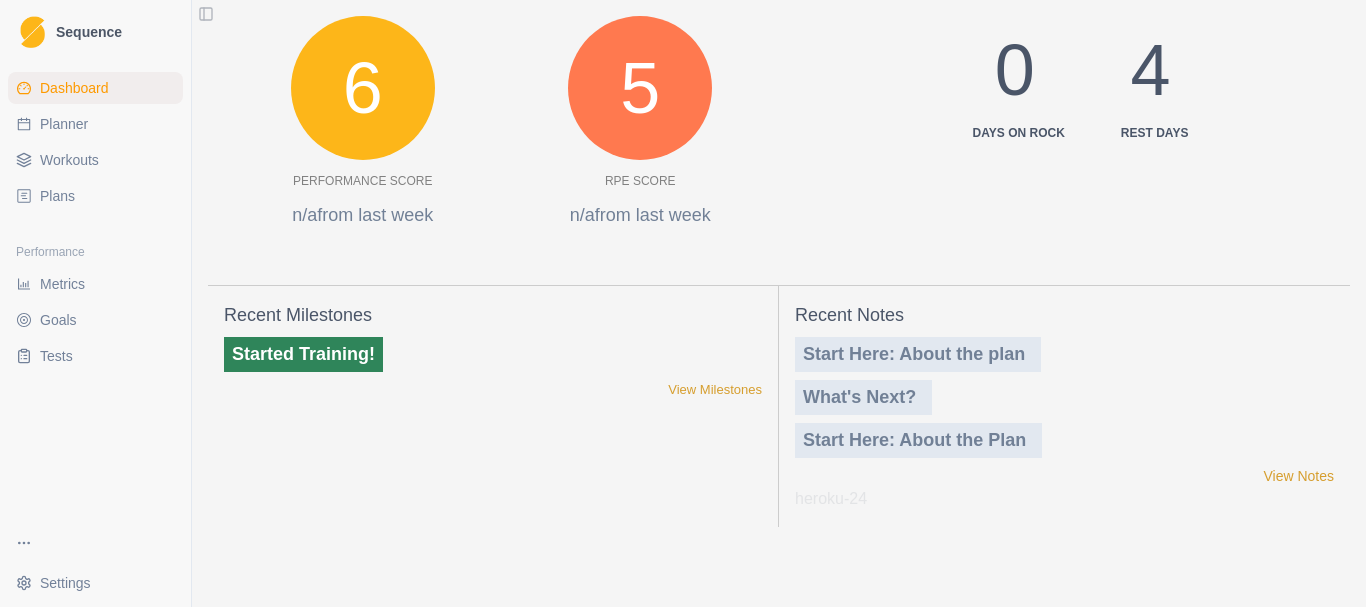 click on "Started Training!" at bounding box center [303, 354] 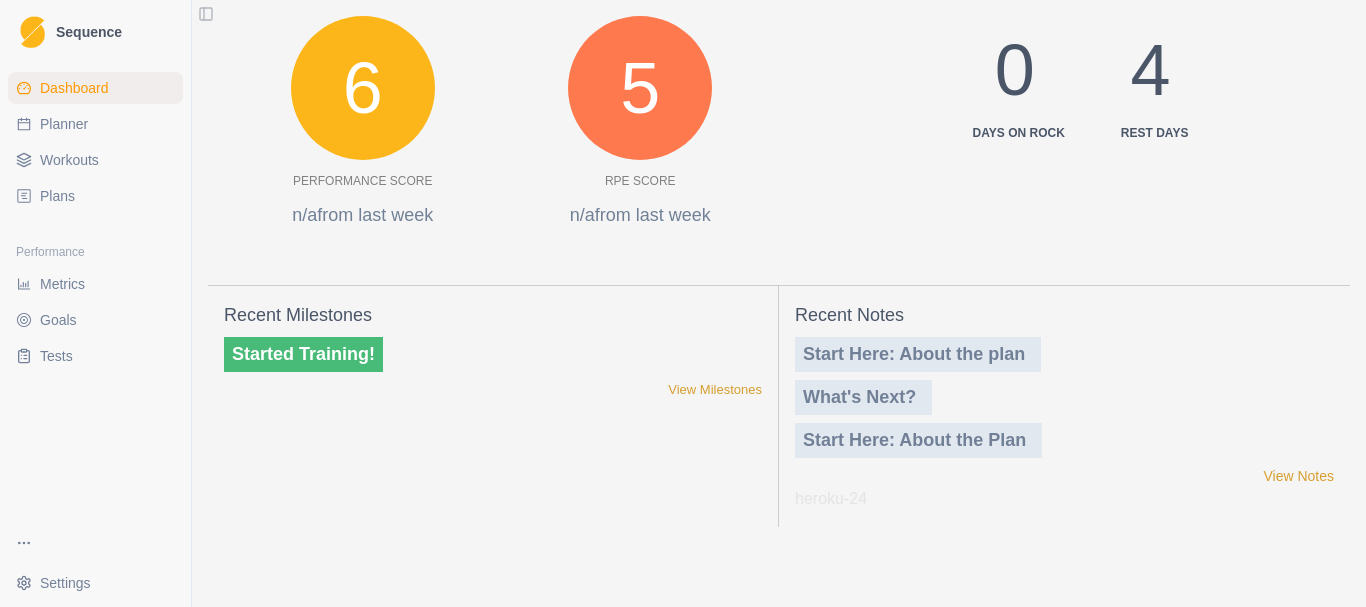 scroll, scrollTop: 0, scrollLeft: 0, axis: both 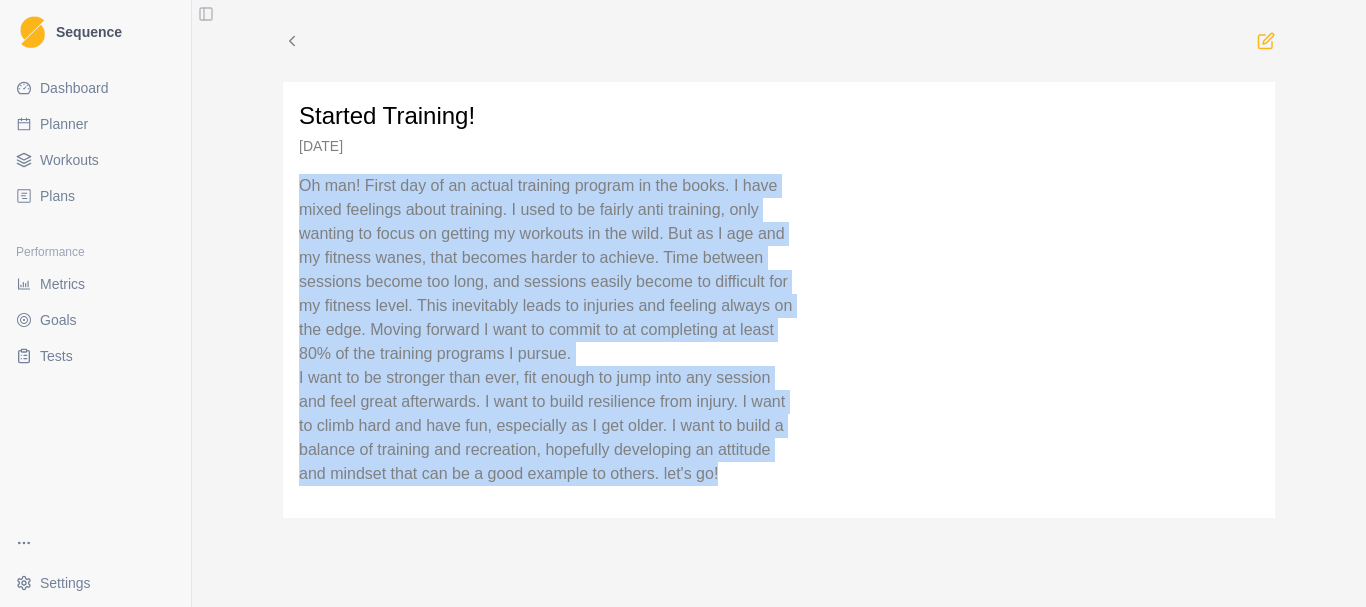 drag, startPoint x: 299, startPoint y: 186, endPoint x: 764, endPoint y: 453, distance: 536.2033 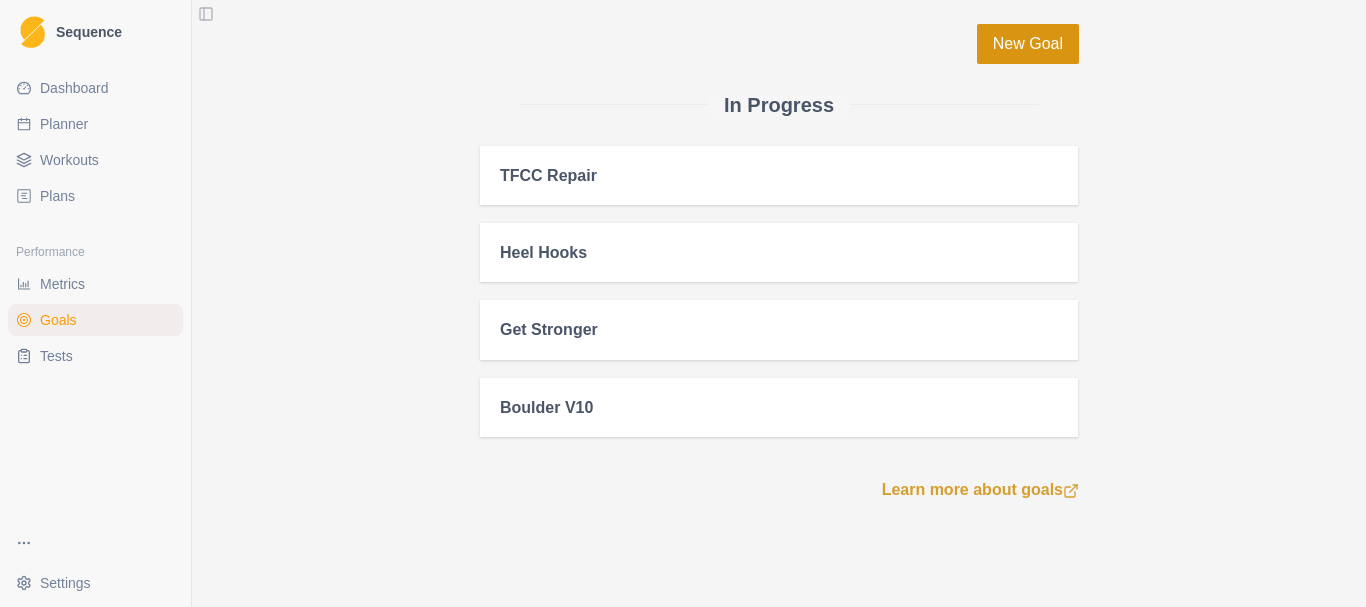 click on "New Goal" at bounding box center [1028, 44] 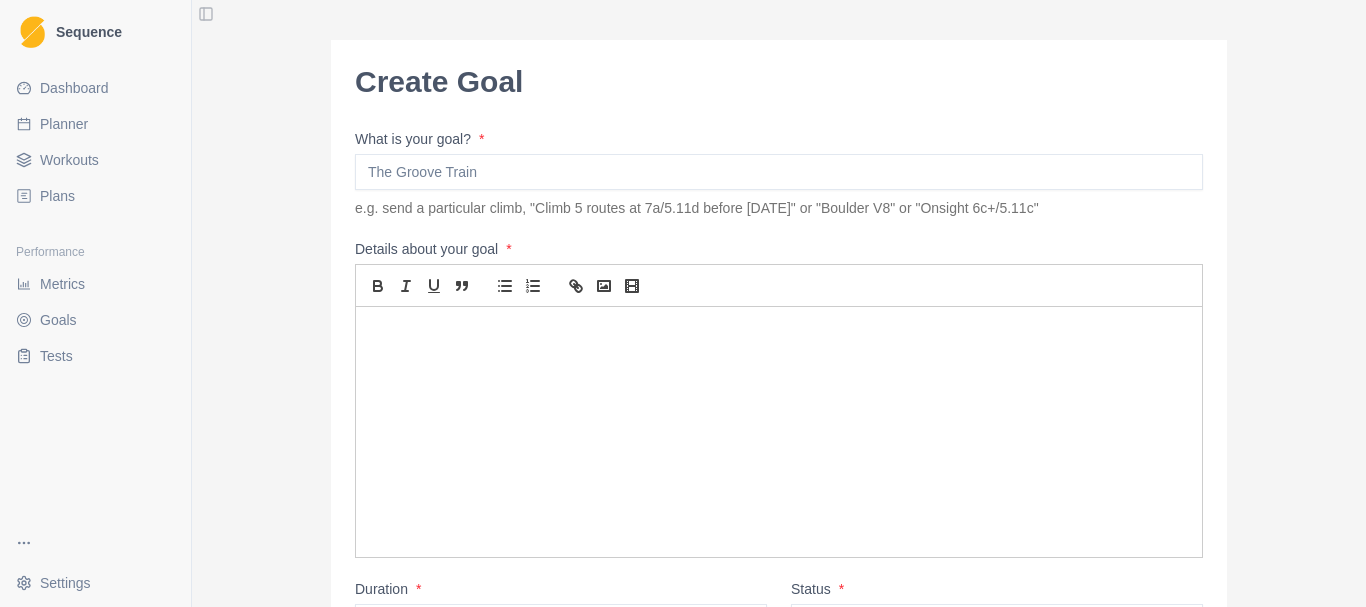 click on "What is your goal?  *" at bounding box center [779, 172] 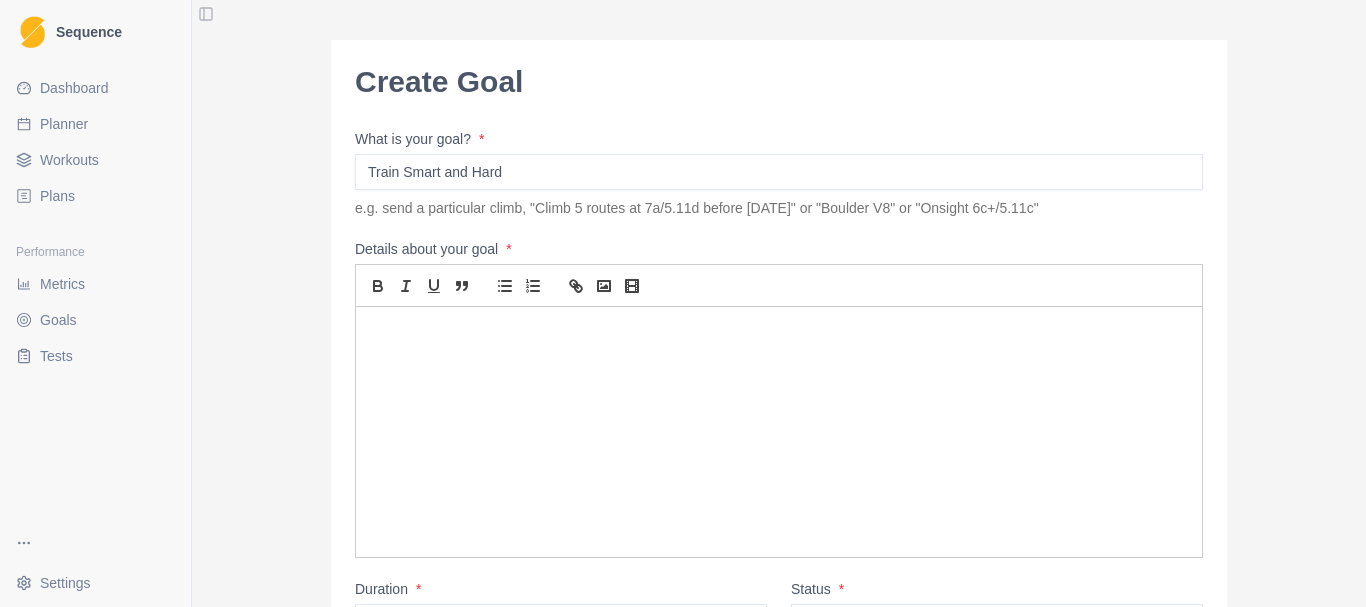 type on "Train Smart and Hard" 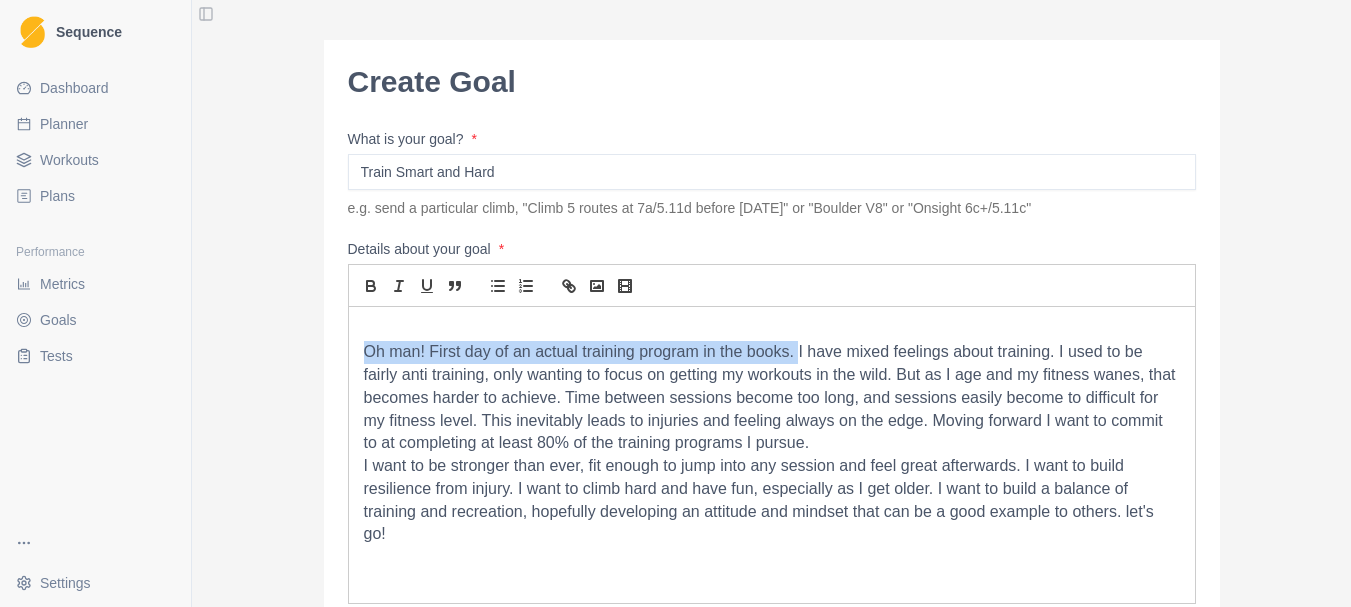 drag, startPoint x: 789, startPoint y: 350, endPoint x: 319, endPoint y: 355, distance: 470.02658 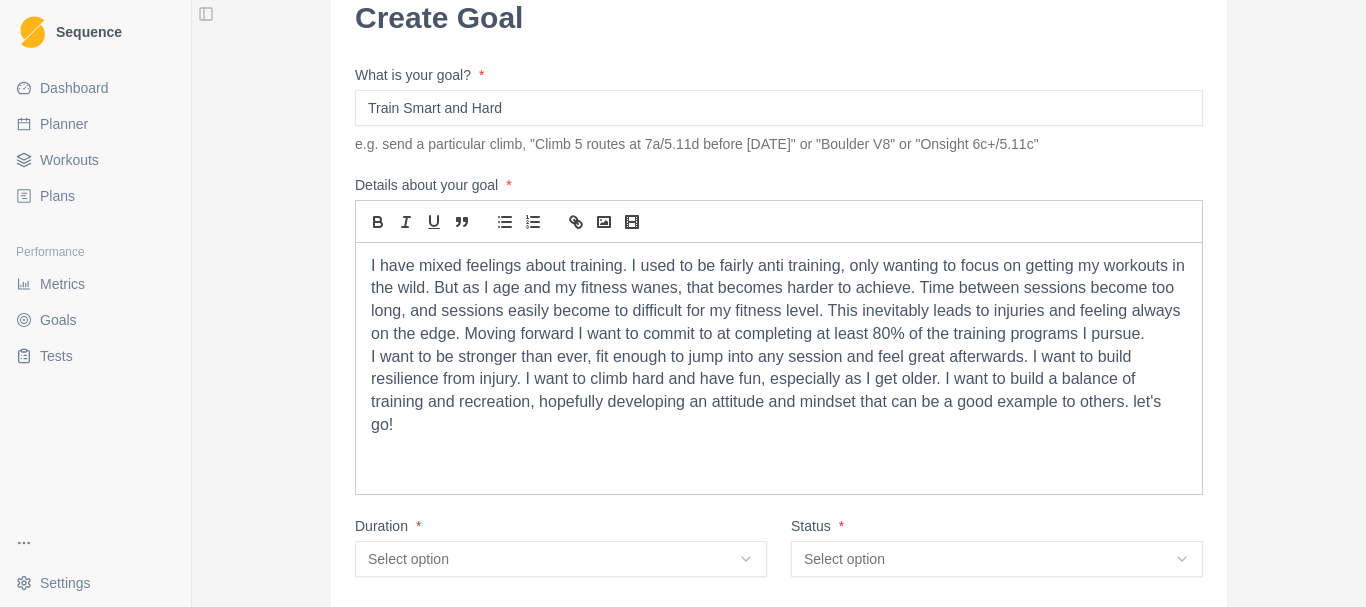 scroll, scrollTop: 100, scrollLeft: 0, axis: vertical 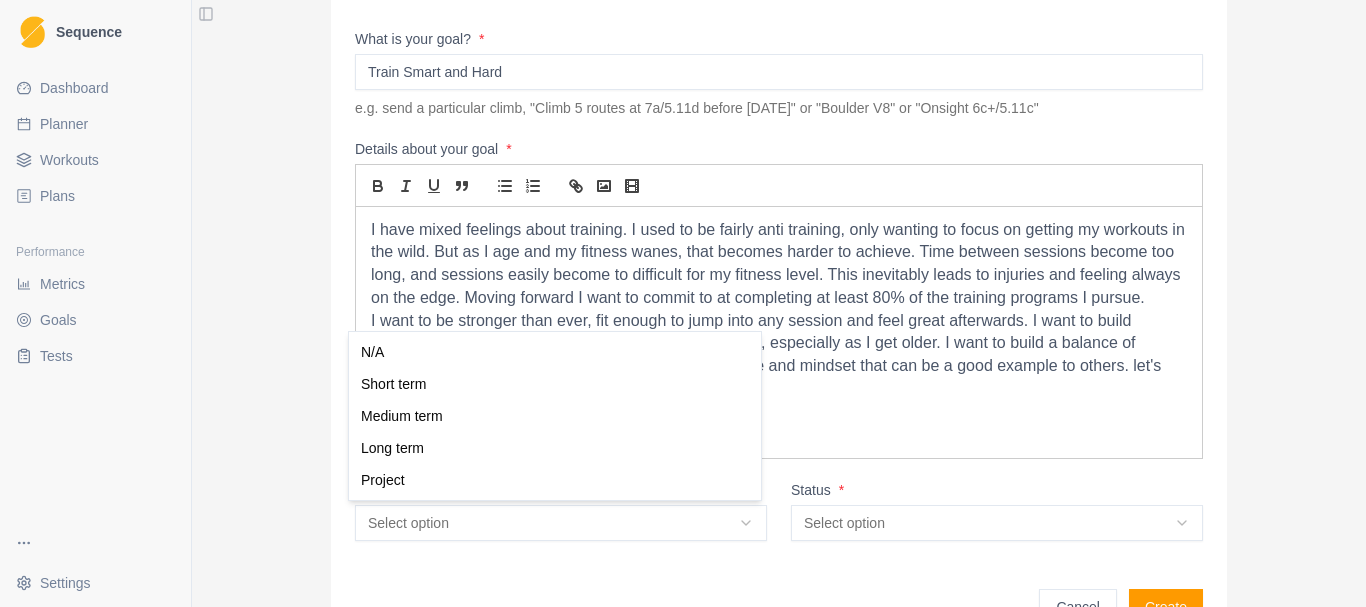 click on "Sequence Dashboard Planner Workouts Plans Performance Metrics Goals Tests Settings Toggle Sidebar Create Goal What is your goal?  * Train Smart and Hard e.g. send a particular climb, "Climb 5 routes at 7a/5.11d before [DATE]" or "Boulder V8" or "Onsight 6c+/5.11c" Details about your goal  * I have mixed feelings about training. I used to be fairly anti training, only wanting to focus on getting my workouts in the wild. But as I age and my fitness wanes, that becomes harder to achieve. Time between sessions become too long, and sessions easily become to difficult for my fitness level. This inevitably leads to injuries and feeling always on the edge. Moving forward I want to commit to at completing at least 80% of the training programs I pursue. Duration  * Select option N/A Short term Medium term Long term Project Status  * Select option In progress Idea Complete Cancelled On hold Cancel Create
Endurance N/A Short term Medium term Long term Project" at bounding box center [683, 303] 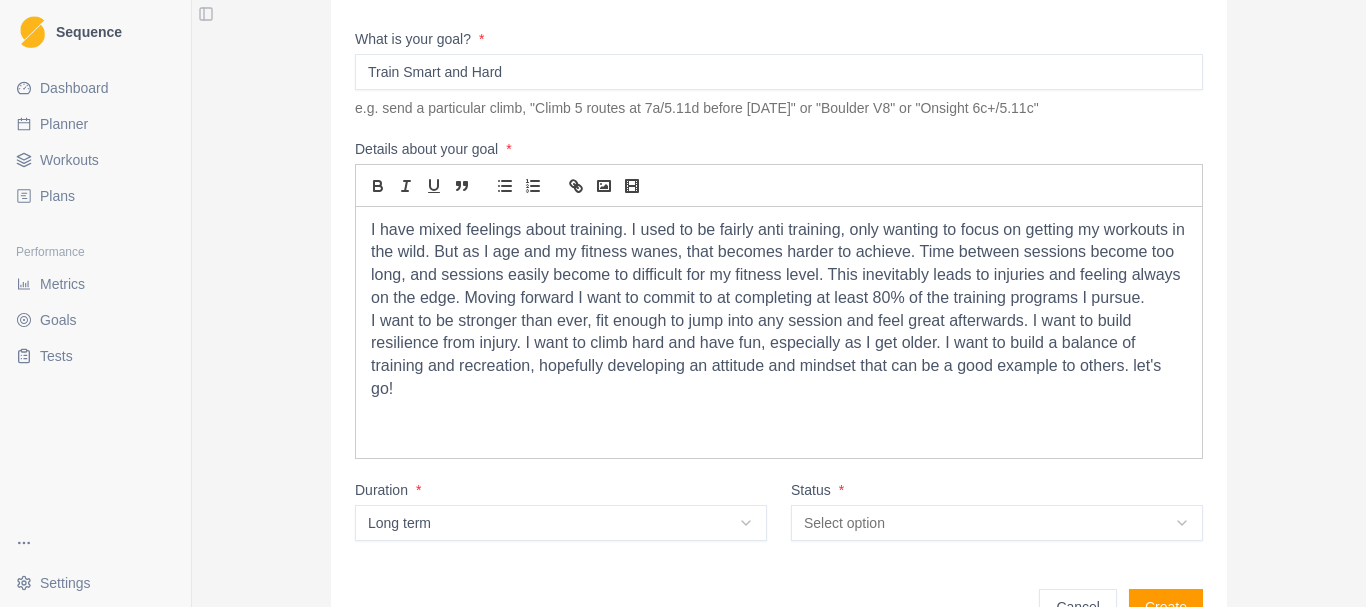 click on "Sequence Dashboard Planner Workouts Plans Performance Metrics Goals Tests Settings Toggle Sidebar Create Goal What is your goal?  * Train Smart and Hard e.g. send a particular climb, "Climb 5 routes at 7a/5.11d before [DATE]" or "Boulder V8" or "Onsight 6c+/5.11c" Details about your goal  * I have mixed feelings about training. I used to be fairly anti training, only wanting to focus on getting my workouts in the wild. But as I age and my fitness wanes, that becomes harder to achieve. Time between sessions become too long, and sessions easily become to difficult for my fitness level. This inevitably leads to injuries and feeling always on the edge. Moving forward I want to commit to at completing at least 80% of the training programs I pursue. Duration  * Long term N/A Short term Medium term Long term Project Status  * Select option In progress Idea Complete Cancelled On hold Cancel Create
Endurance" at bounding box center [683, 303] 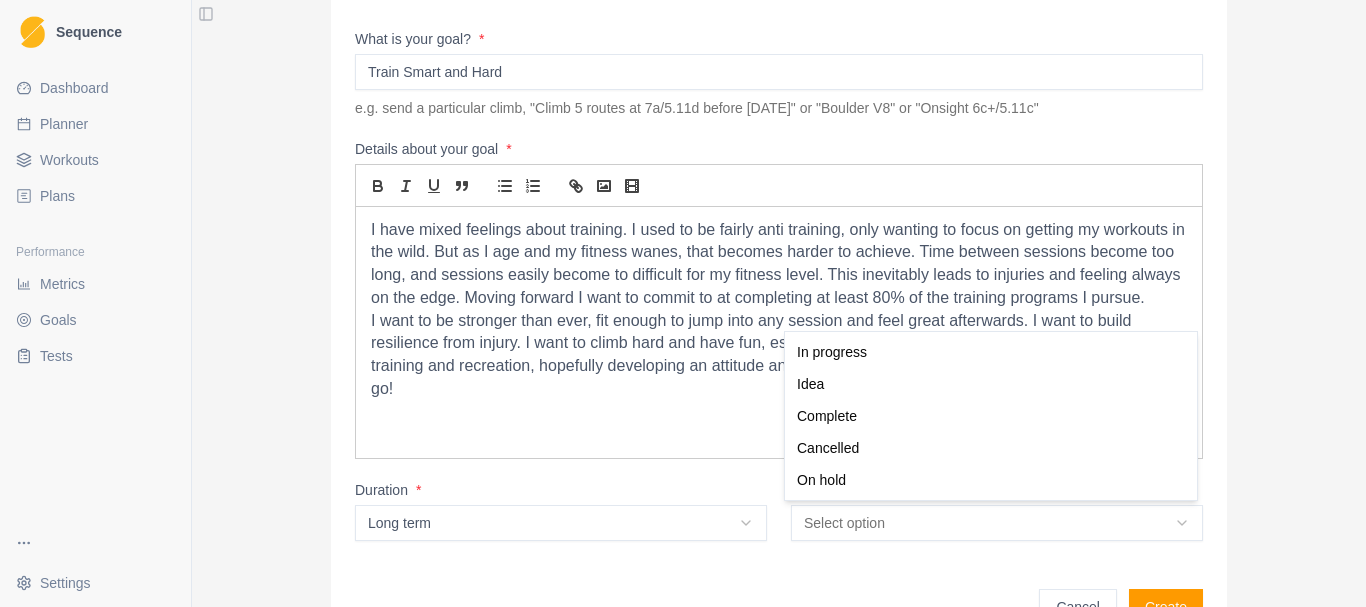 select on "in_progress" 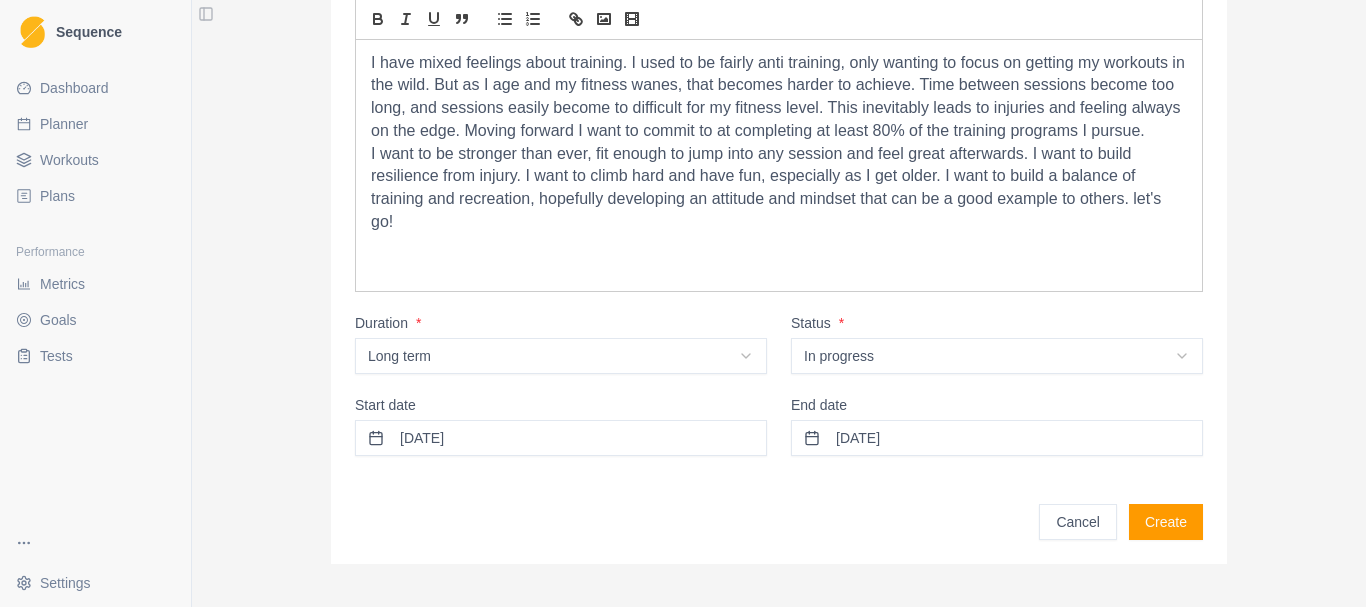 scroll, scrollTop: 336, scrollLeft: 0, axis: vertical 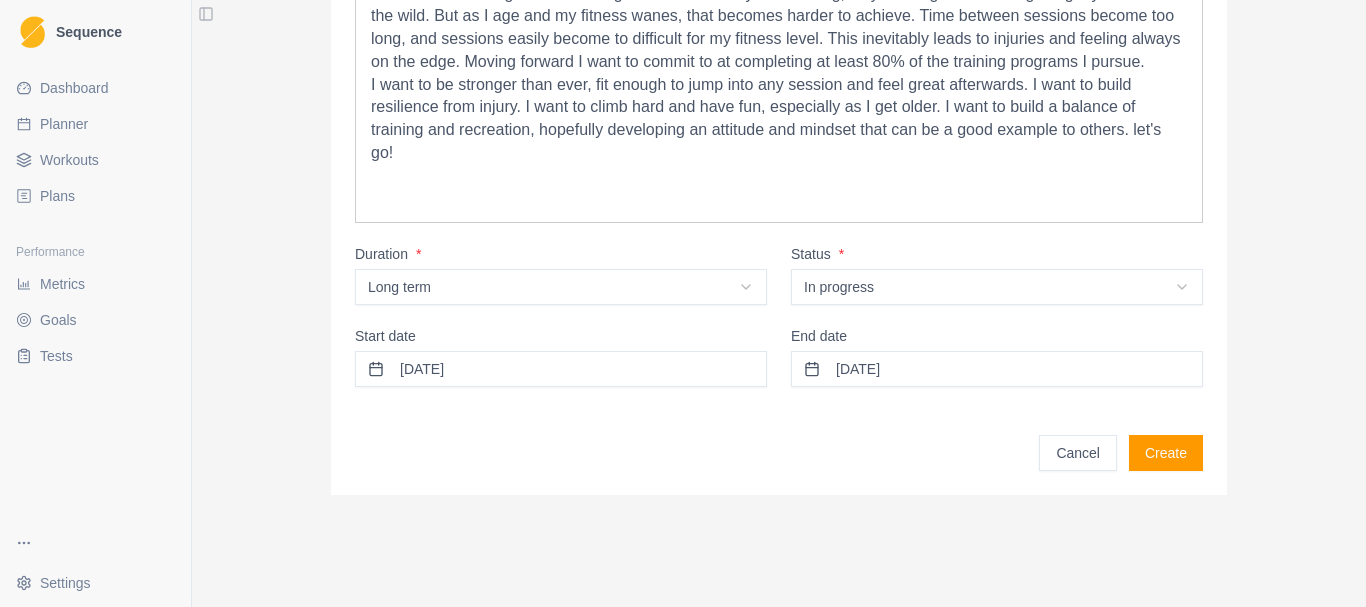 click on "[DATE]" at bounding box center [997, 369] 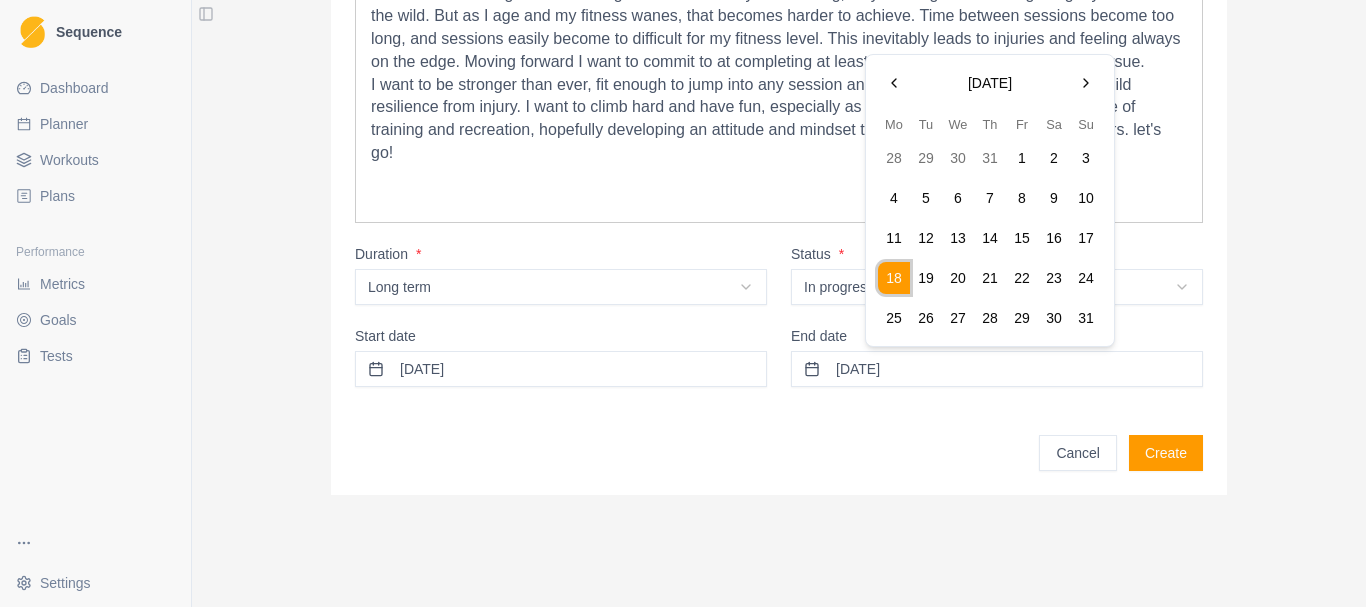 click at bounding box center (990, 83) 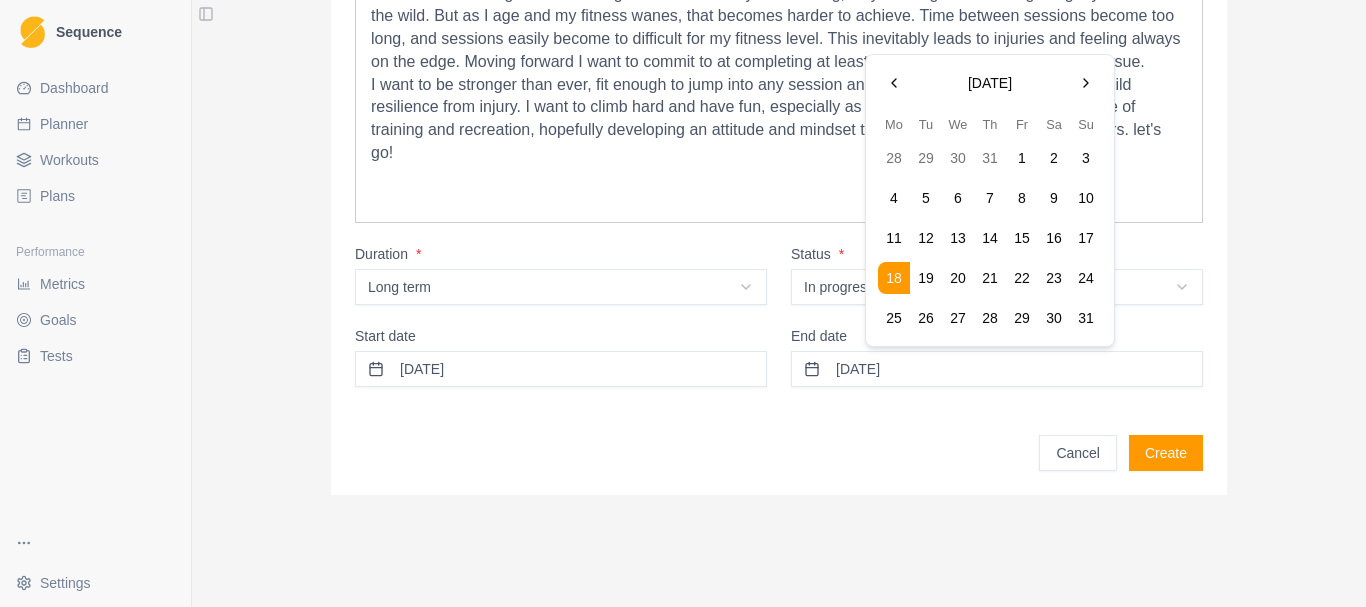 click at bounding box center [1086, 83] 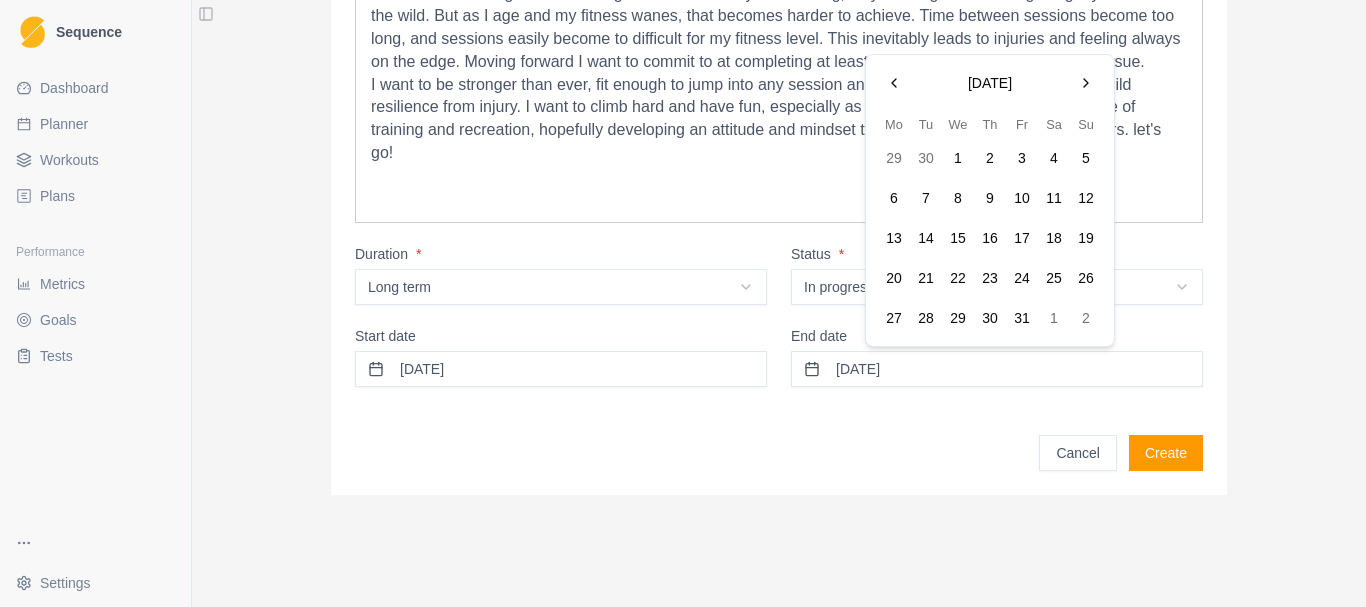 click at bounding box center [1086, 83] 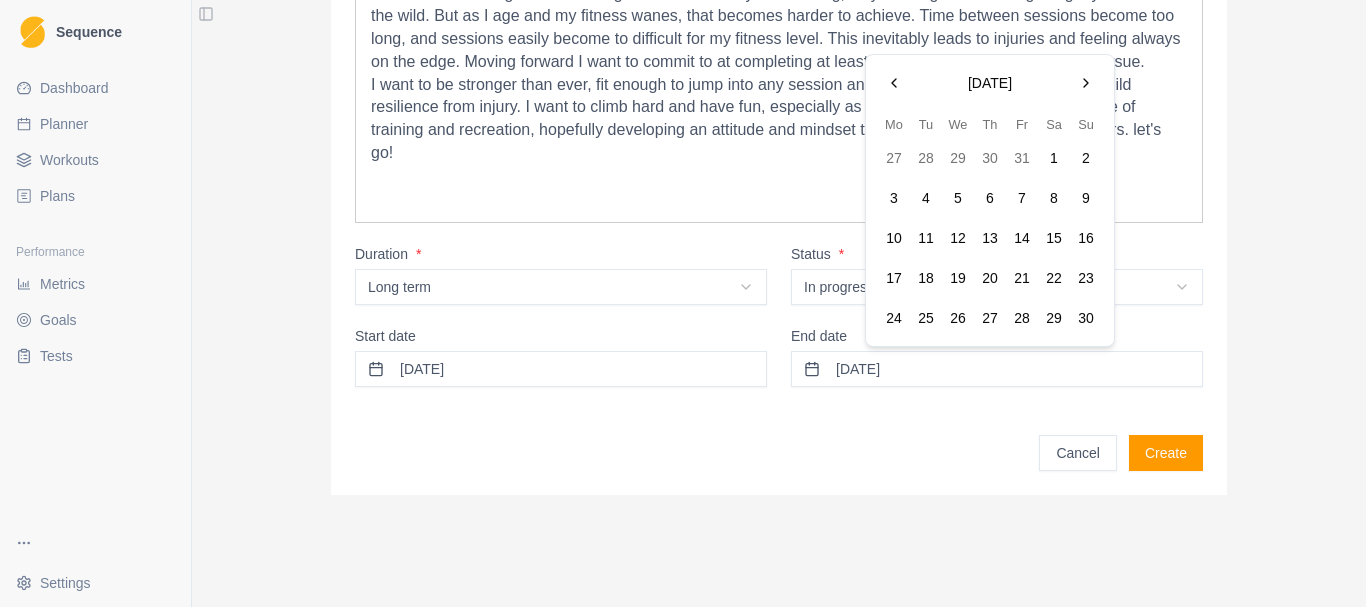 click at bounding box center [1086, 83] 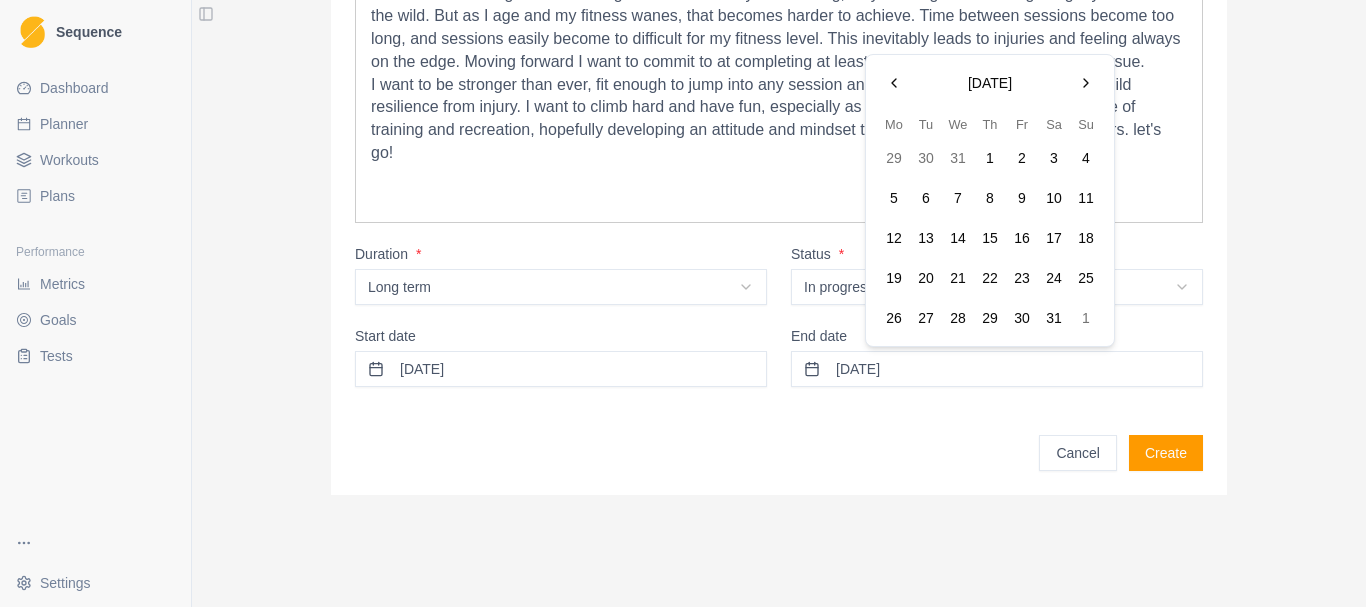 click at bounding box center (1086, 83) 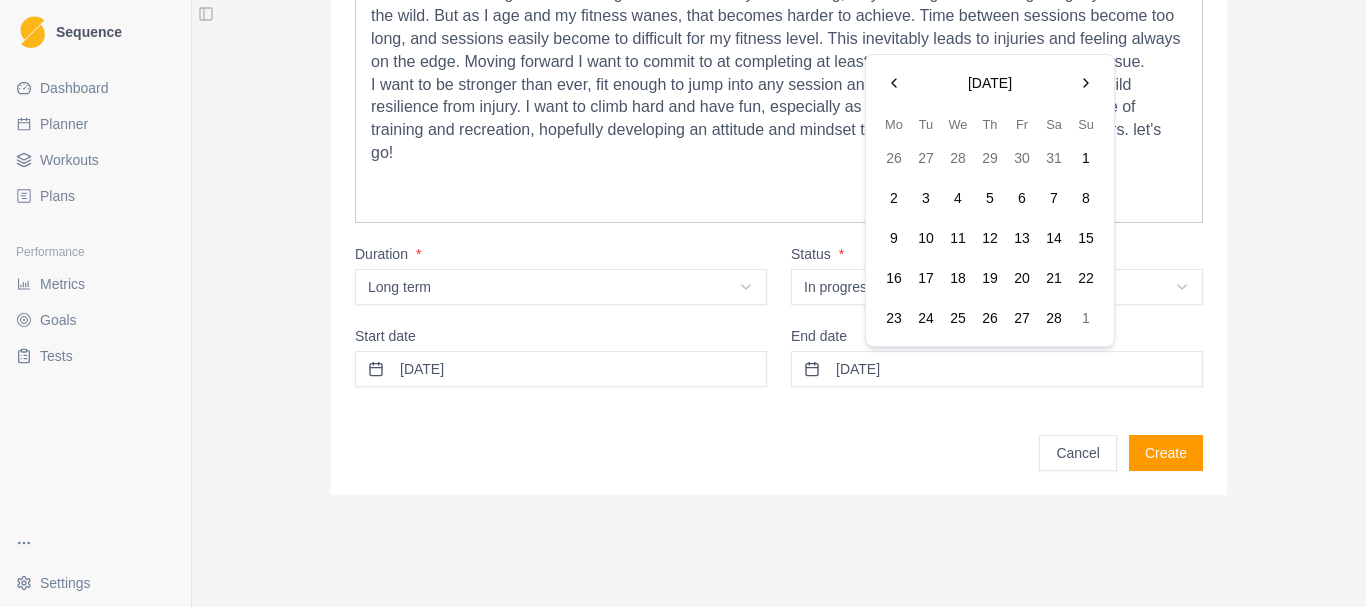 click at bounding box center (1086, 83) 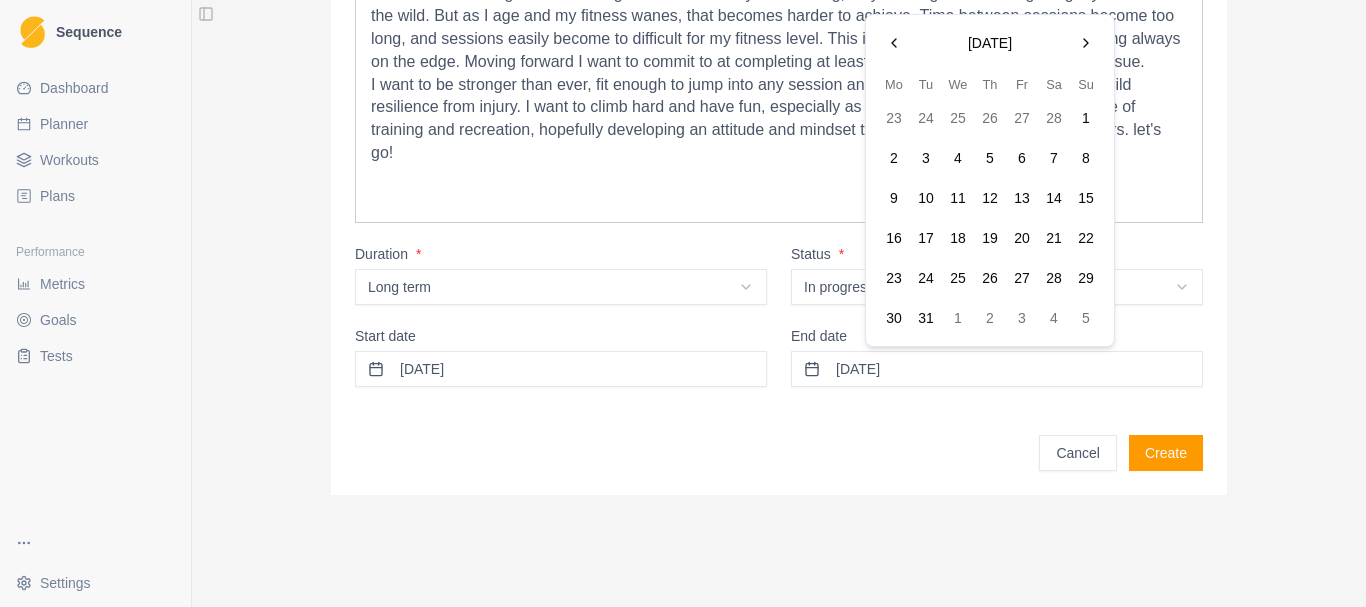 click on "Su" at bounding box center (1086, 84) 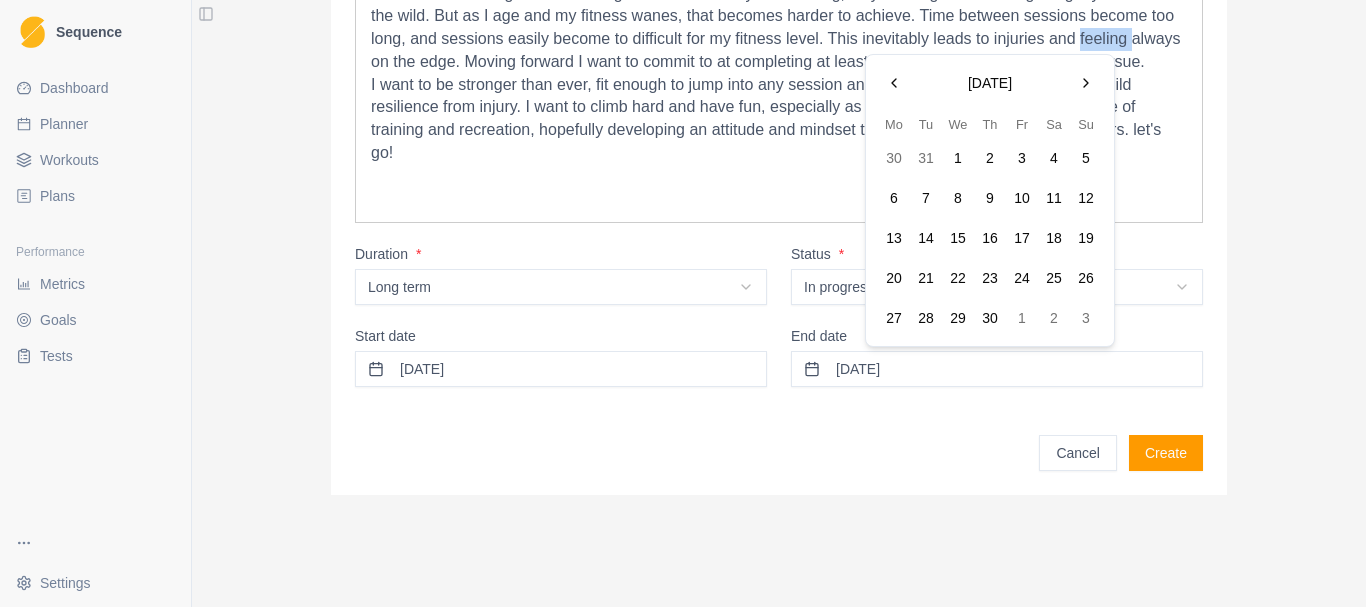 click on "I have mixed feelings about training. I used to be fairly anti training, only wanting to focus on getting my workouts in the wild. But as I age and my fitness wanes, that becomes harder to achieve. Time between sessions become too long, and sessions easily become to difficult for my fitness level. This inevitably leads to injuries and feeling always on the edge. Moving forward I want to commit to at completing at least 80% of the training programs I pursue." at bounding box center [779, 28] 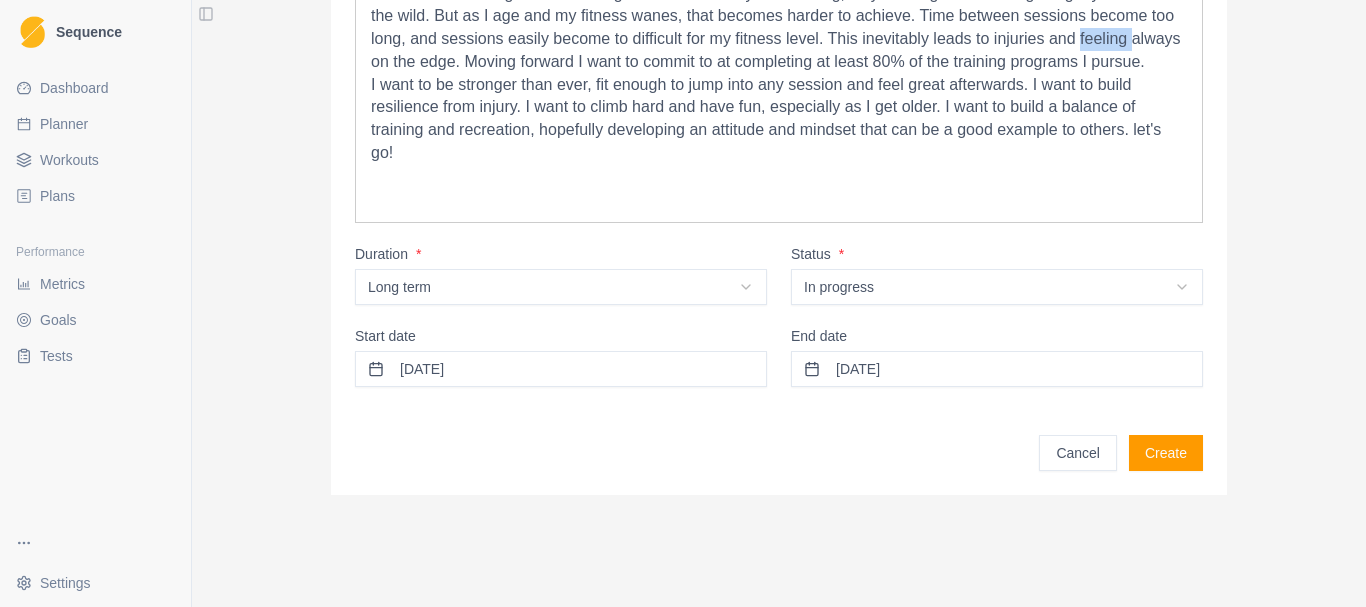 click on "[DATE]" at bounding box center [997, 369] 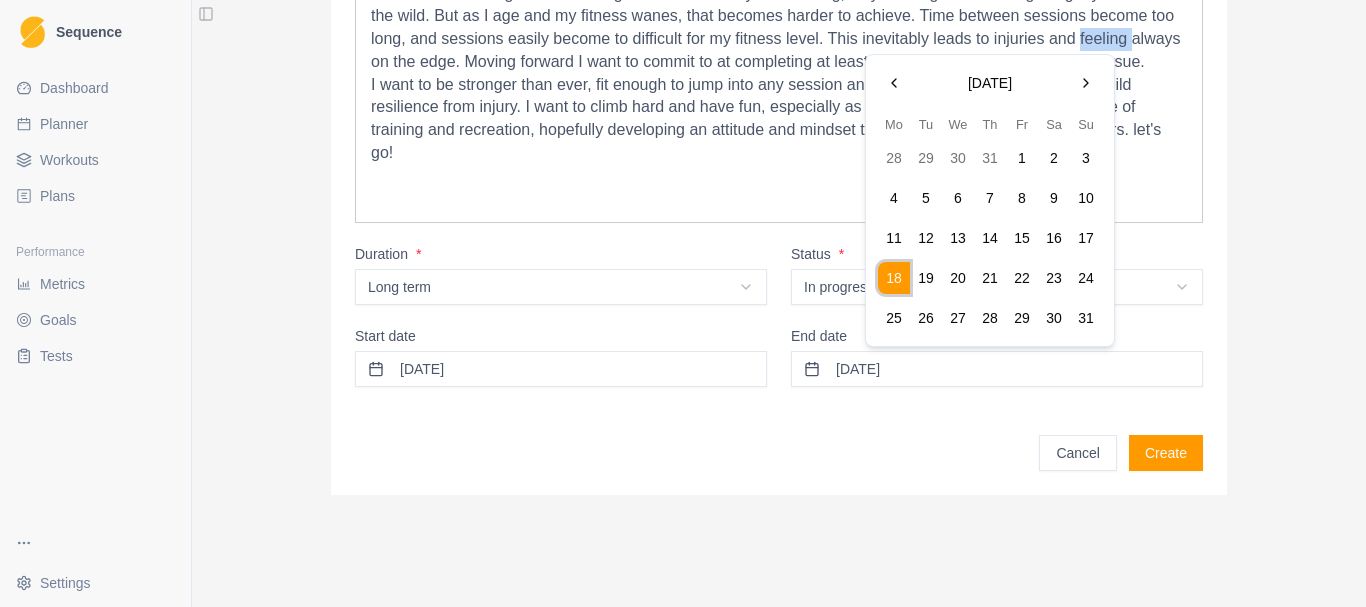 click at bounding box center [1086, 83] 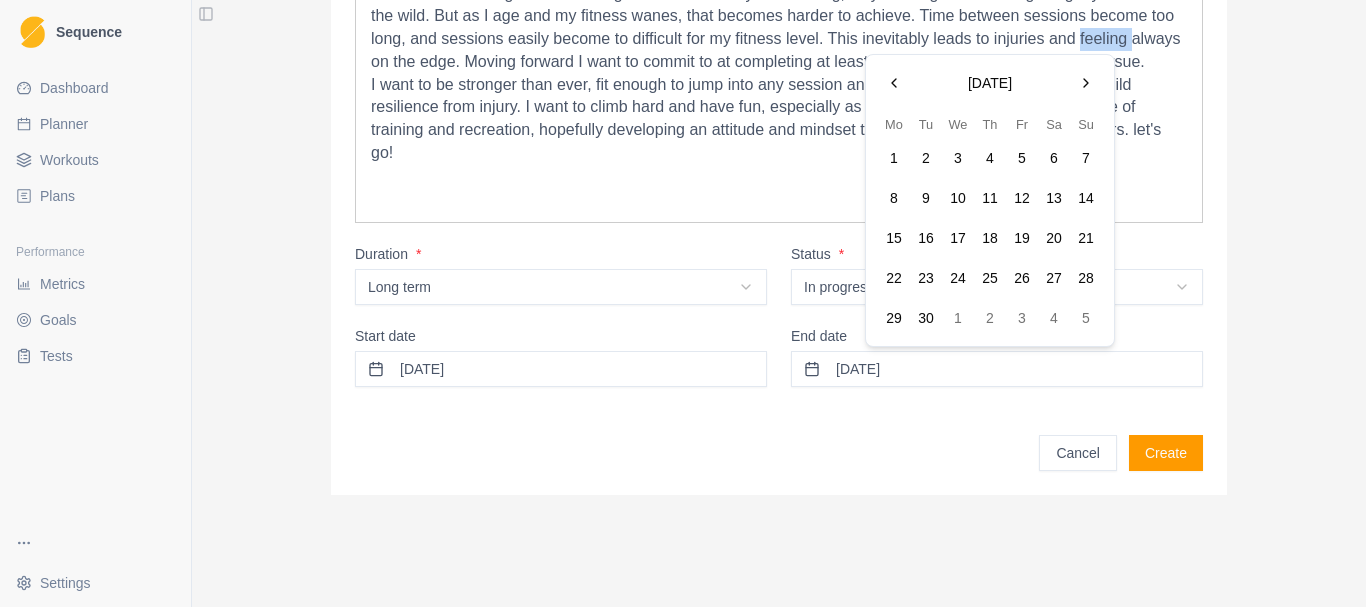 click at bounding box center [1086, 83] 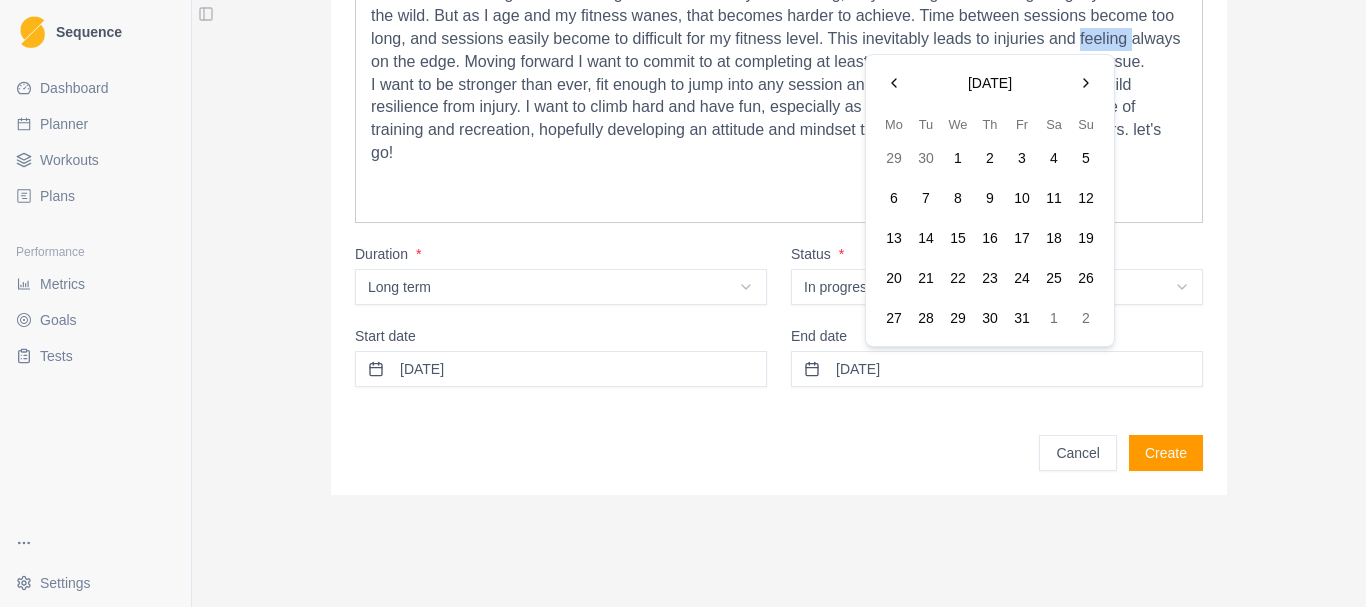 click at bounding box center (1086, 83) 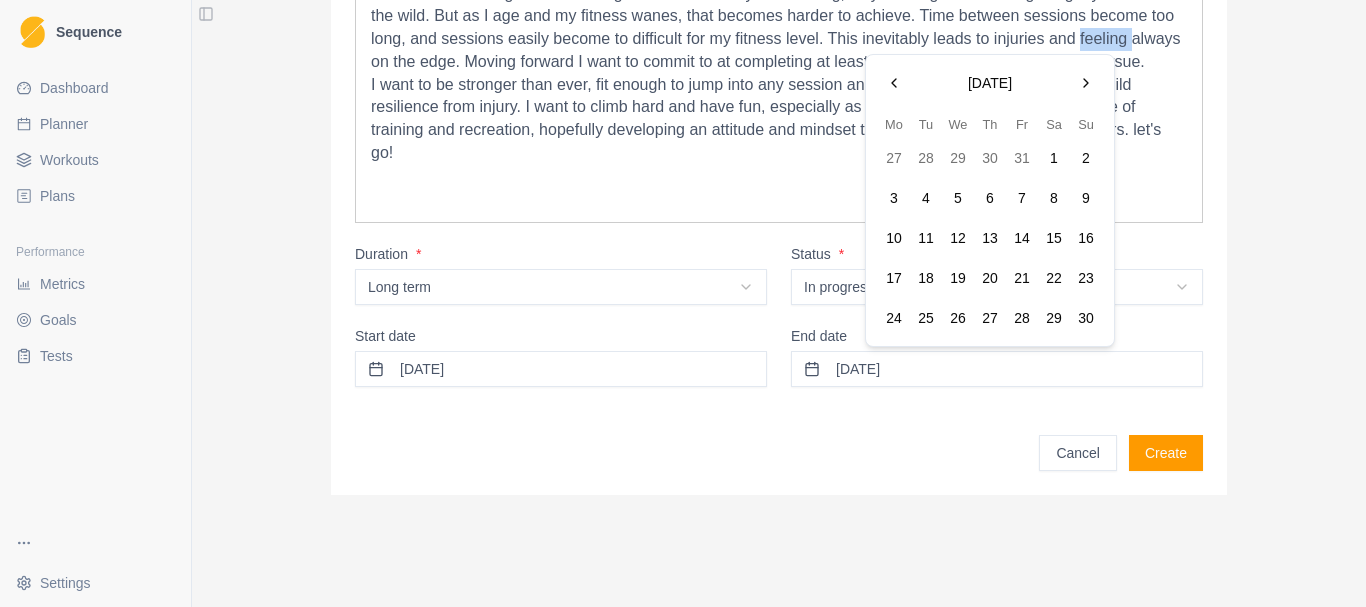click at bounding box center [1086, 83] 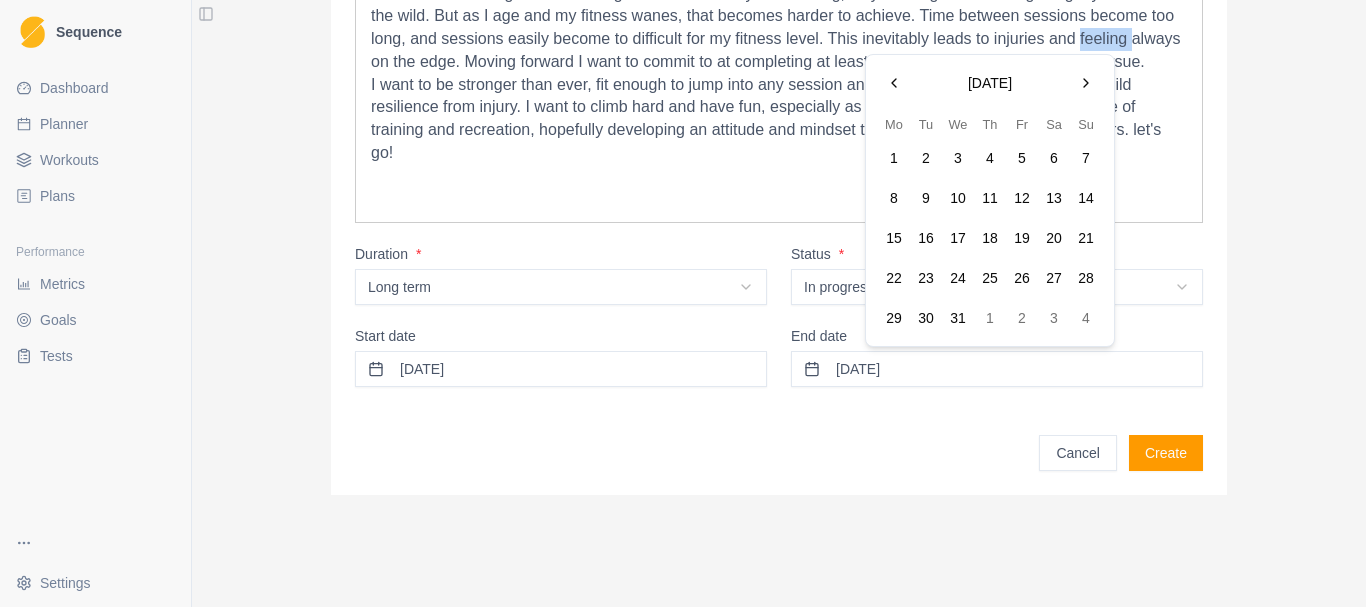 click at bounding box center [1086, 83] 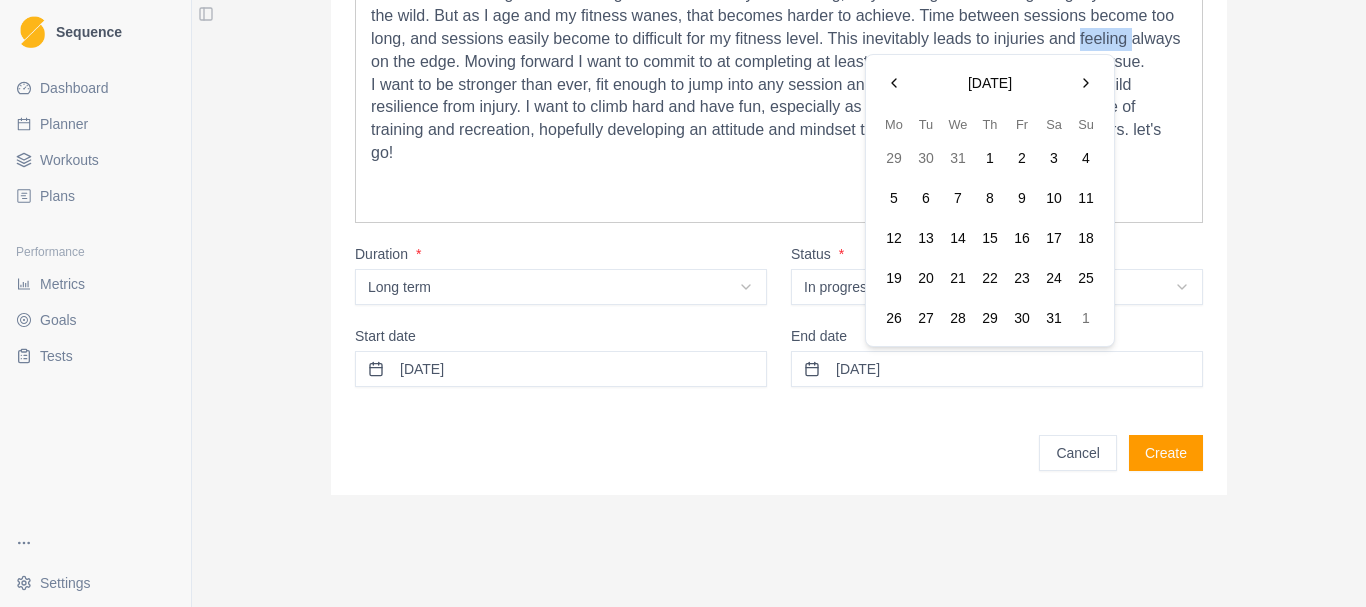 click at bounding box center [1086, 83] 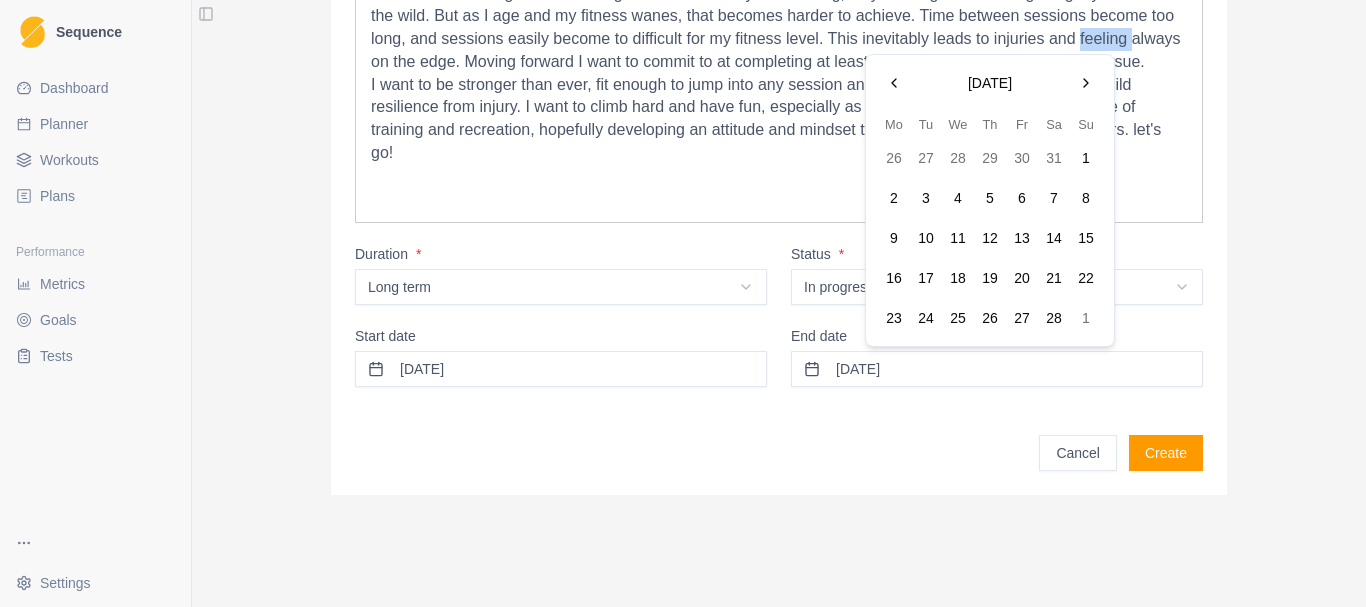 click at bounding box center (1086, 83) 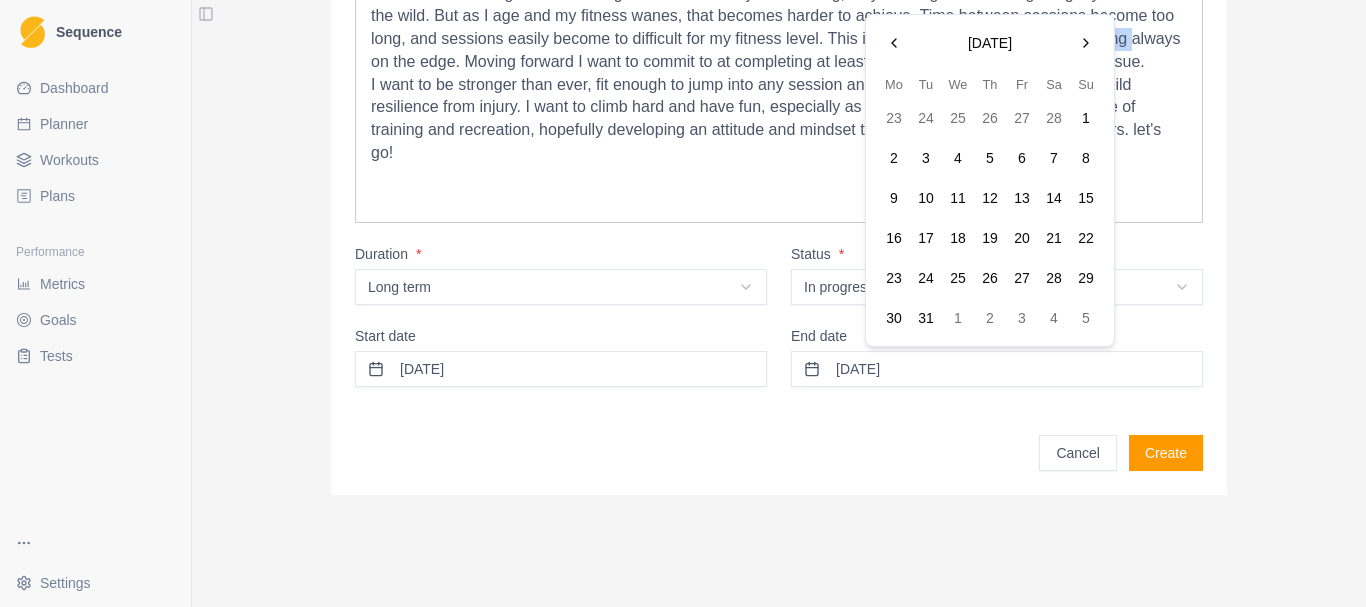 click at bounding box center [1086, 43] 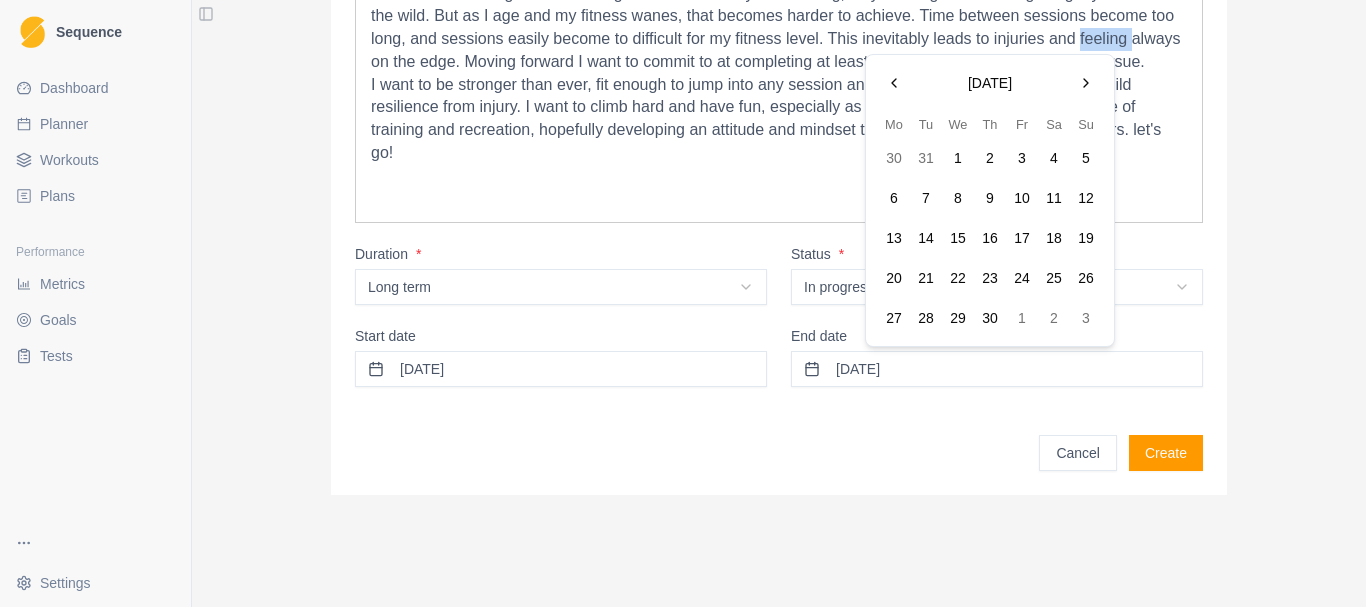 click at bounding box center [1086, 83] 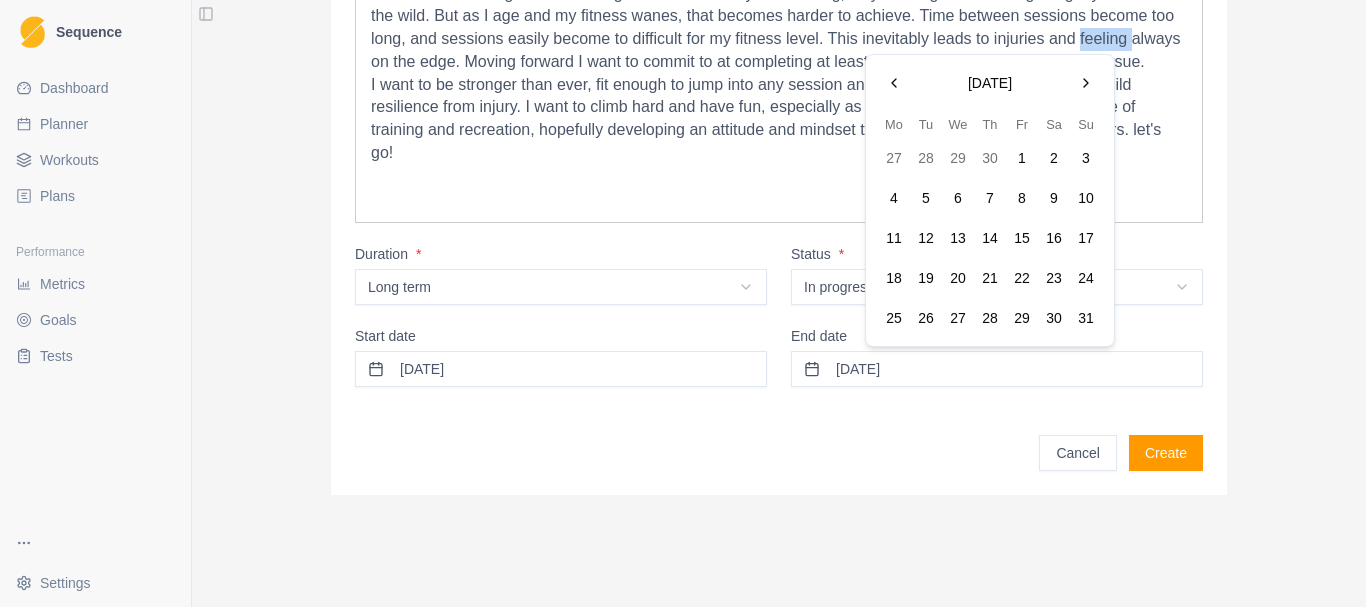 click at bounding box center [1086, 83] 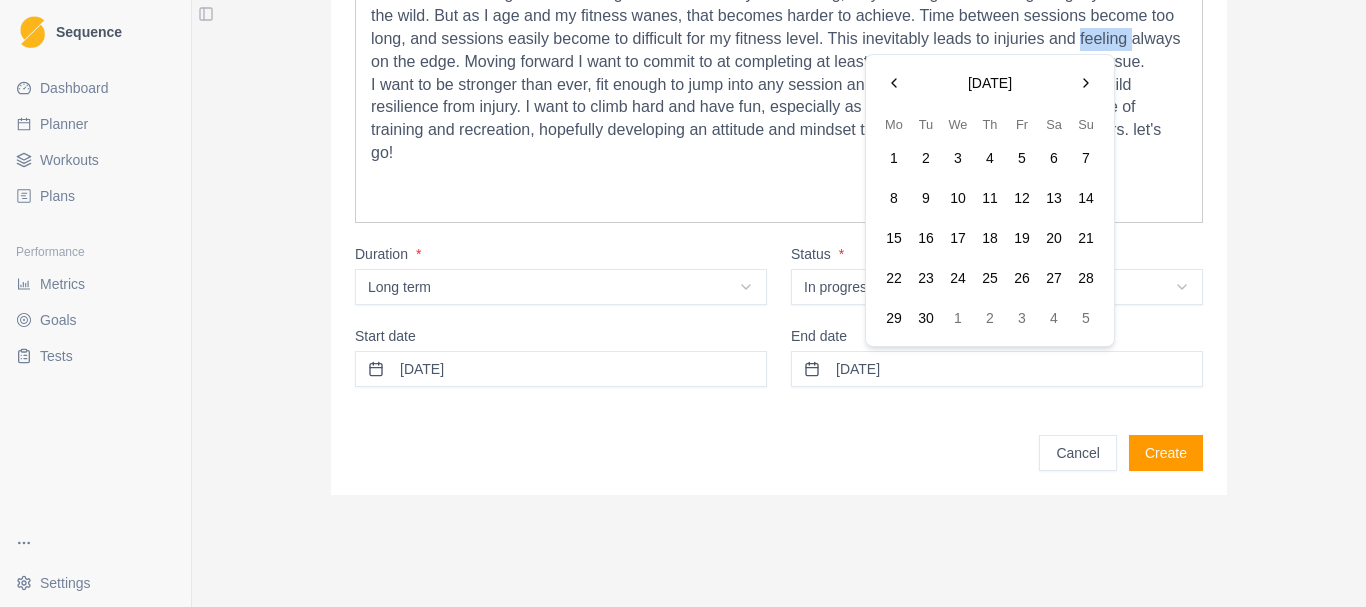 click at bounding box center (1086, 83) 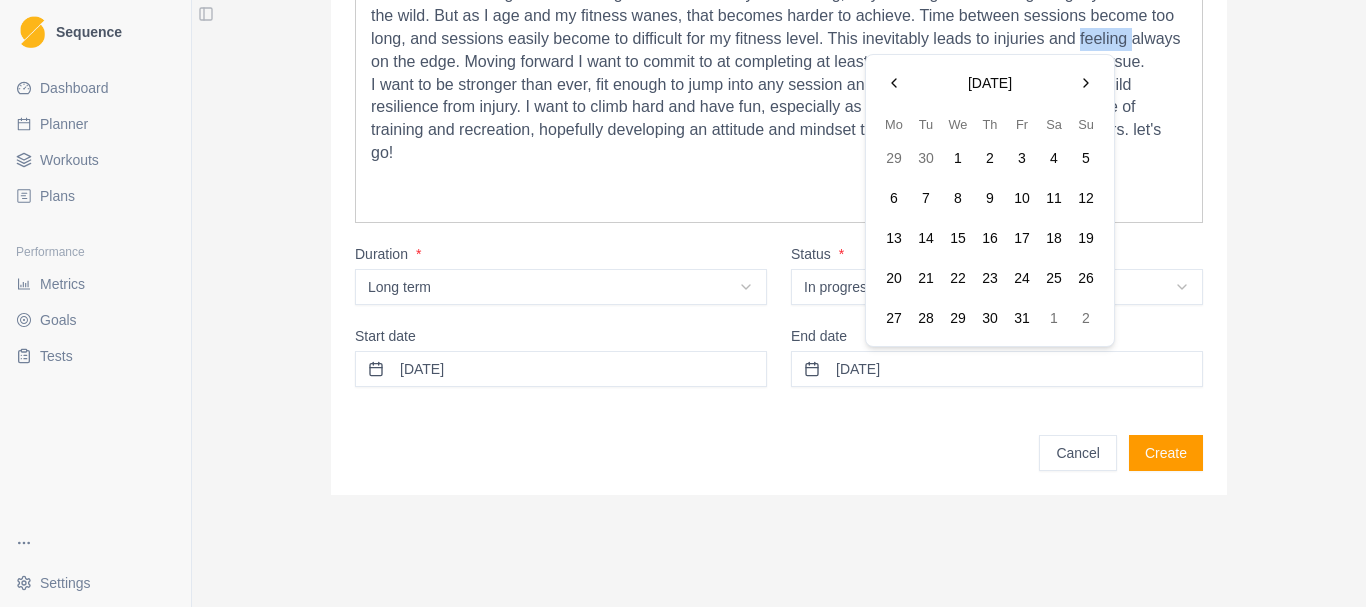 click at bounding box center (1086, 83) 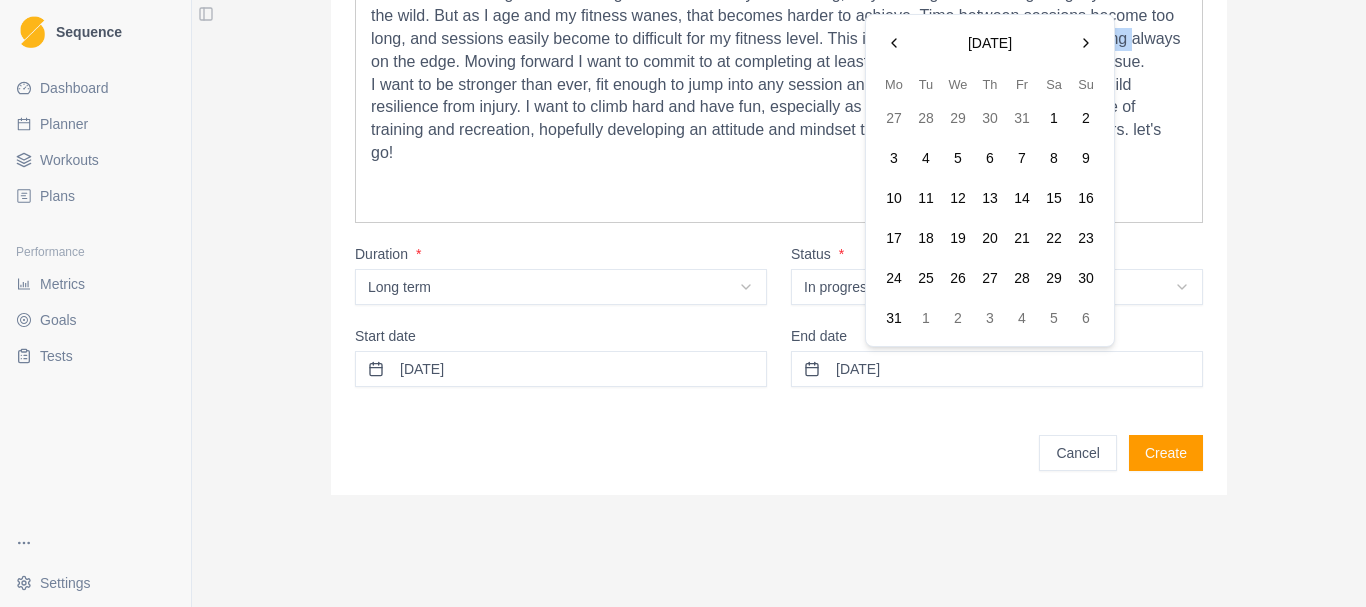 click at bounding box center (1086, 43) 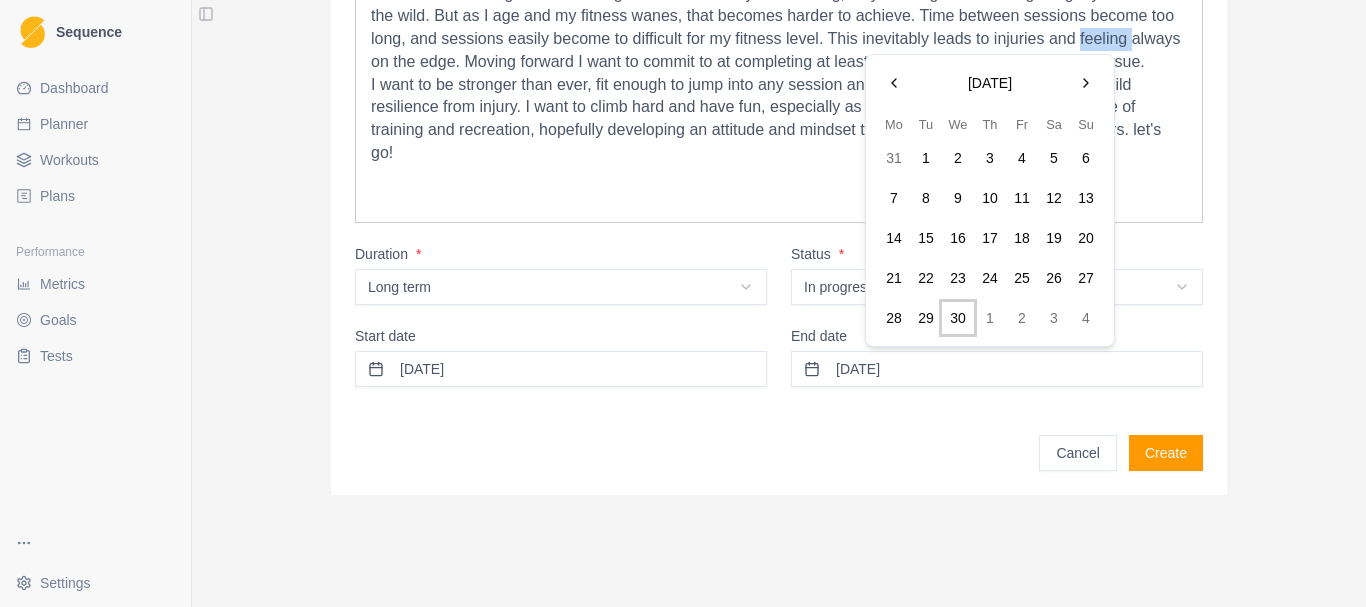 click on "30" at bounding box center (958, 318) 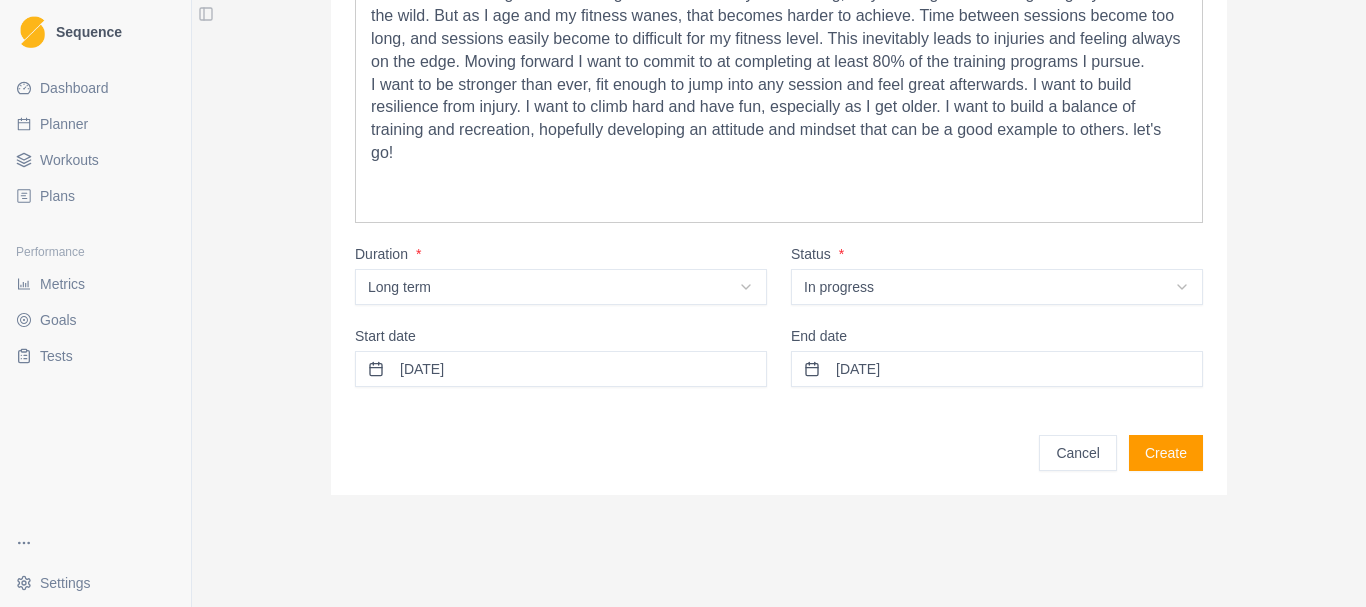 click at bounding box center (779, 176) 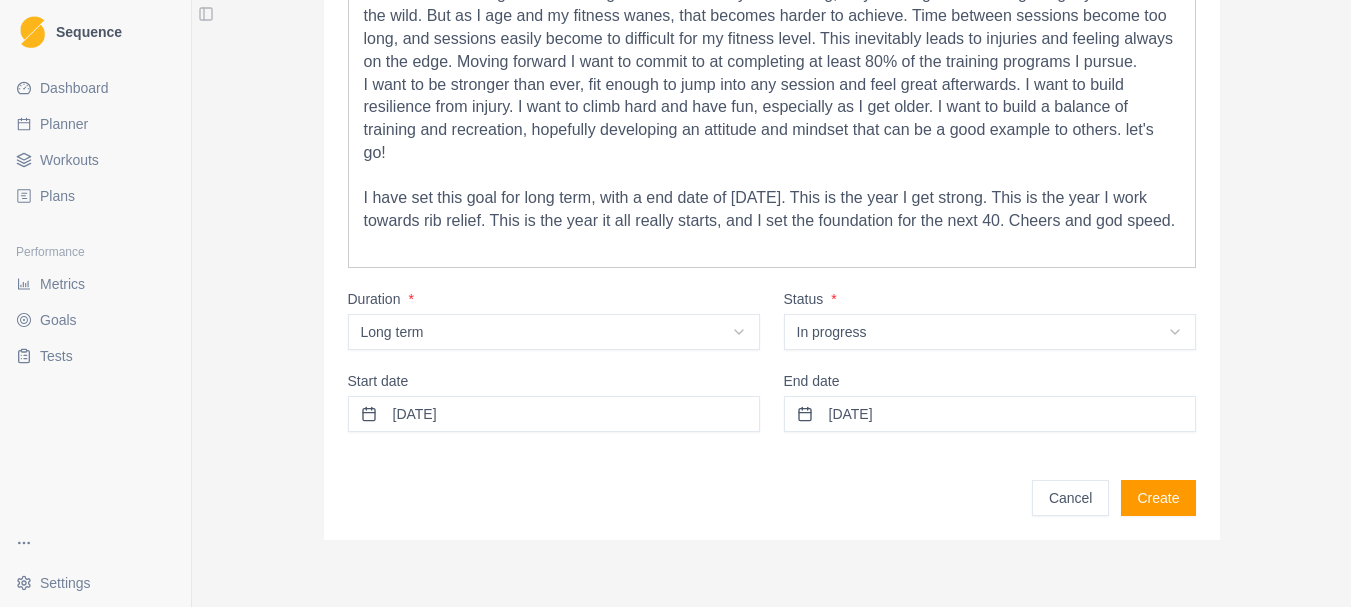 click on "Create" at bounding box center [1158, 498] 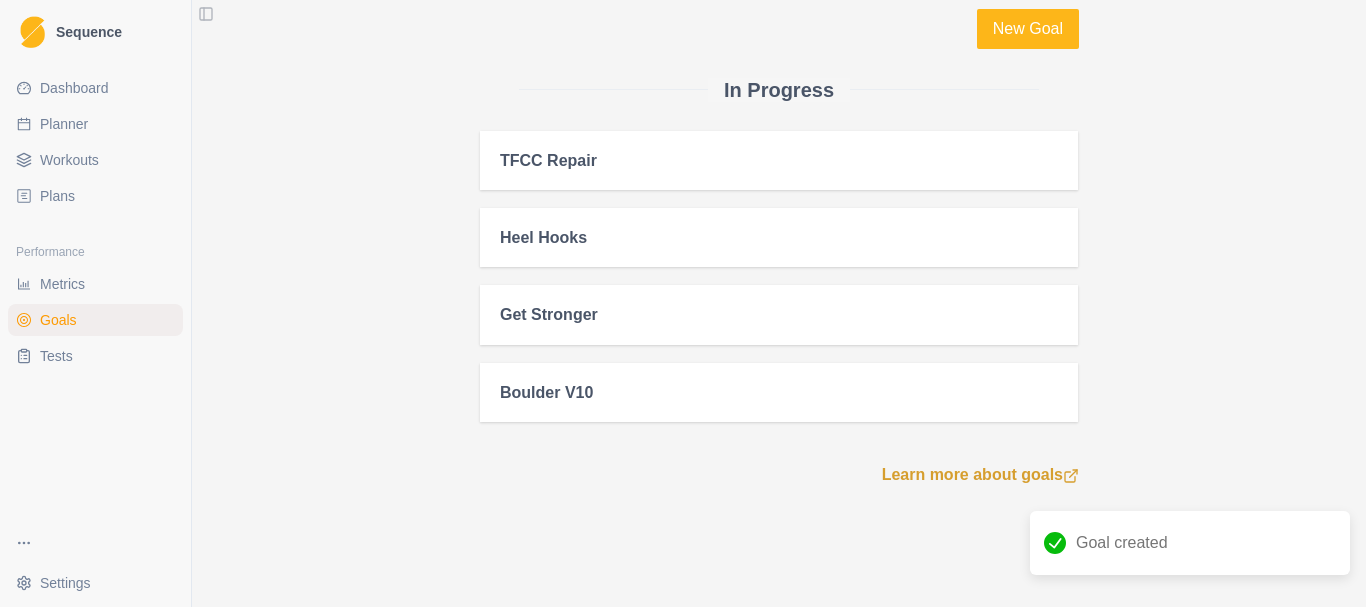 scroll, scrollTop: 0, scrollLeft: 0, axis: both 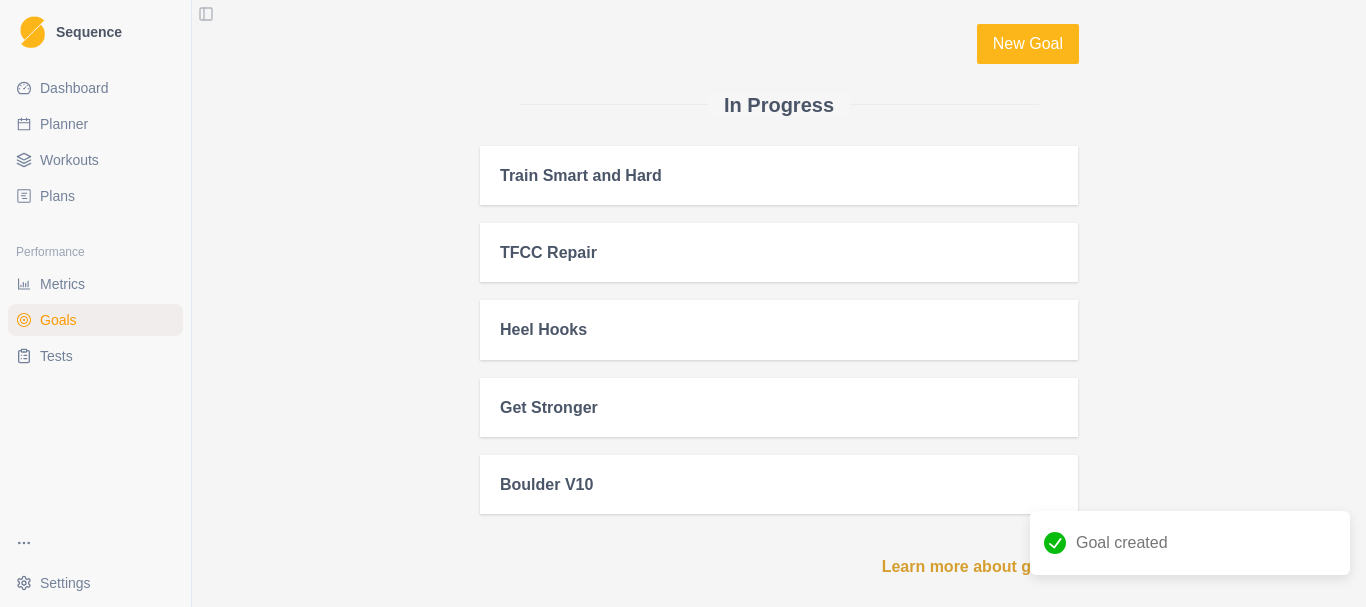 click on "Dashboard" at bounding box center [74, 88] 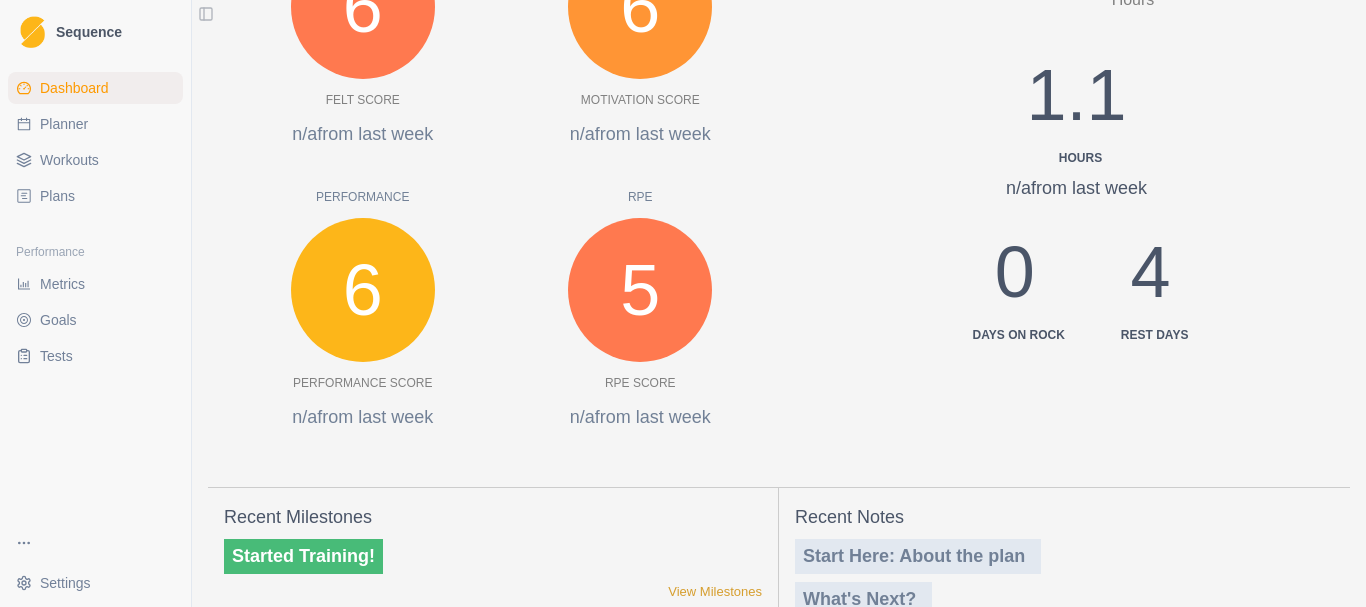 scroll, scrollTop: 910, scrollLeft: 0, axis: vertical 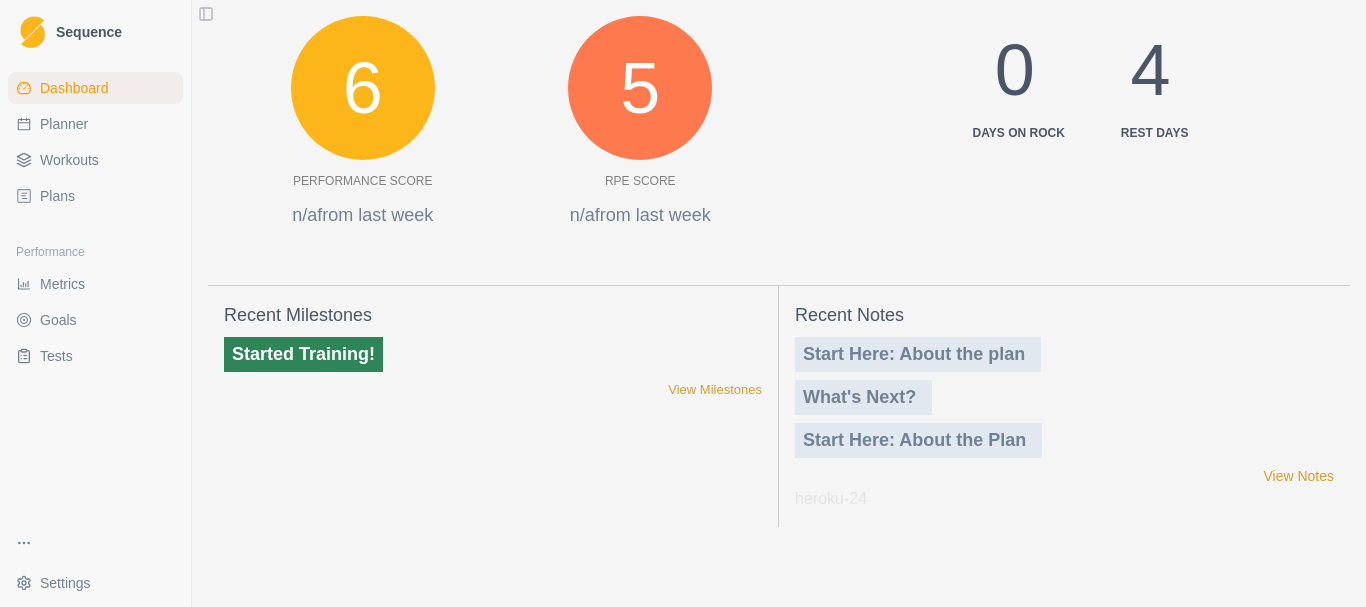 click on "Started Training!" at bounding box center (303, 354) 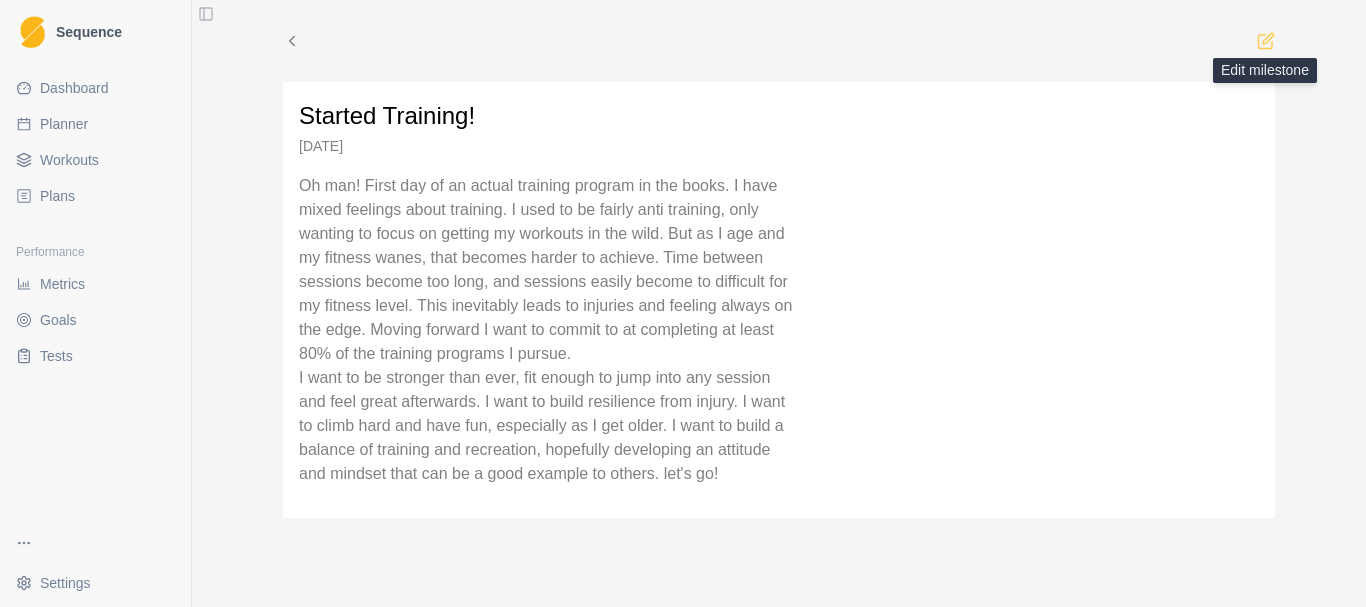 click 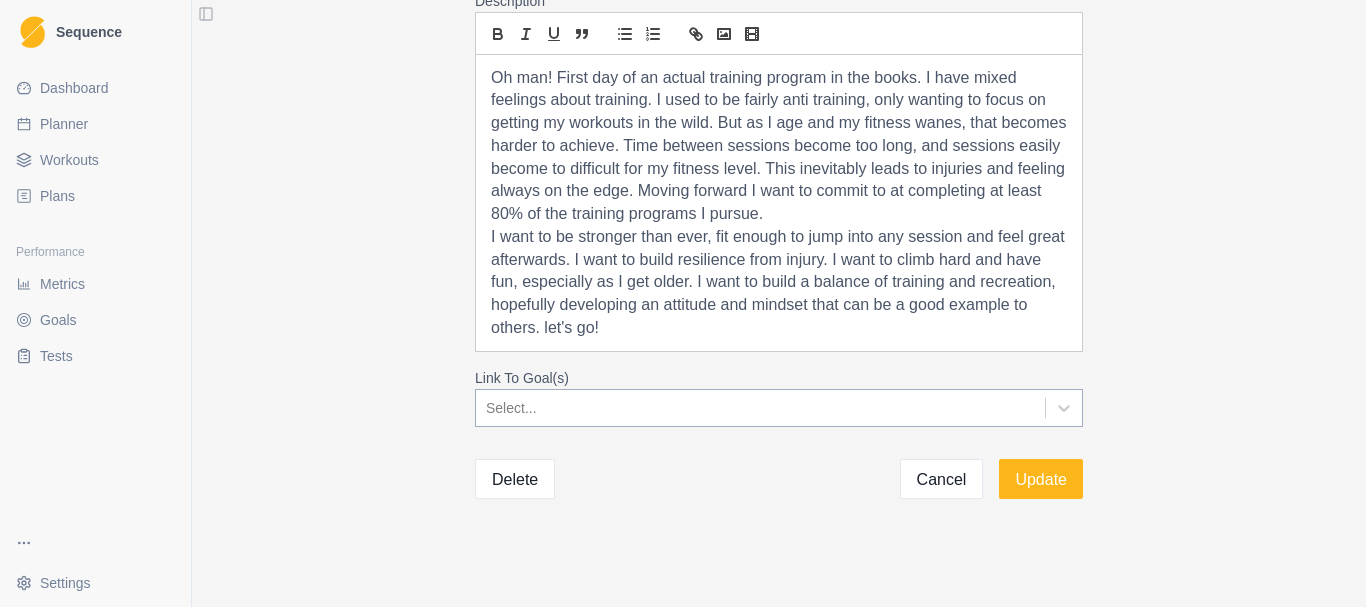 scroll, scrollTop: 203, scrollLeft: 0, axis: vertical 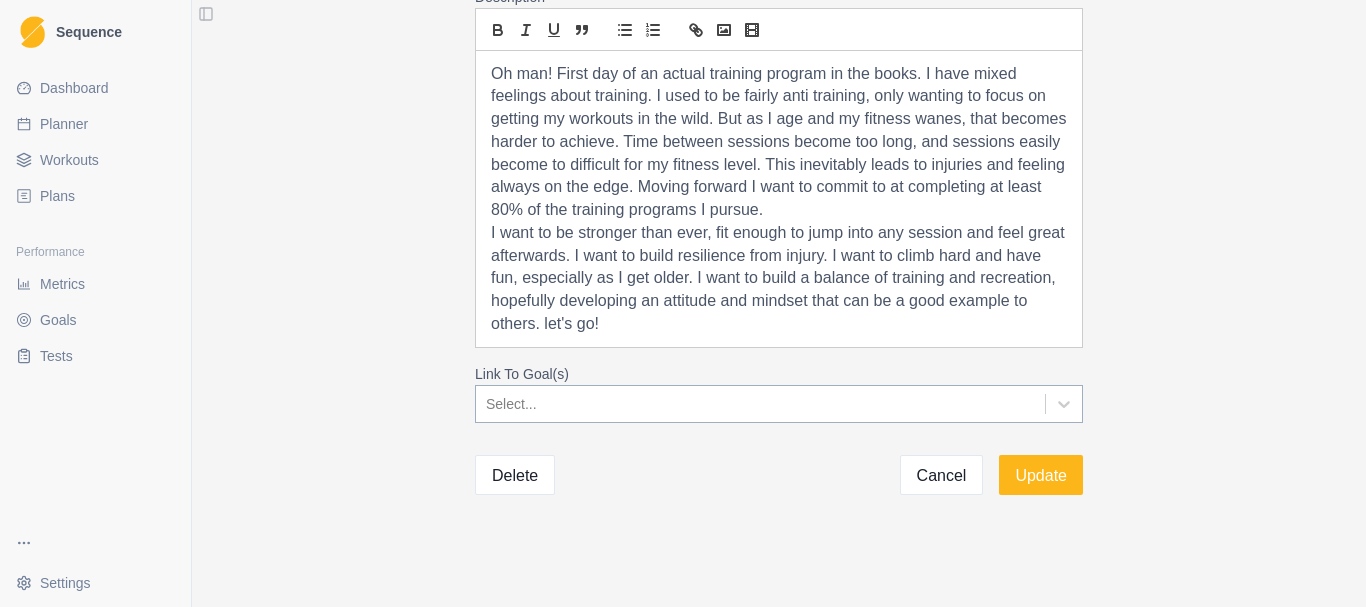 click at bounding box center (760, 404) 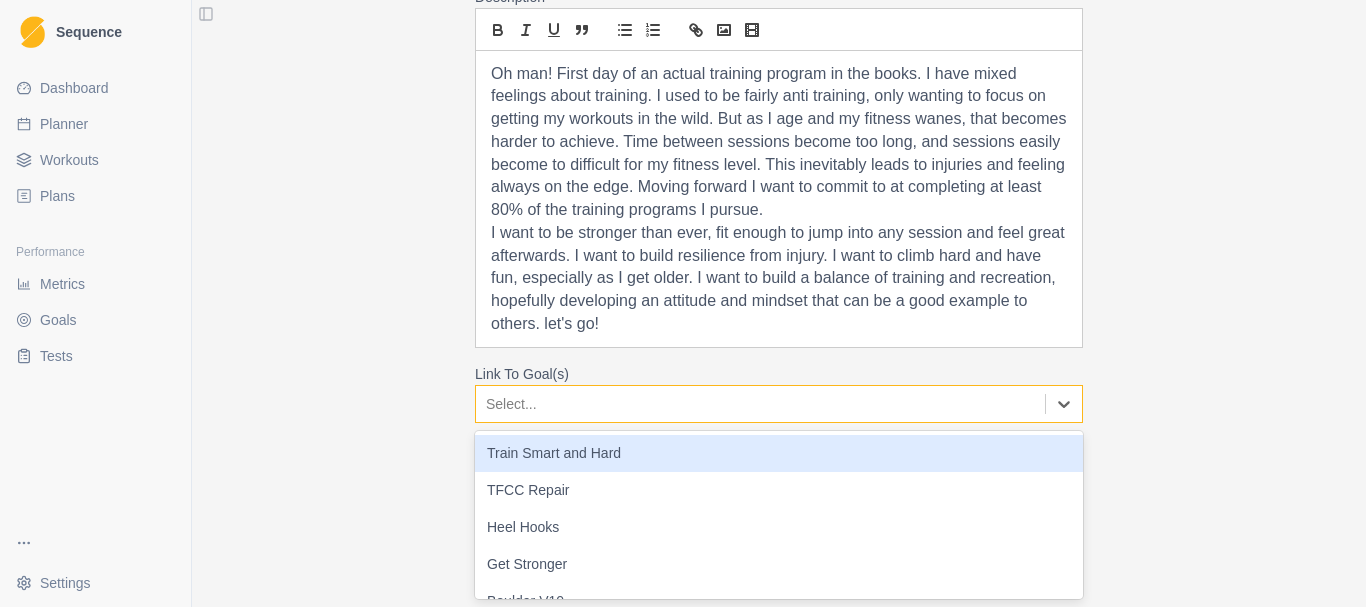 click on "Train Smart and Hard" at bounding box center [779, 453] 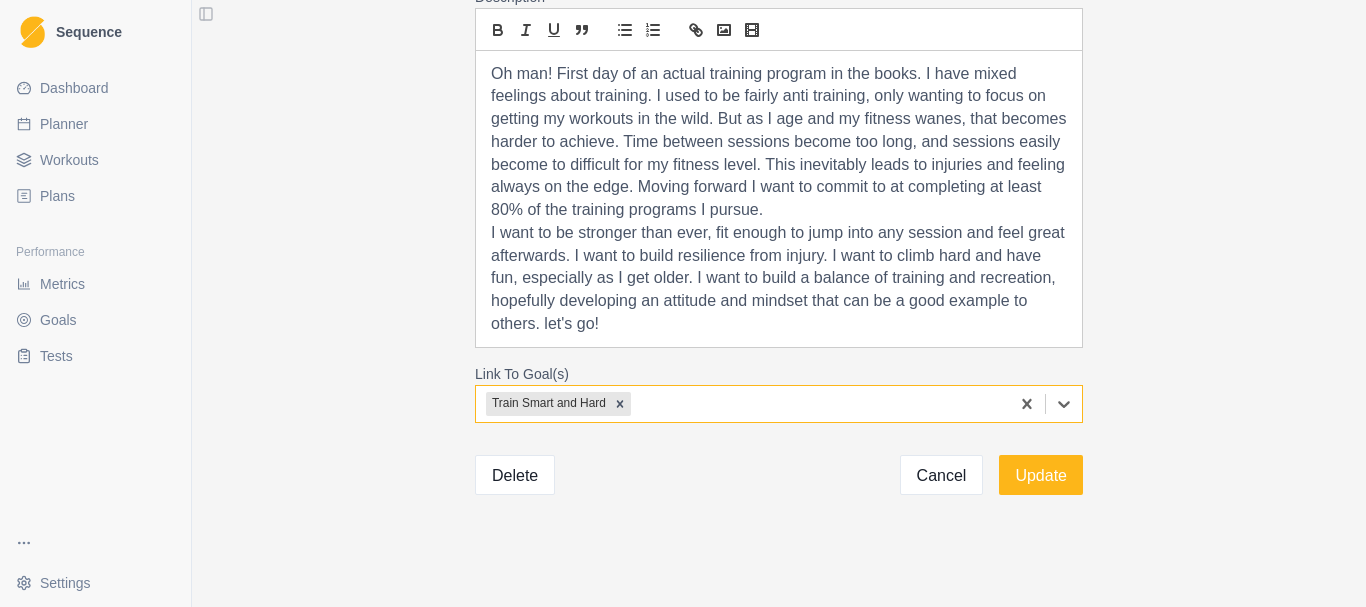 click on "Title * Started Training! Date [DATE] Description Oh man! First day of an actual training program in the books. I have mixed feelings about training. I used to be fairly anti training, only wanting to focus on getting my workouts in the wild. But as I age and my fitness wanes, that becomes harder to achieve. Time between sessions become too long, and sessions easily become to difficult for my fitness level. This inevitably leads to injuries and feeling always on the edge. Moving forward I want to commit to at completing at least 80% of the training programs I pursue. I want to be stronger than ever, fit enough to jump into any session and feel great afterwards. I want to build resilience from injury. I want to climb hard and have fun, especially as I get older. I want to build a balance of training and recreation, hopefully developing an attitude and mindset that can be a good example to others. let's go! Link To Goal(s) option Train Smart and Hard, selected. Train Smart and Hard Delete Cancel Update" at bounding box center [779, 303] 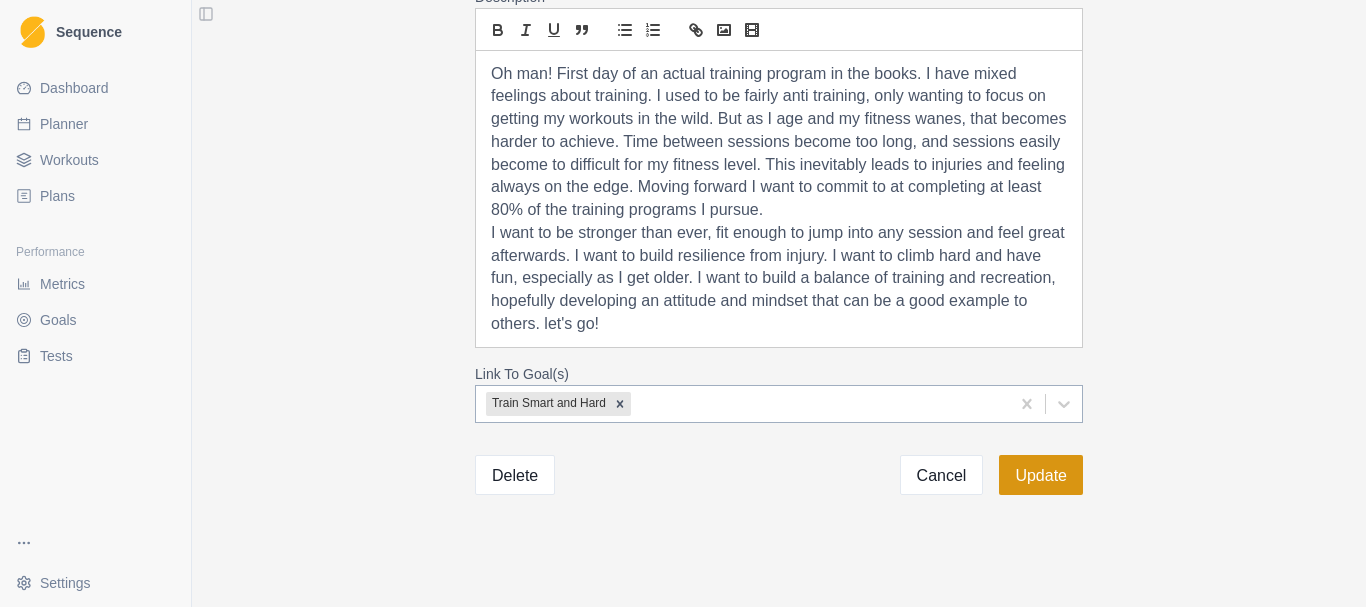 click on "Update" at bounding box center [1041, 475] 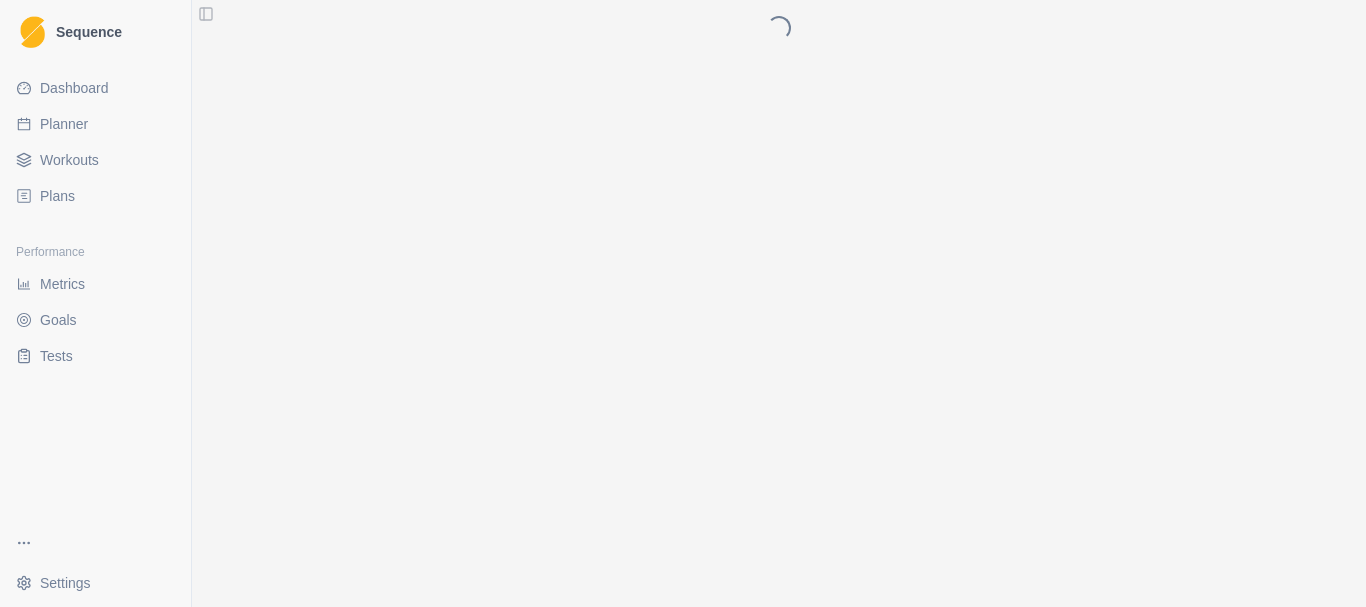 scroll, scrollTop: 0, scrollLeft: 0, axis: both 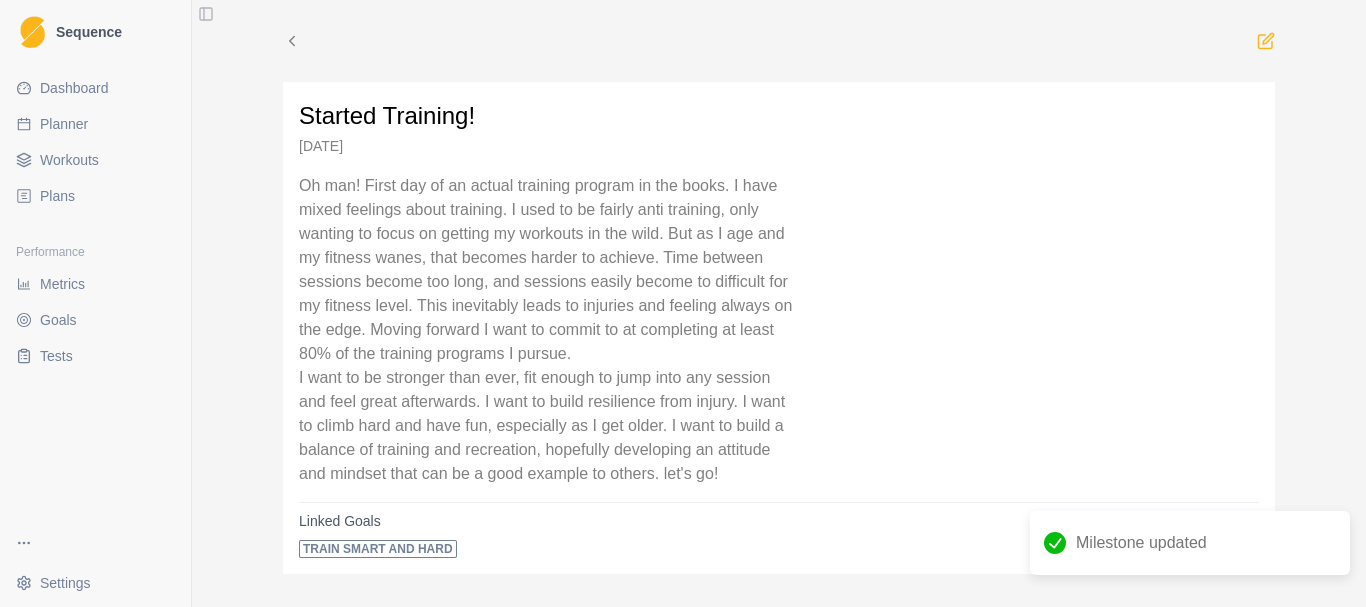 click on "Dashboard" at bounding box center (74, 88) 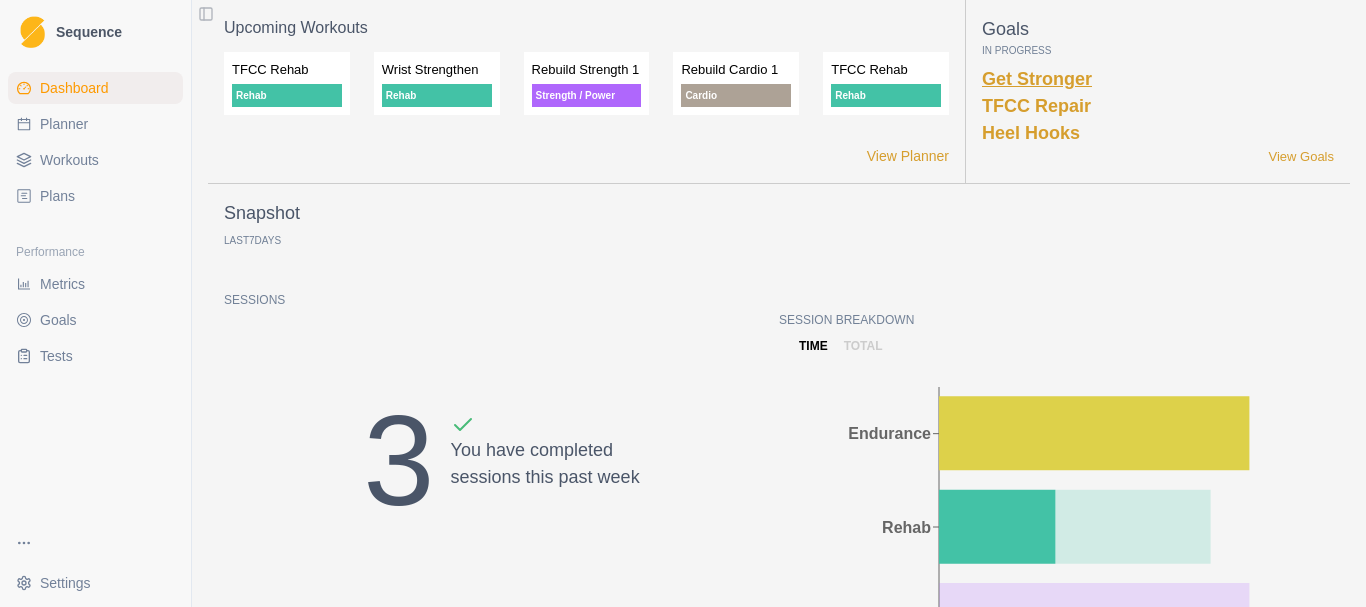 click on "Get Stronger" at bounding box center [1037, 79] 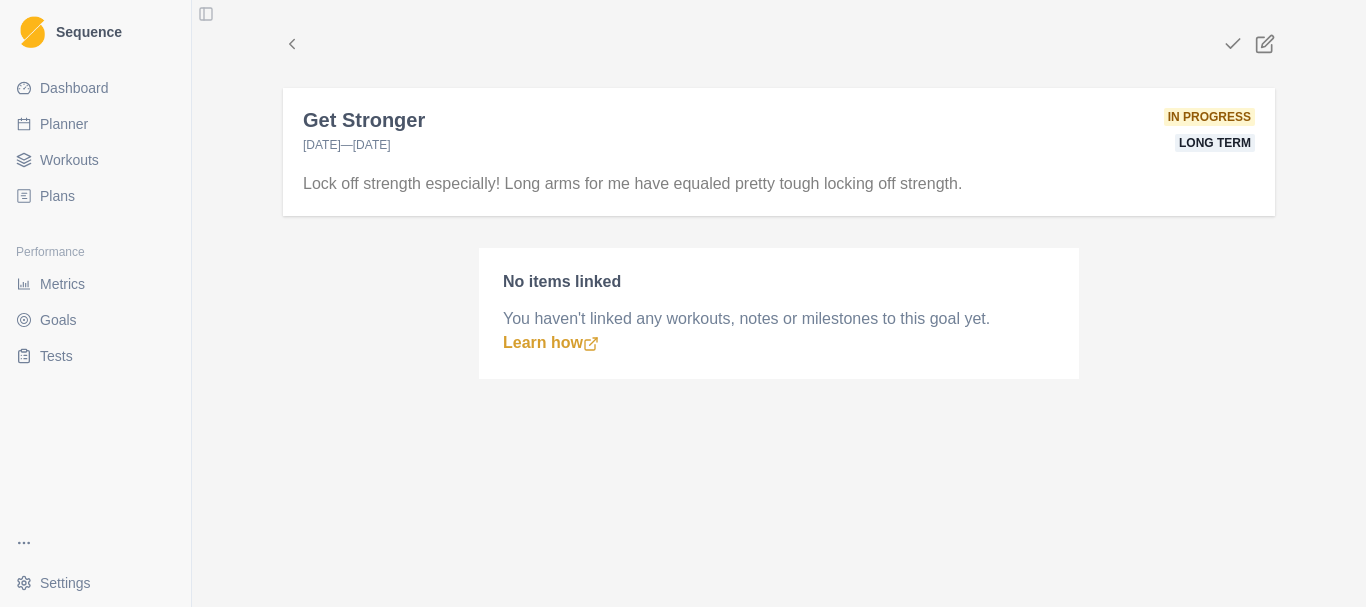 click 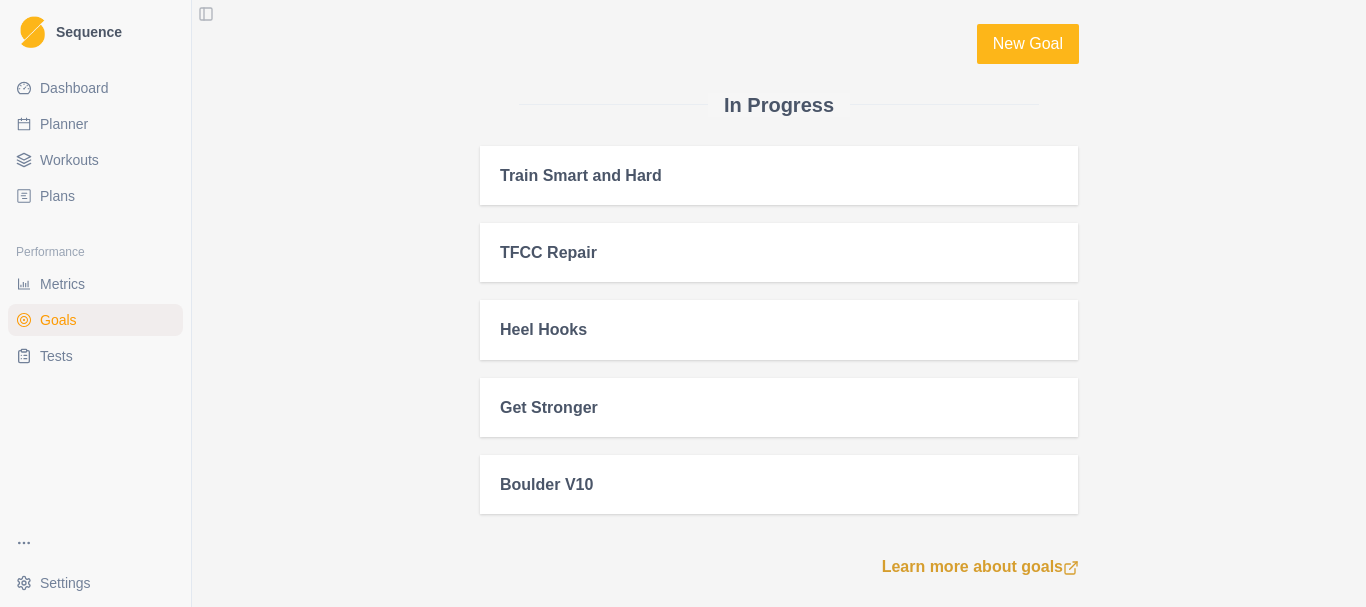 click on "Planner" at bounding box center [64, 124] 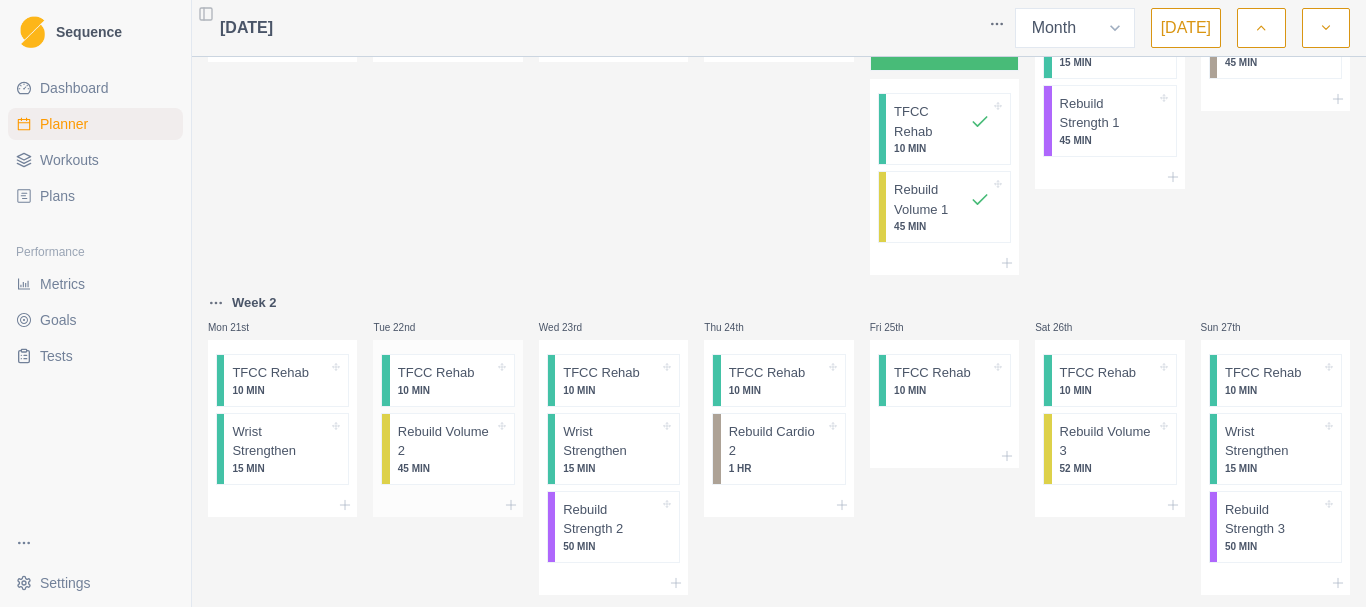 scroll, scrollTop: 583, scrollLeft: 0, axis: vertical 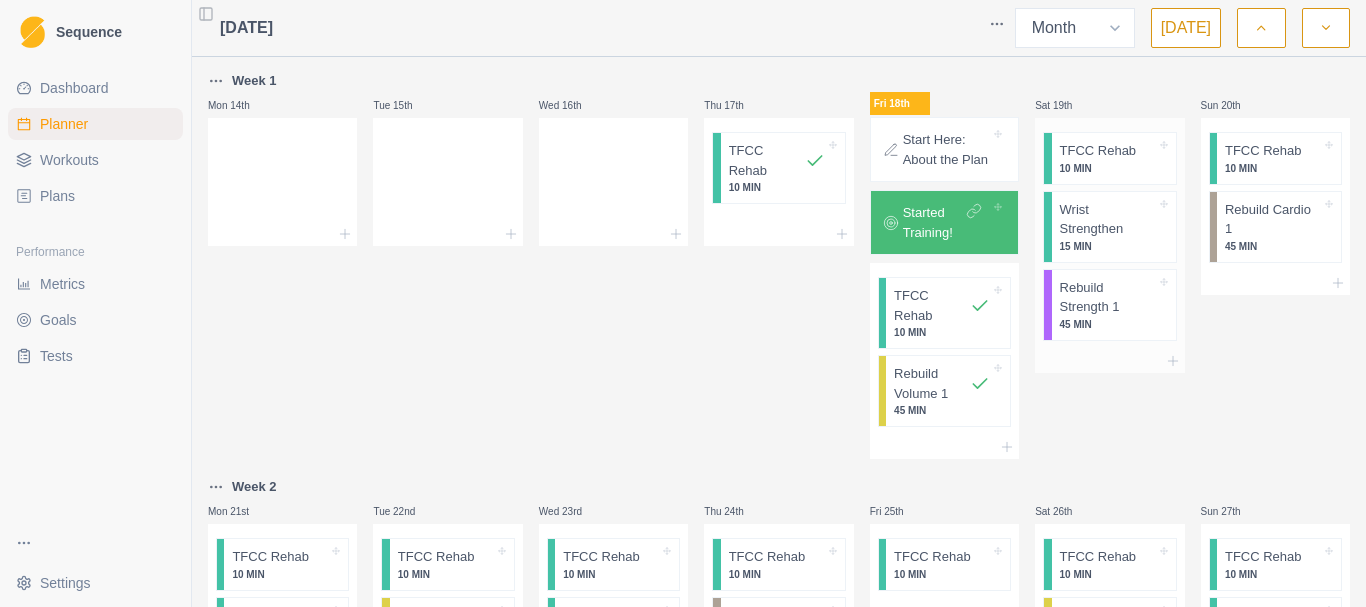 click on "Rebuild Strength 1" at bounding box center [1108, 297] 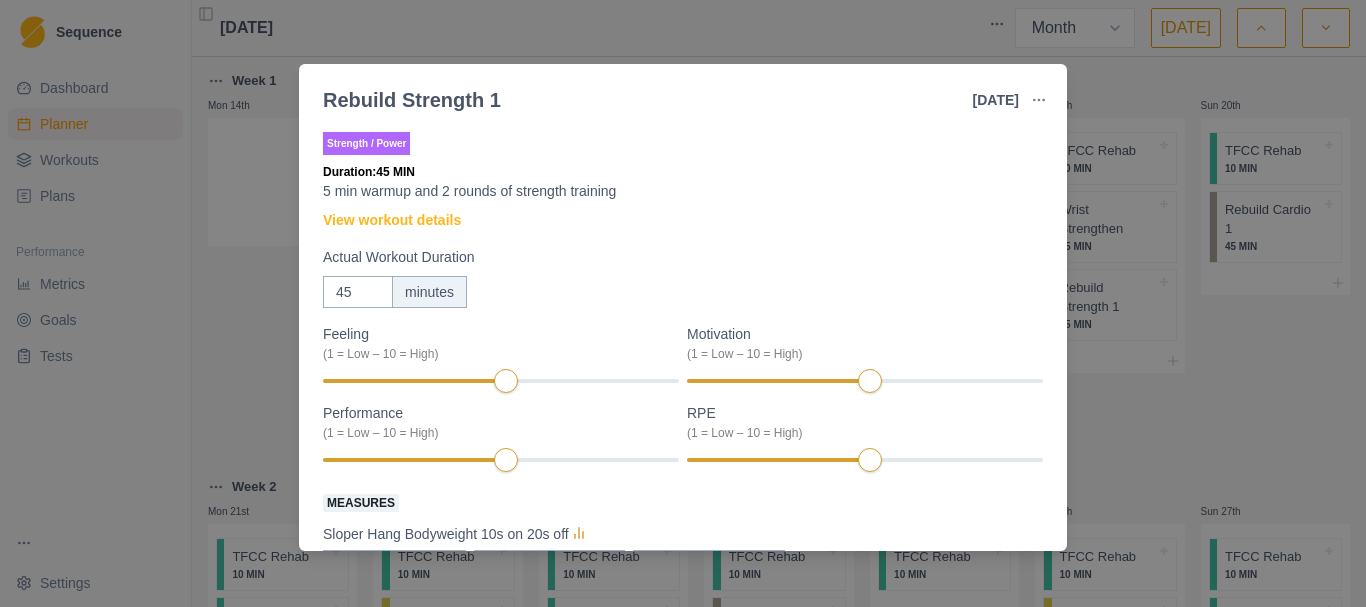 click on "Strength / Power Duration:  45 MIN 5 min warmup and 2 rounds of strength training View workout details Actual Workout Duration 45 minutes Feeling (1 = Low – 10 = High) Motivation (1 = Low – 10 = High) Performance (1 = Low – 10 = High) RPE (1 = Low – 10 = High) Measures Sloper Hang Bodyweight 10s on 20s off lbs 1 sets 4 reps Goblet Squat lb 0 sets 0 reps Kettlebell Deadlift lb 0 sets 0 reps Pull-Up bodyweight +/- 0 sets 0 reps Push Up bodyweight 2 sets 10 reps 30mm Edge Hang Bodyweight 10s on 20s off lbs 2 sets 4 reps Training Notes View previous training notes [PERSON_NAME] as Incomplete Complete Workout" at bounding box center [683, 658] 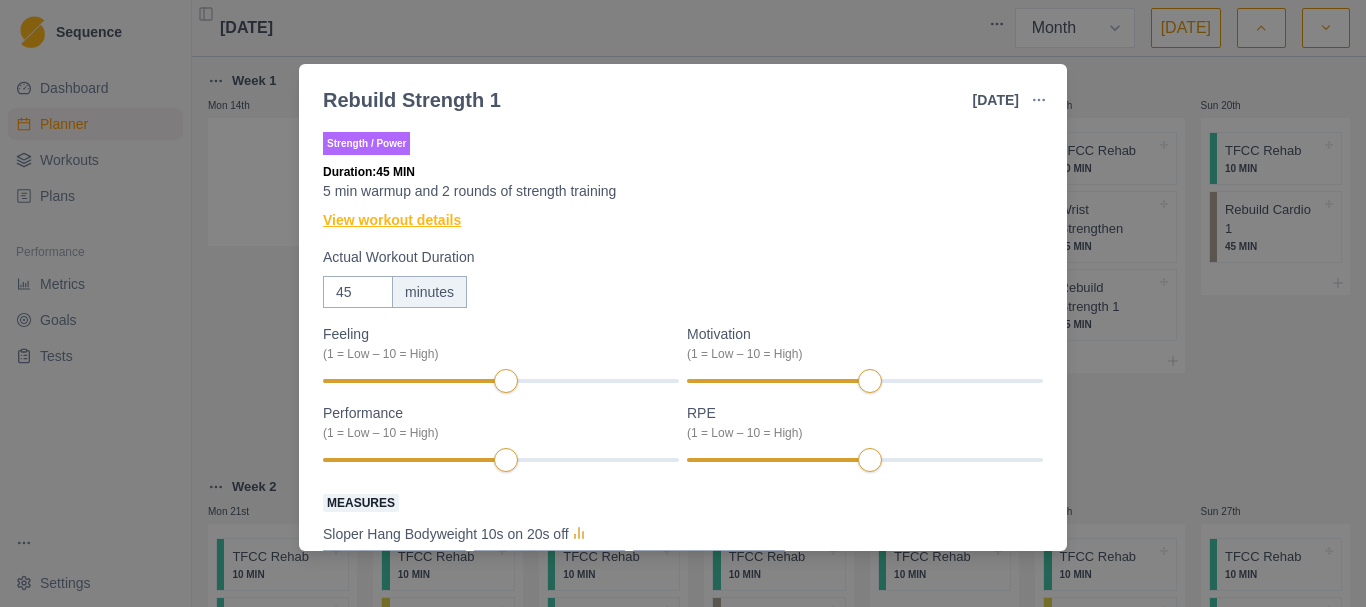 click on "View workout details" at bounding box center [392, 220] 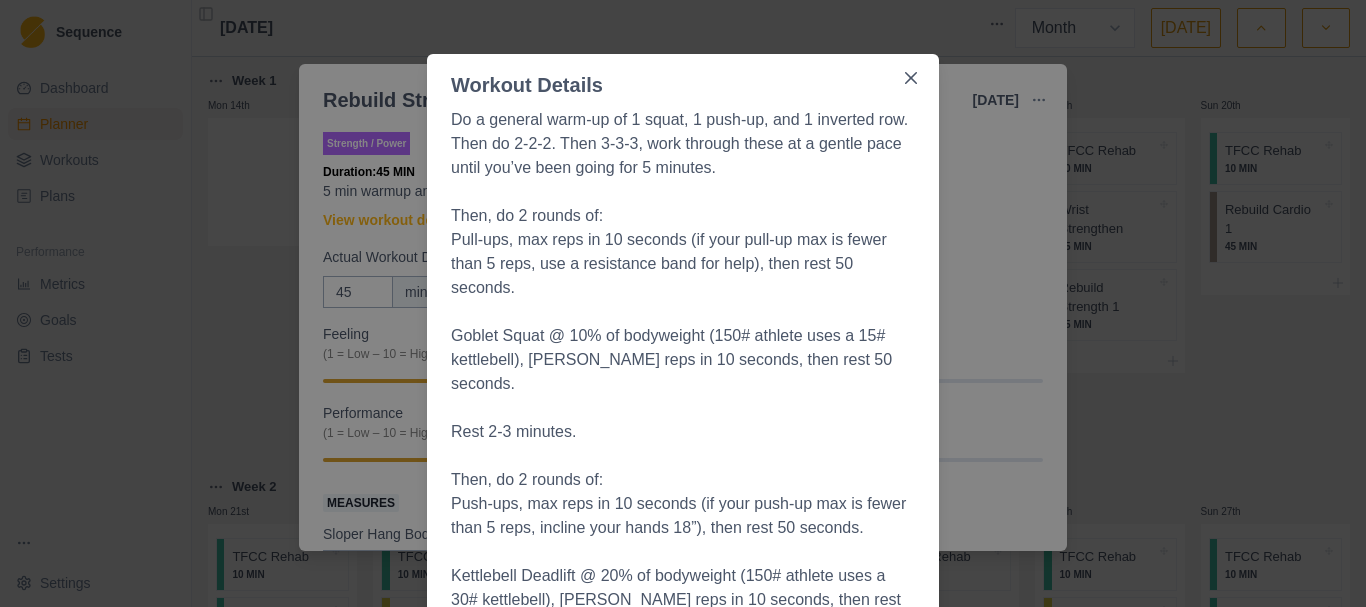 scroll, scrollTop: 100, scrollLeft: 0, axis: vertical 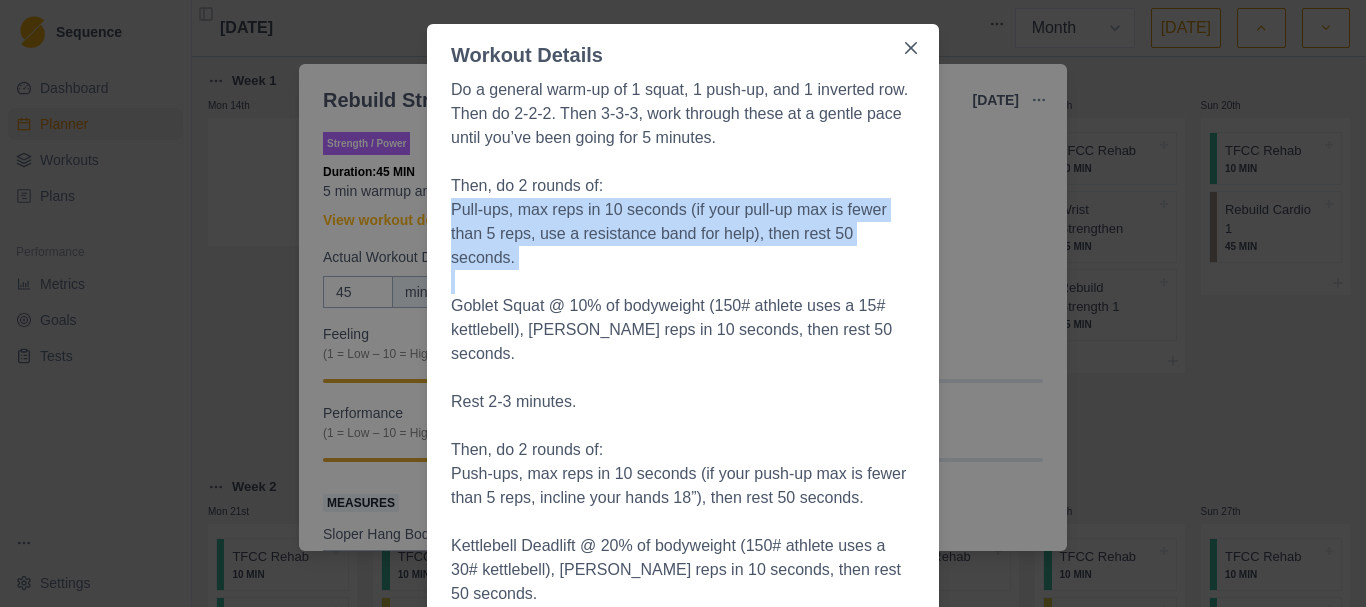 drag, startPoint x: 445, startPoint y: 207, endPoint x: 784, endPoint y: 260, distance: 343.11804 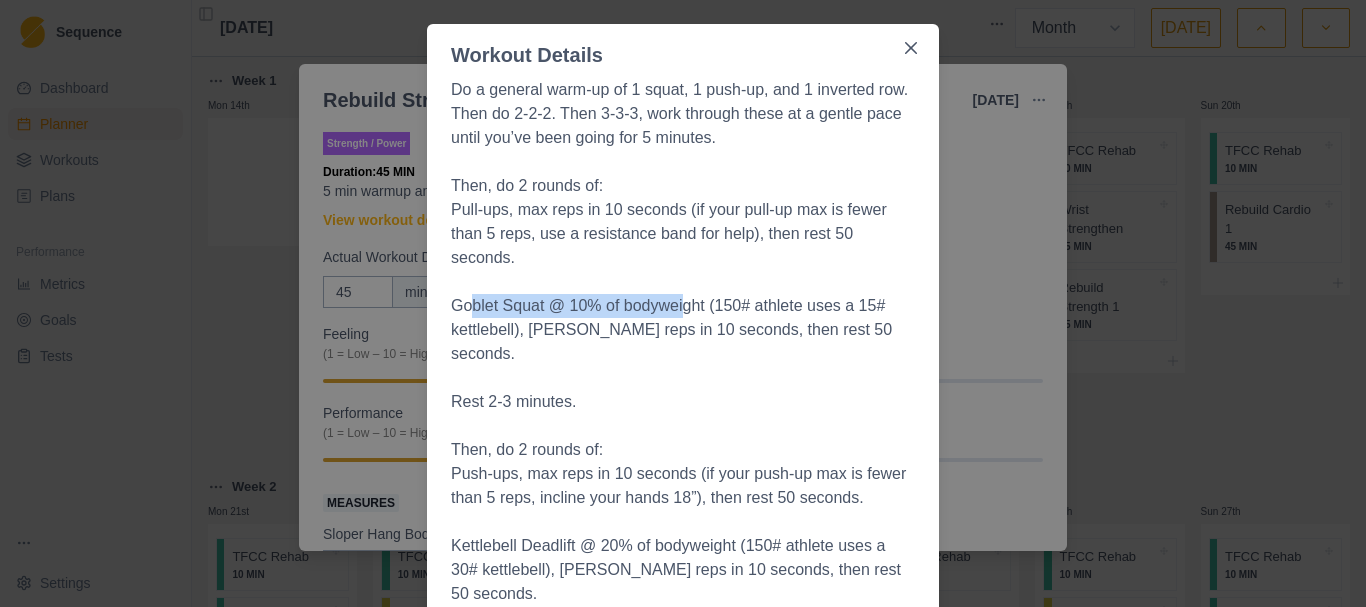drag, startPoint x: 467, startPoint y: 281, endPoint x: 672, endPoint y: 293, distance: 205.35092 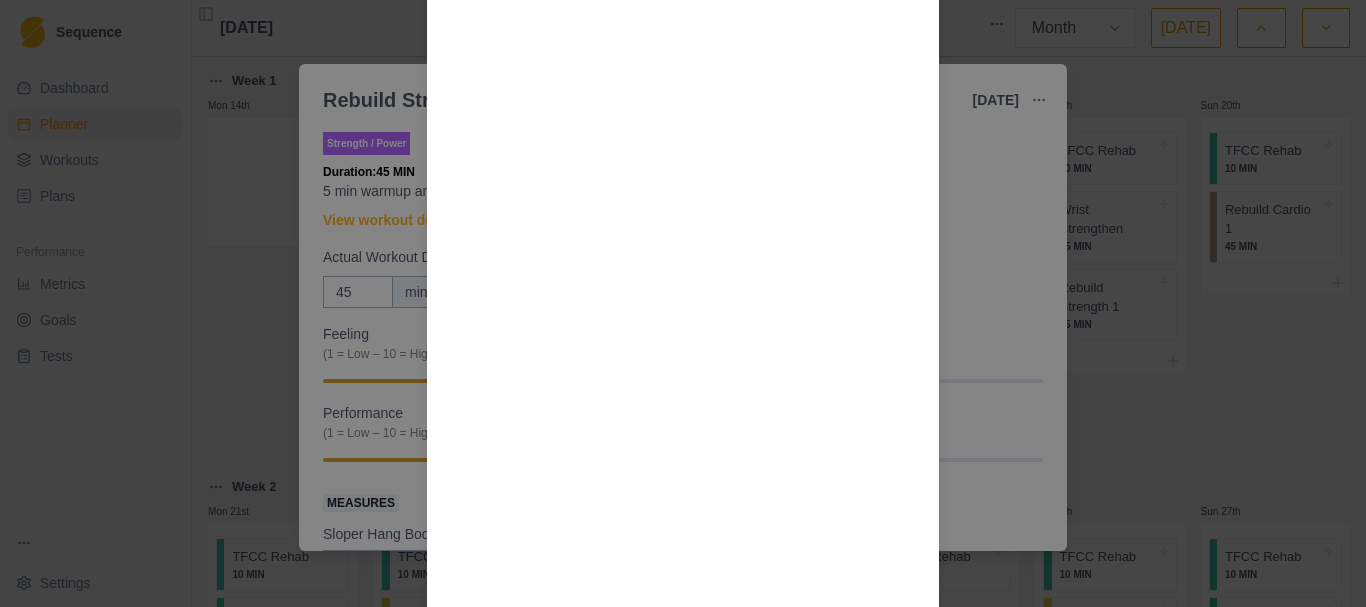 scroll, scrollTop: 2000, scrollLeft: 0, axis: vertical 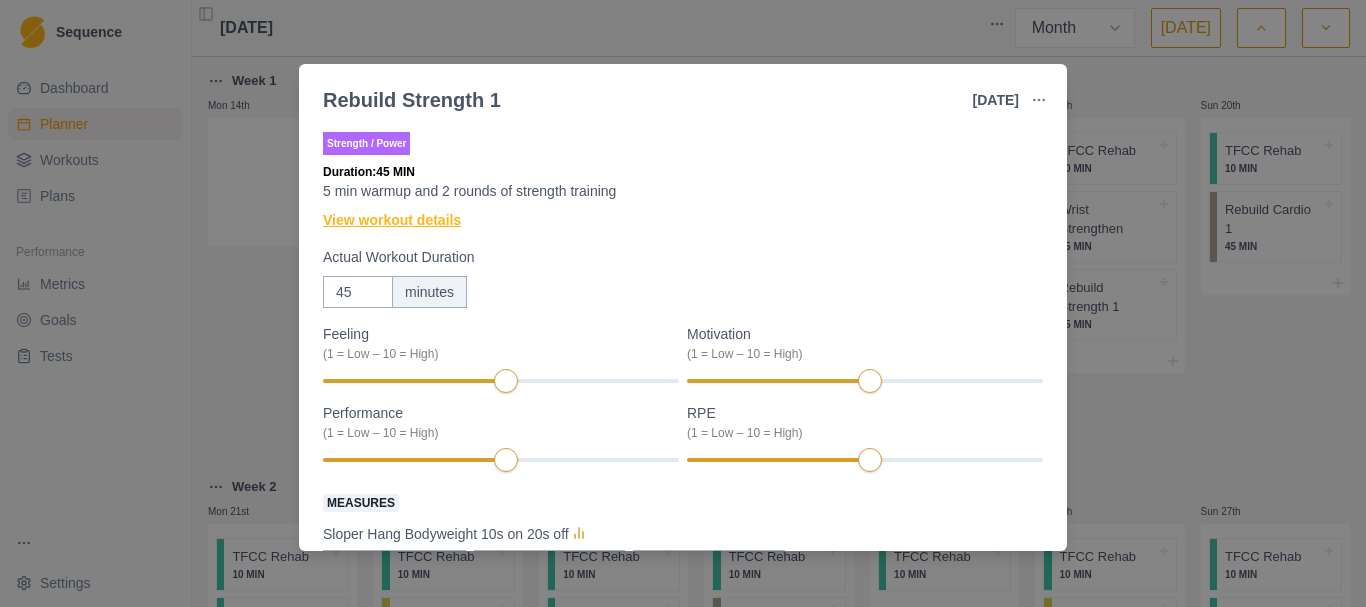 click on "View workout details" at bounding box center [392, 220] 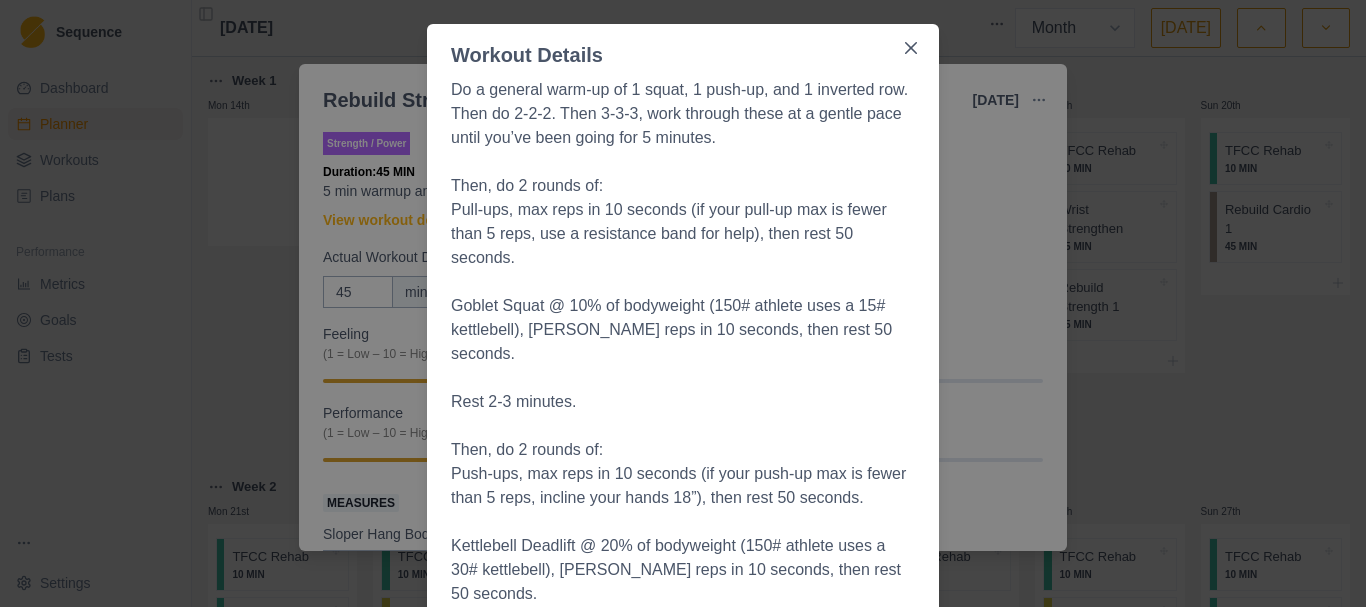 scroll, scrollTop: 200, scrollLeft: 0, axis: vertical 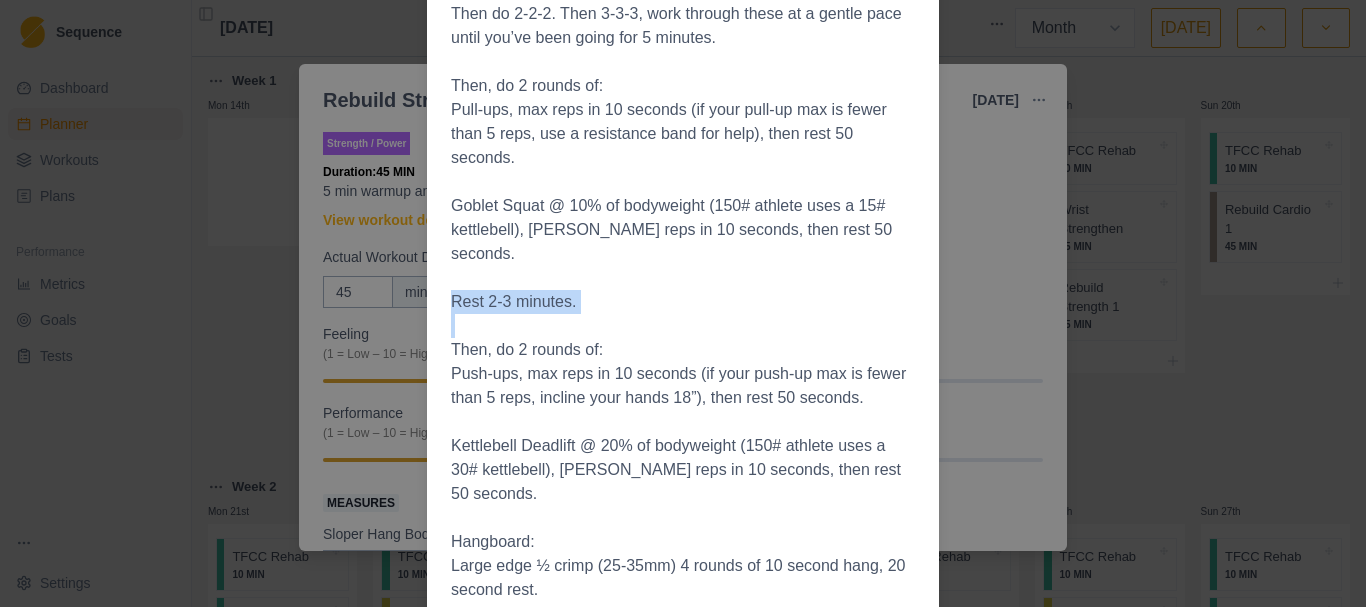 drag, startPoint x: 446, startPoint y: 259, endPoint x: 576, endPoint y: 269, distance: 130.38405 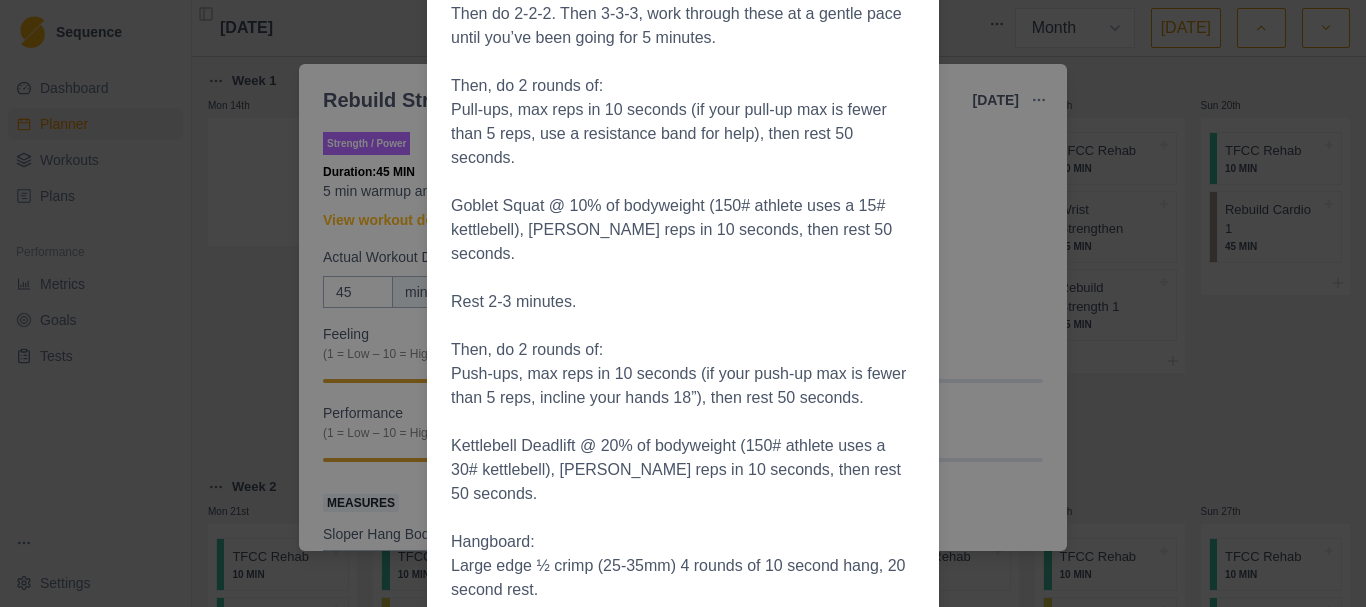 click on "Rest 2-3 minutes." at bounding box center [683, 302] 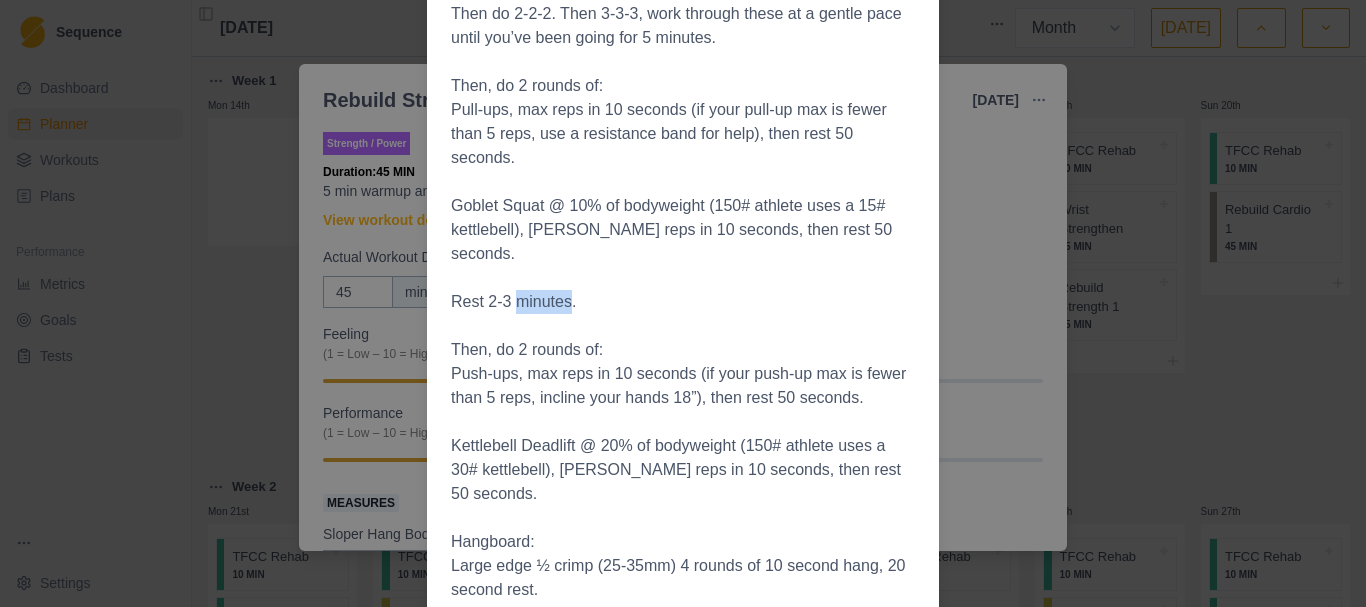 click on "Rest 2-3 minutes." at bounding box center [683, 302] 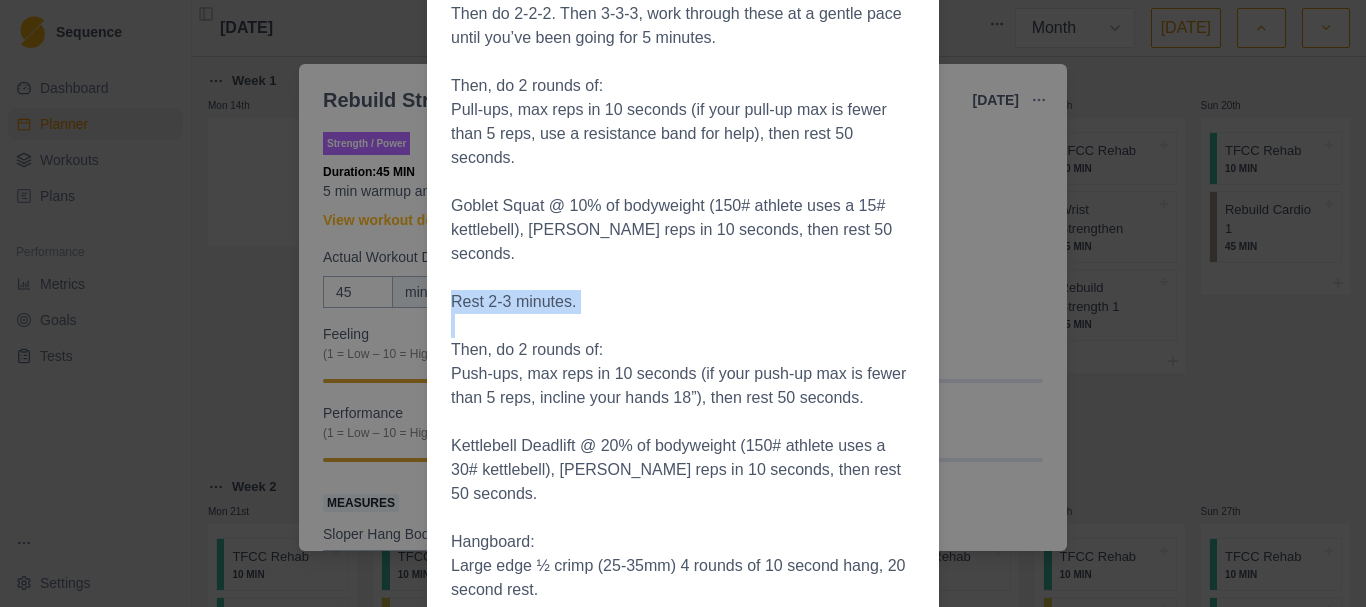 click on "Rest 2-3 minutes." at bounding box center [683, 302] 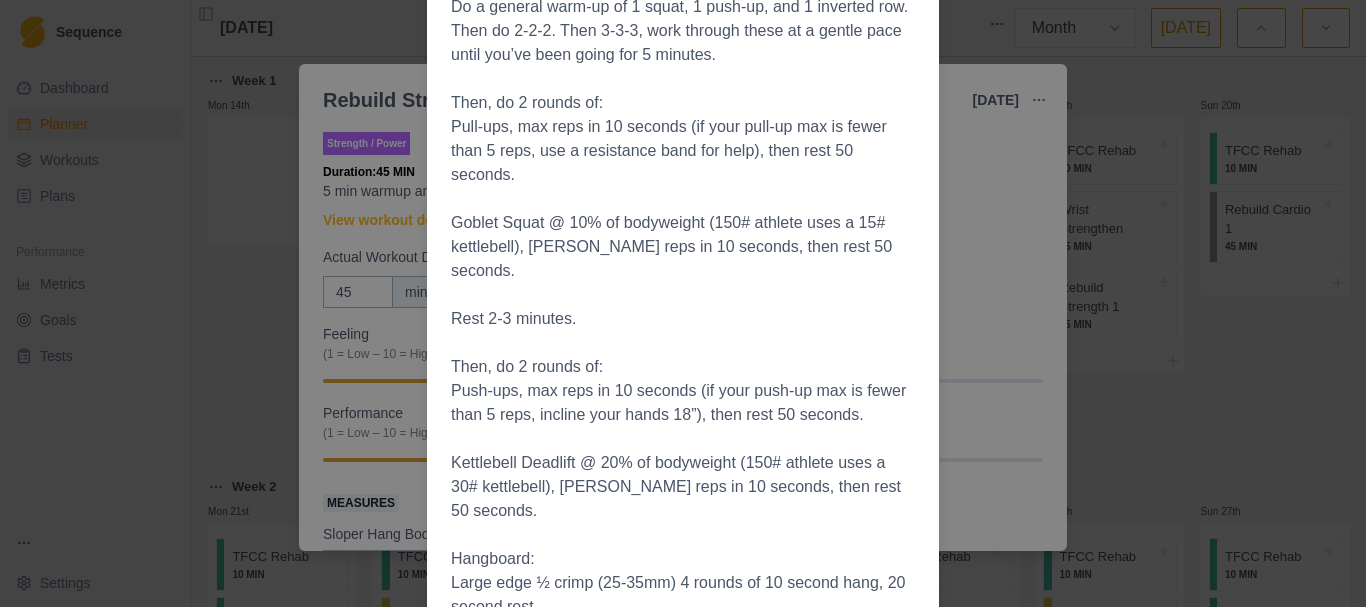 scroll, scrollTop: 0, scrollLeft: 0, axis: both 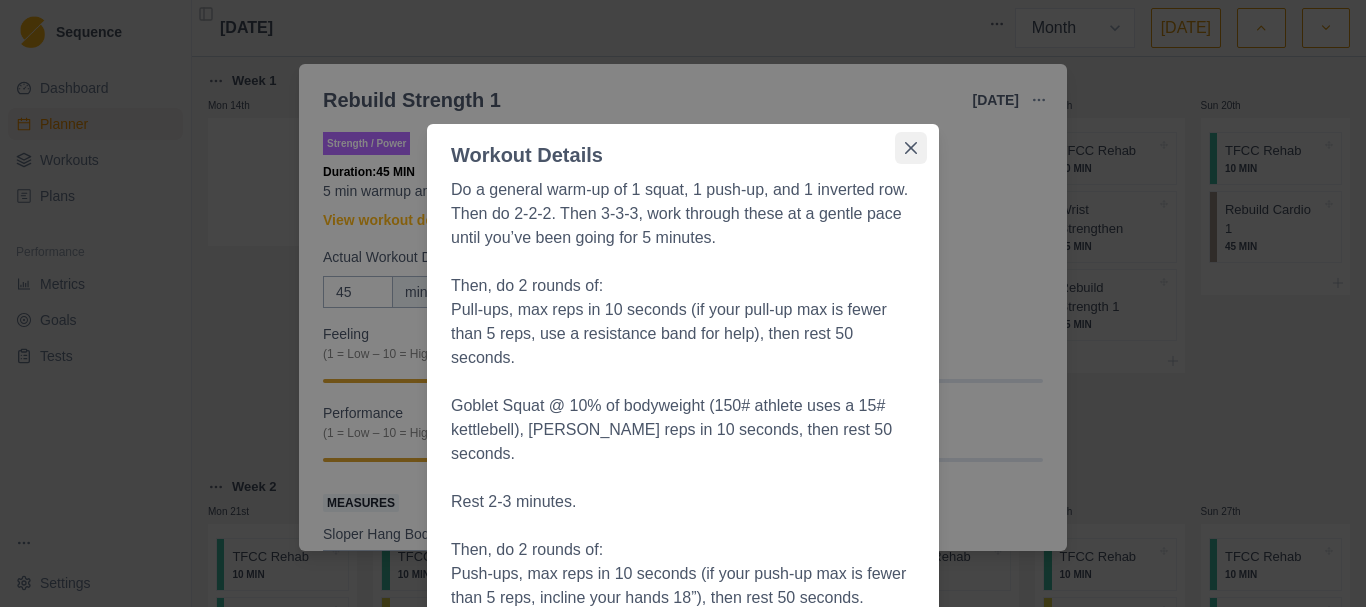 click at bounding box center [911, 148] 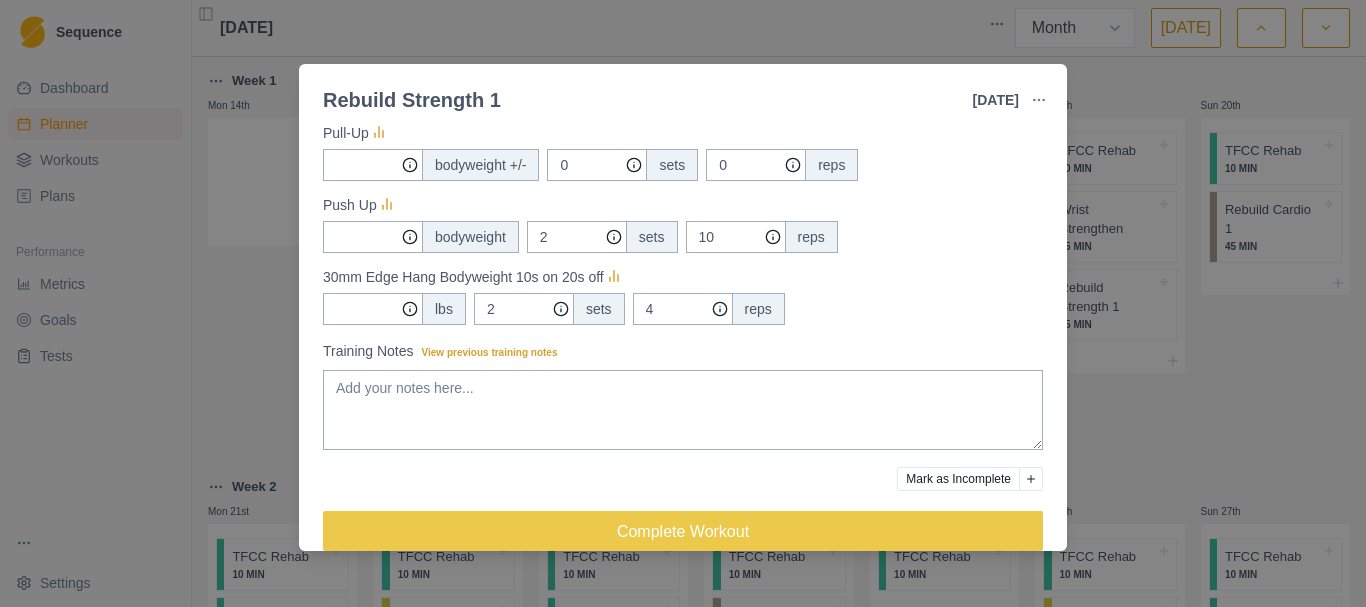 scroll, scrollTop: 645, scrollLeft: 0, axis: vertical 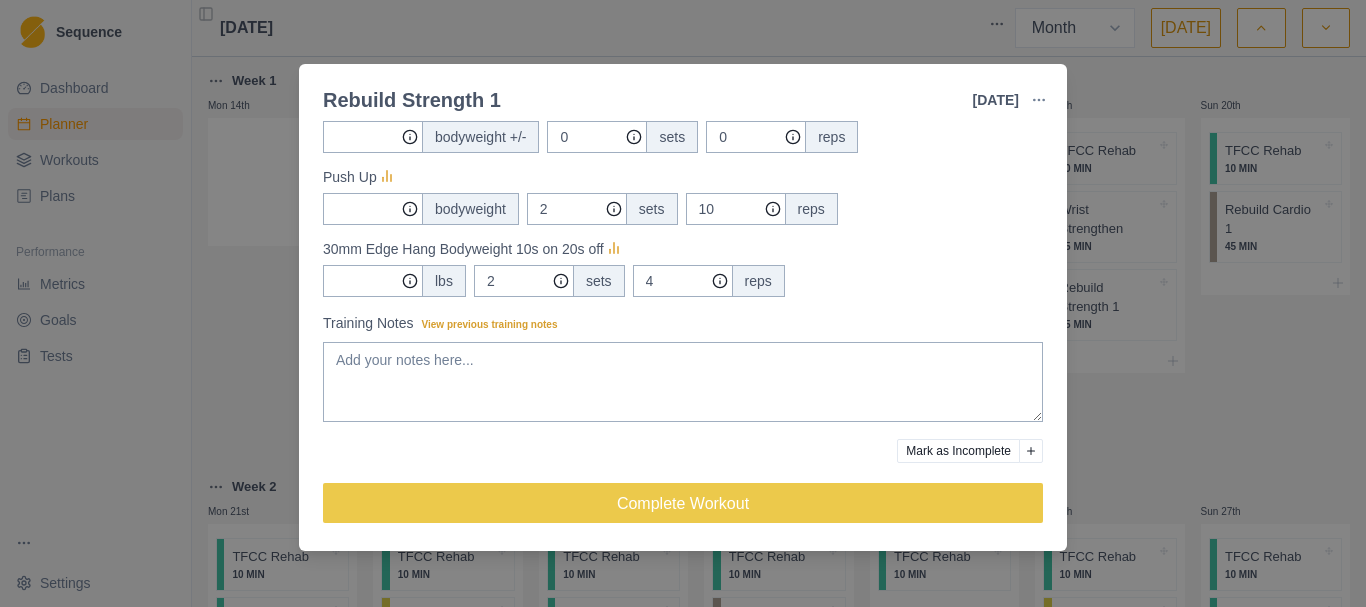 click on "Rebuild Strength 1 [DATE] Link To Goal View Workout Metrics Edit Original Workout Reschedule Workout Remove From Schedule Strength / Power Duration:  45 MIN 5 min warmup and 2 rounds of strength training View workout details Actual Workout Duration 45 minutes Feeling (1 = Low – 10 = High) Motivation (1 = Low – 10 = High) Performance (1 = Low – 10 = High) RPE (1 = Low – 10 = High) Measures Sloper Hang Bodyweight 10s on 20s off lbs 1 sets 4 reps Goblet Squat lb 0 sets 0 reps Kettlebell Deadlift lb 0 sets 0 reps Pull-Up bodyweight +/- 0 sets 0 reps Push Up bodyweight 2 sets 10 reps 30mm Edge Hang Bodyweight 10s on 20s off lbs 2 sets 4 reps Training Notes View previous training notes [PERSON_NAME] as Incomplete Complete Workout" at bounding box center [683, 303] 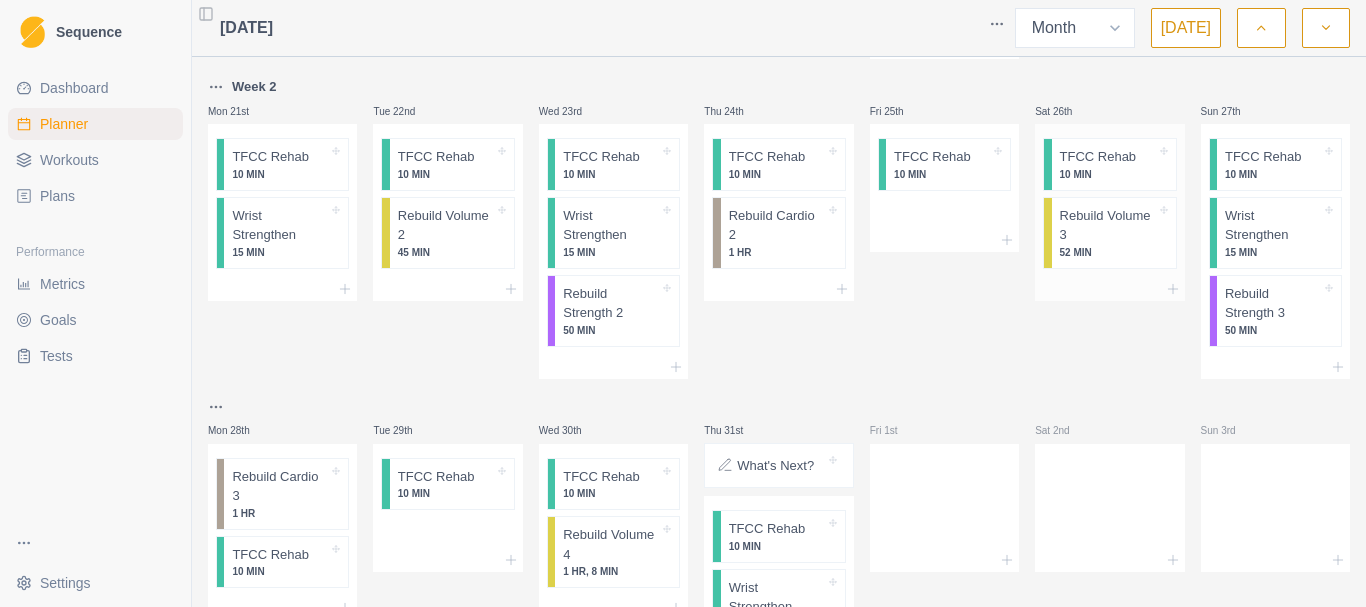 scroll, scrollTop: 883, scrollLeft: 0, axis: vertical 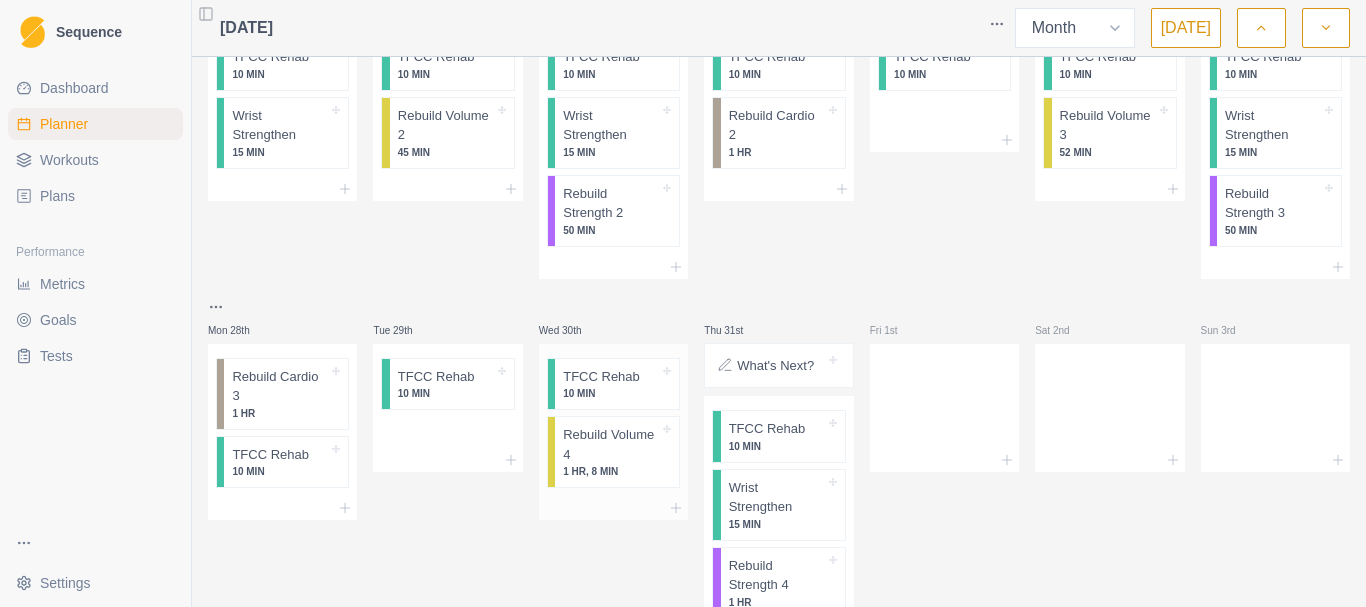 click on "Rebuild Volume 4" at bounding box center (611, 444) 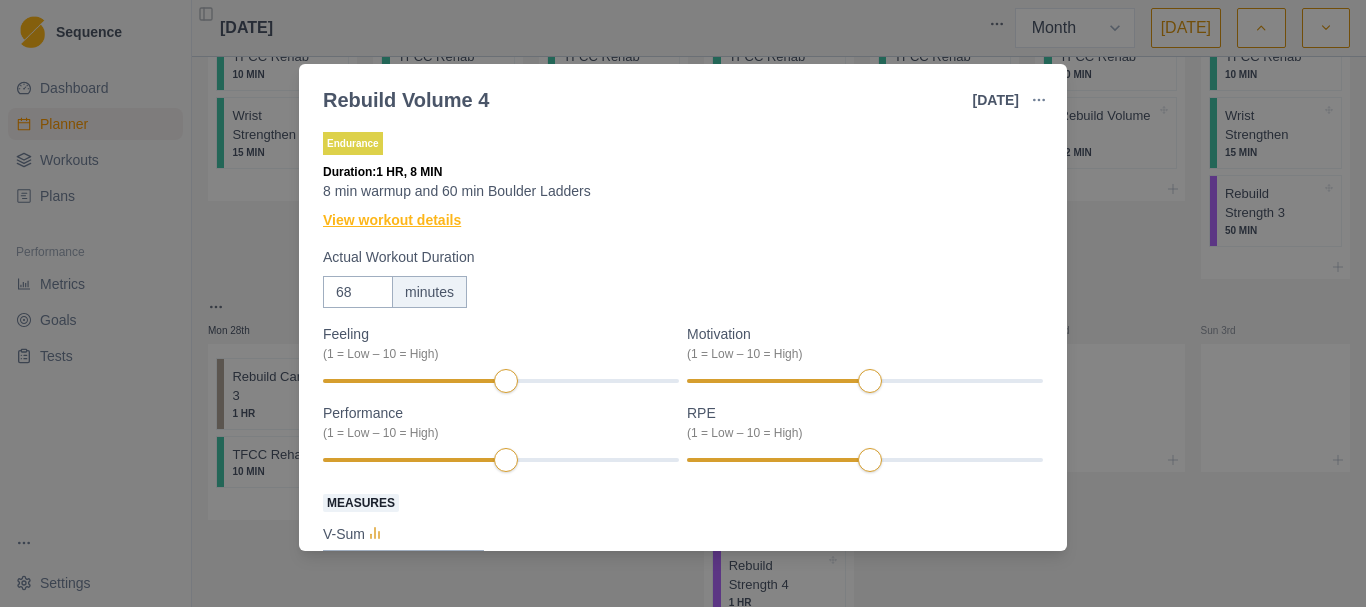 click on "View workout details" at bounding box center (392, 220) 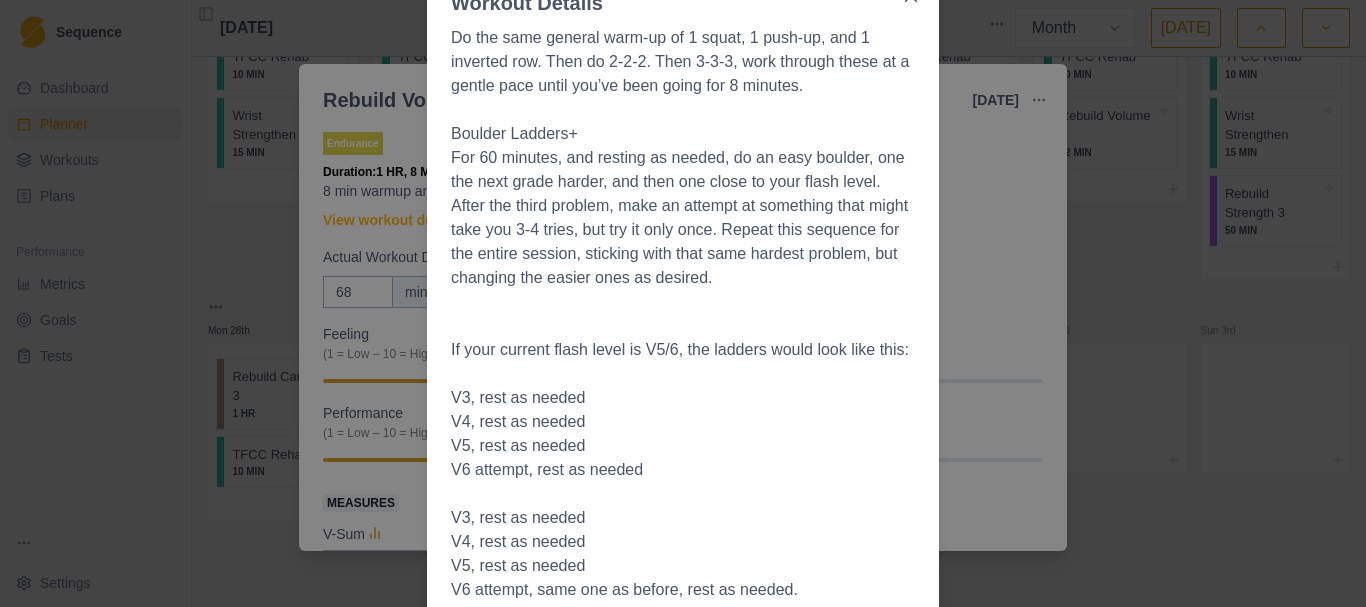 scroll, scrollTop: 200, scrollLeft: 0, axis: vertical 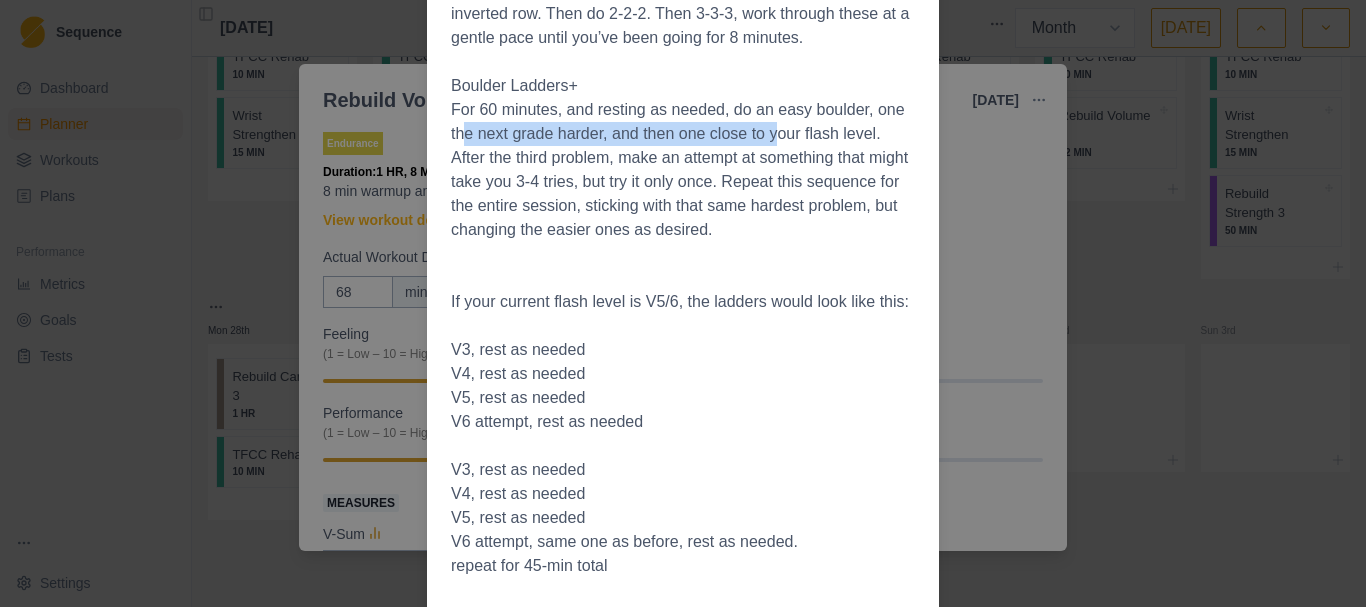 drag, startPoint x: 454, startPoint y: 135, endPoint x: 774, endPoint y: 126, distance: 320.12653 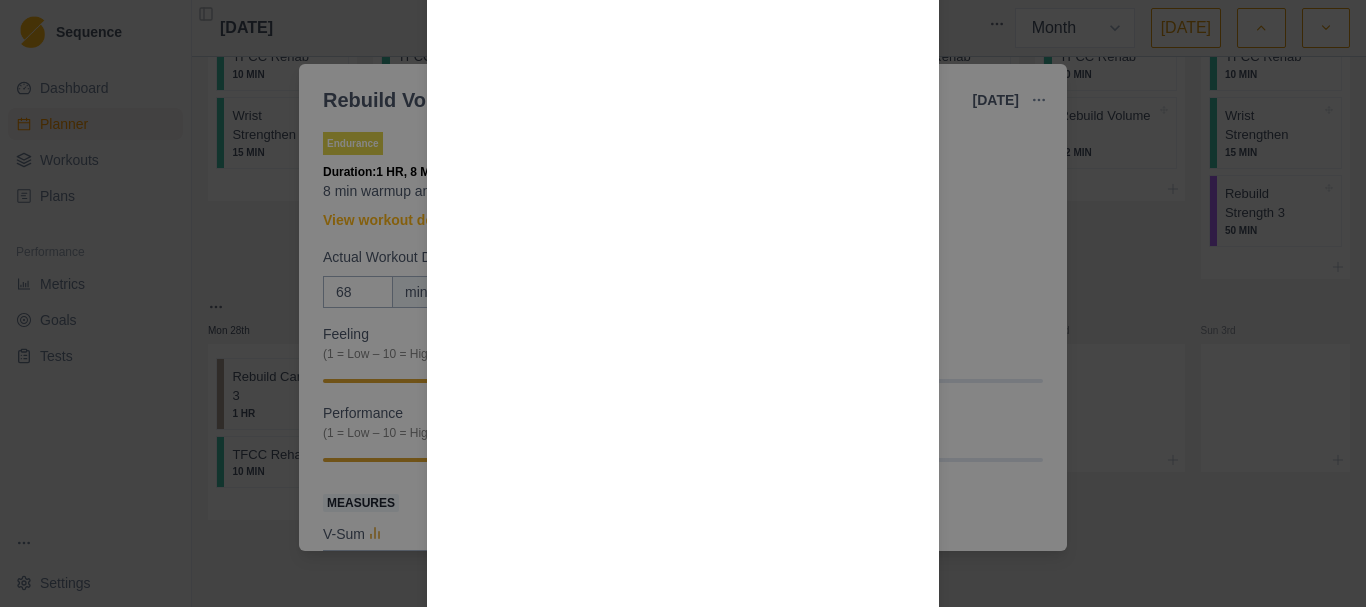 scroll, scrollTop: 2043, scrollLeft: 0, axis: vertical 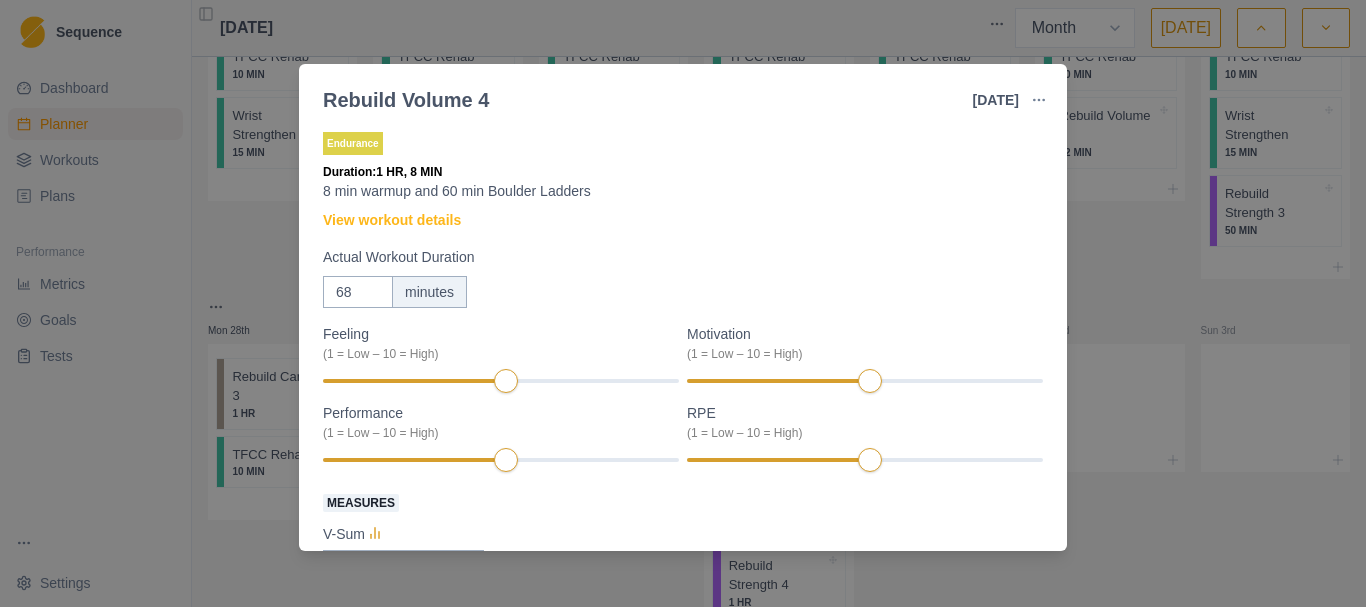 click on "Rebuild Volume 4 [DATE] Link To Goal View Workout Metrics Edit Original Workout Reschedule Workout Remove From Schedule Endurance Duration:  1 HR, 8 MIN 8 min warmup and 60 min Boulder Ladders View workout details Actual Workout Duration 68 minutes Feeling (1 = Low – 10 = High) Motivation (1 = Low – 10 = High) Performance (1 = Low – 10 = High) RPE (1 = Low – 10 = High) Measures V-Sum 30 grade V-Max  3 grade Number of problems 20 Amount Training Notes View previous training notes Mark as Incomplete Complete Workout" at bounding box center (683, 303) 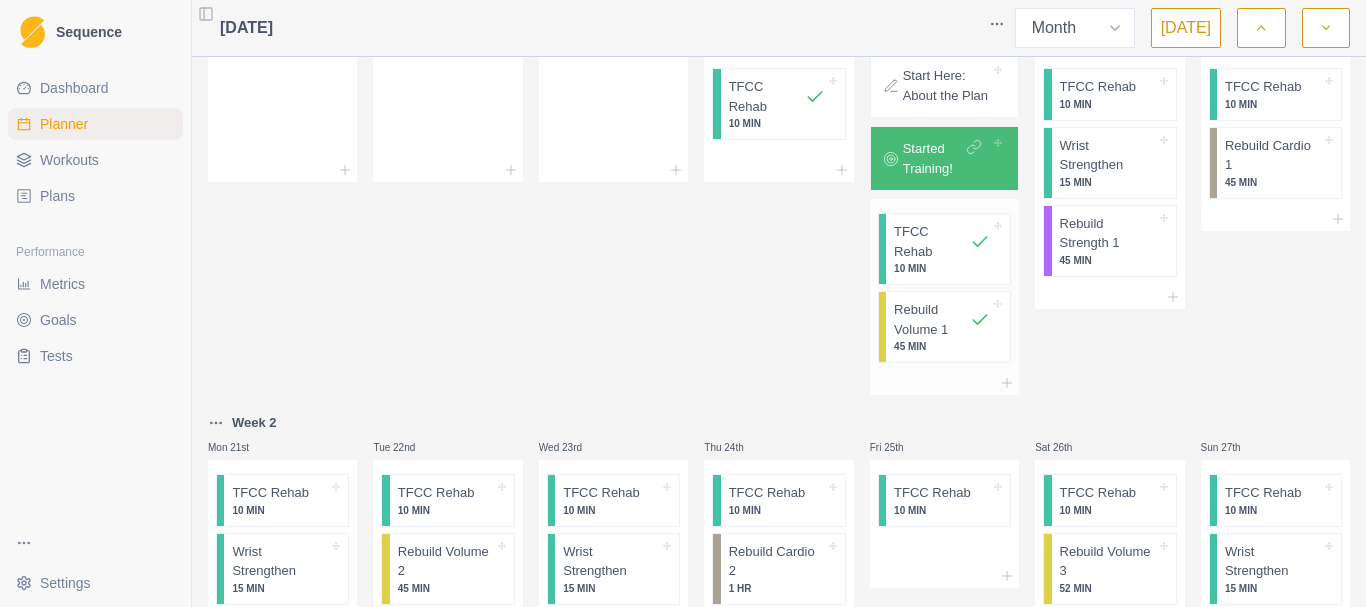 scroll, scrollTop: 383, scrollLeft: 0, axis: vertical 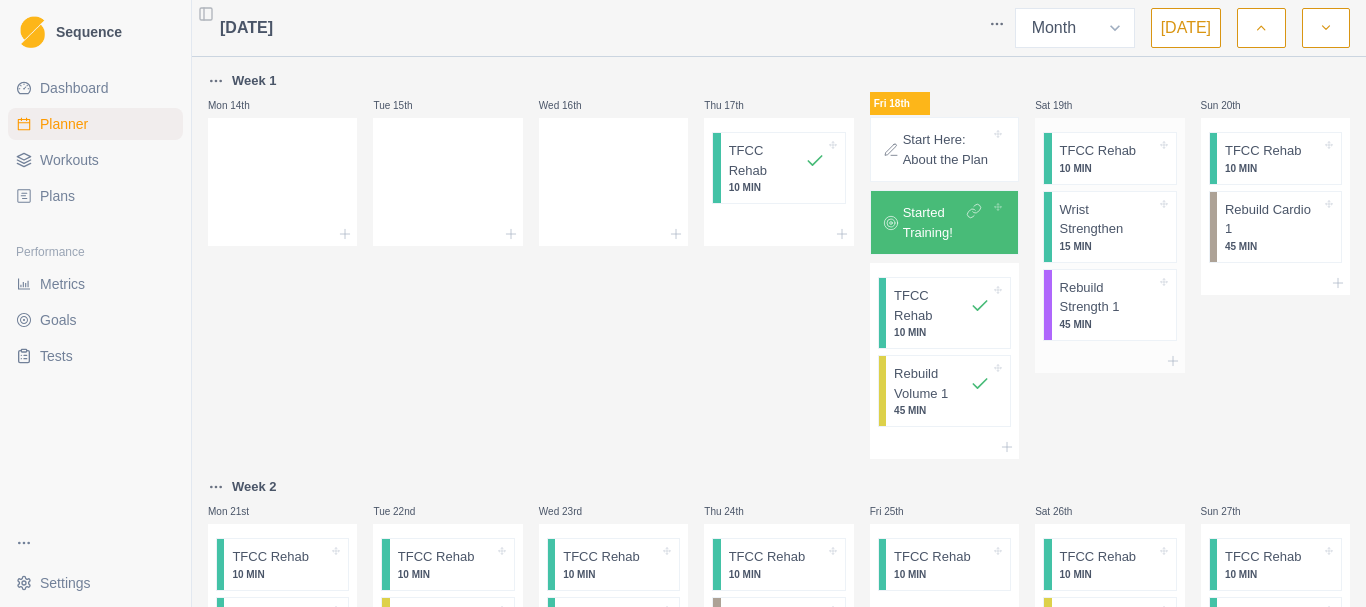 click on "15 MIN" at bounding box center [1108, 246] 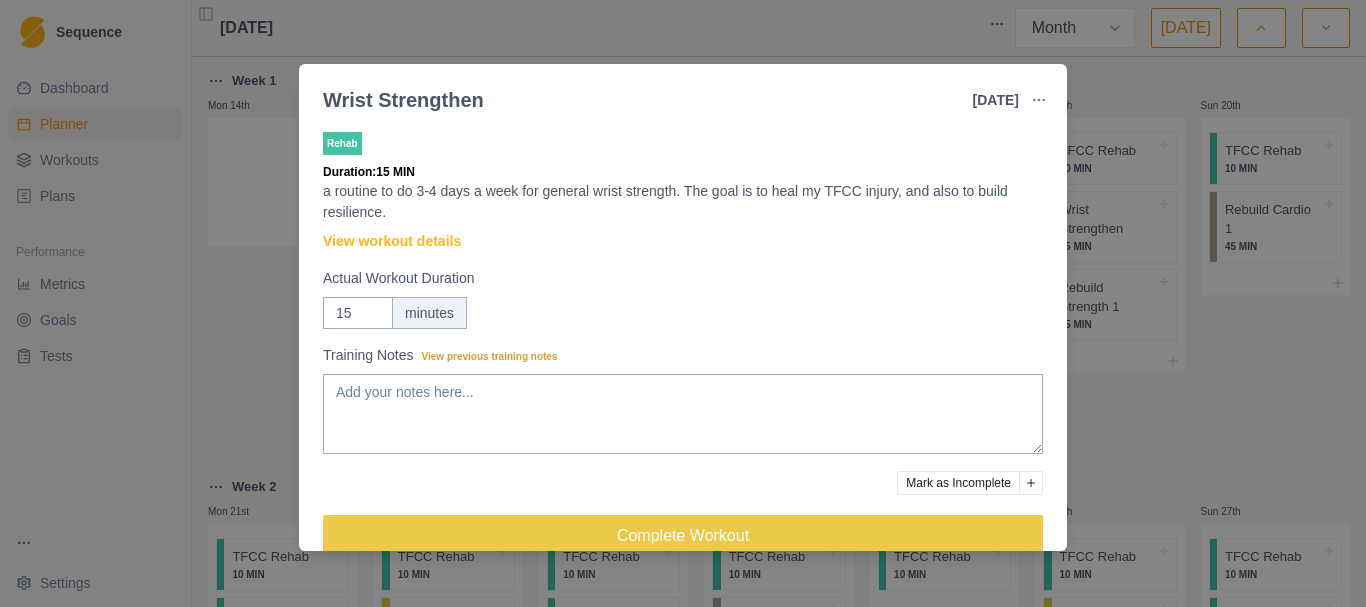 click on "Wrist Strengthen [DATE] Link To Goal View Workout Metrics Edit Original Workout Reschedule Workout Remove From Schedule Rehab Duration:  15 MIN a routine to do 3-4 days a week for general wrist strength. The goal is to heal my TFCC injury, and also to build resilience.  View workout details Actual Workout Duration 15 minutes Training Notes View previous training notes Mark as Incomplete Complete Workout" at bounding box center [683, 303] 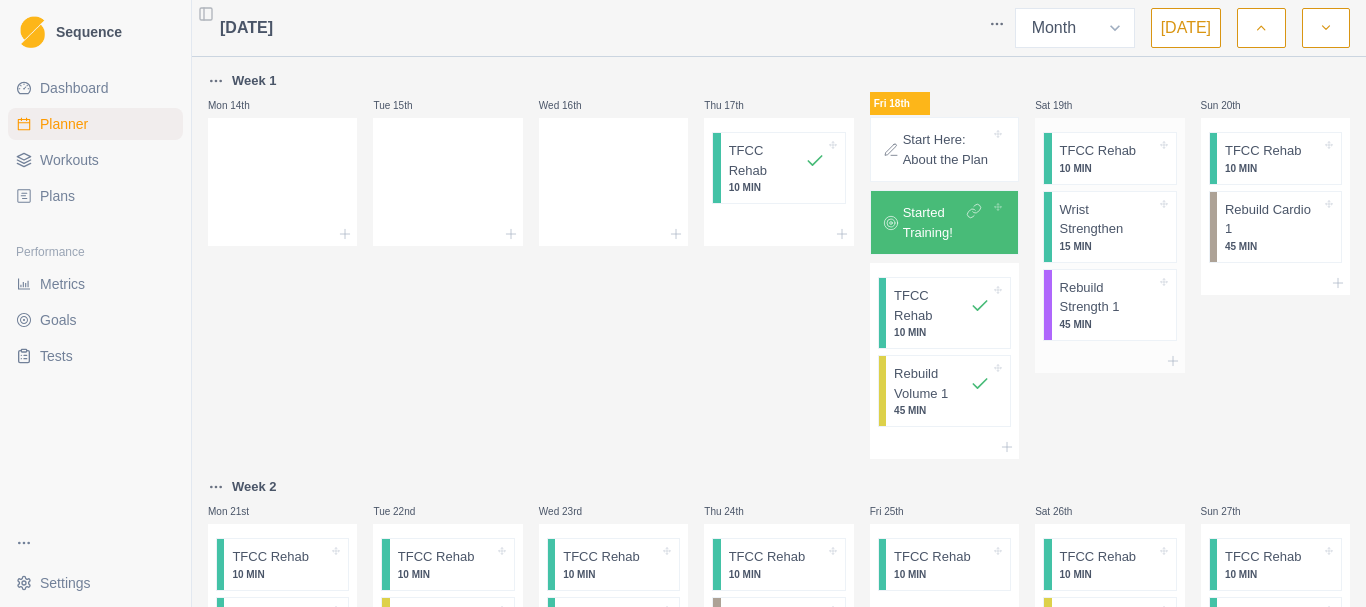 click on "45 MIN" at bounding box center [1108, 324] 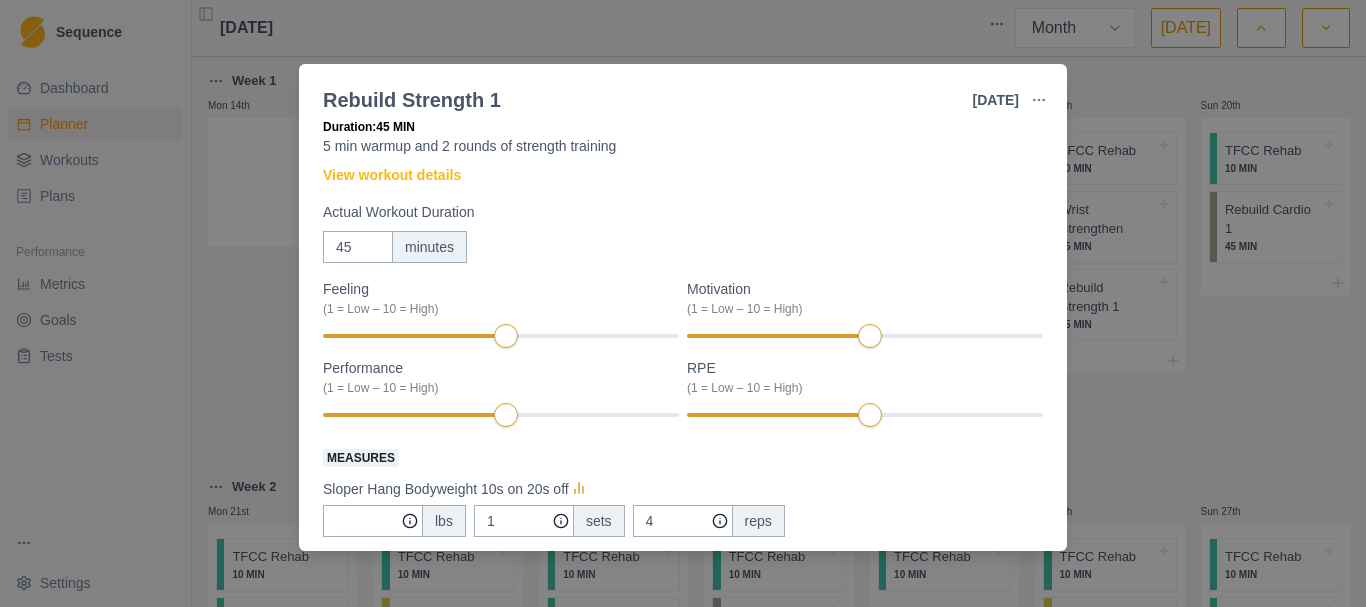 scroll, scrollTop: 0, scrollLeft: 0, axis: both 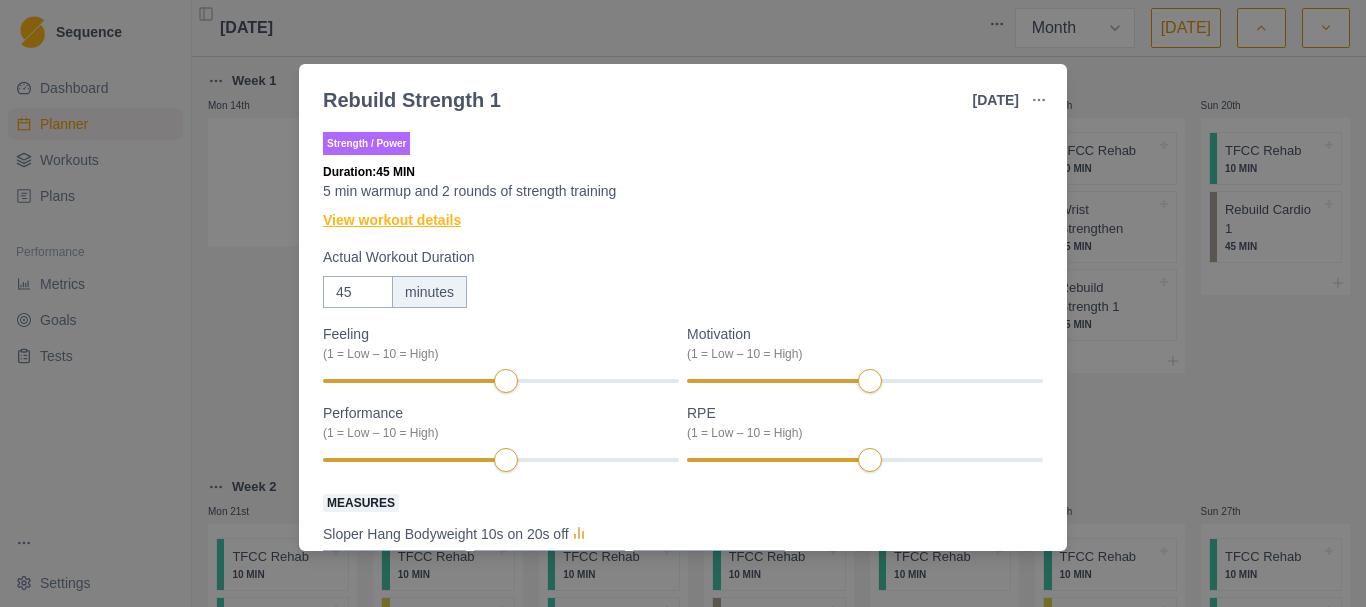 click on "View workout details" at bounding box center (392, 220) 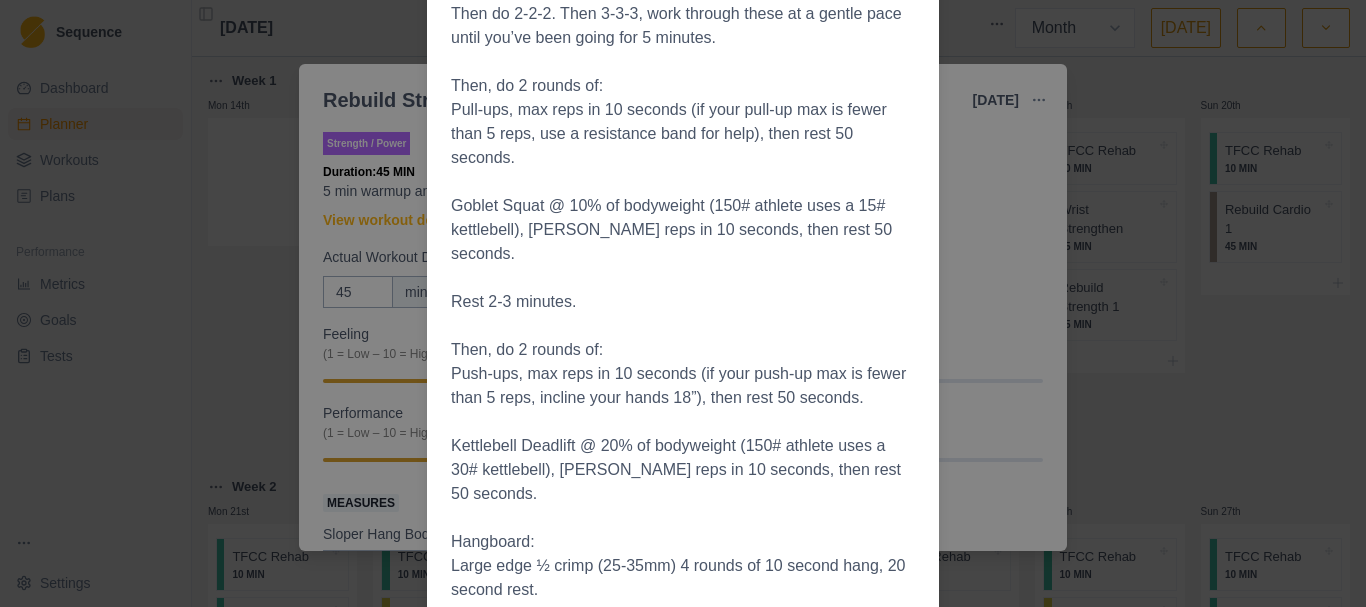 scroll, scrollTop: 300, scrollLeft: 0, axis: vertical 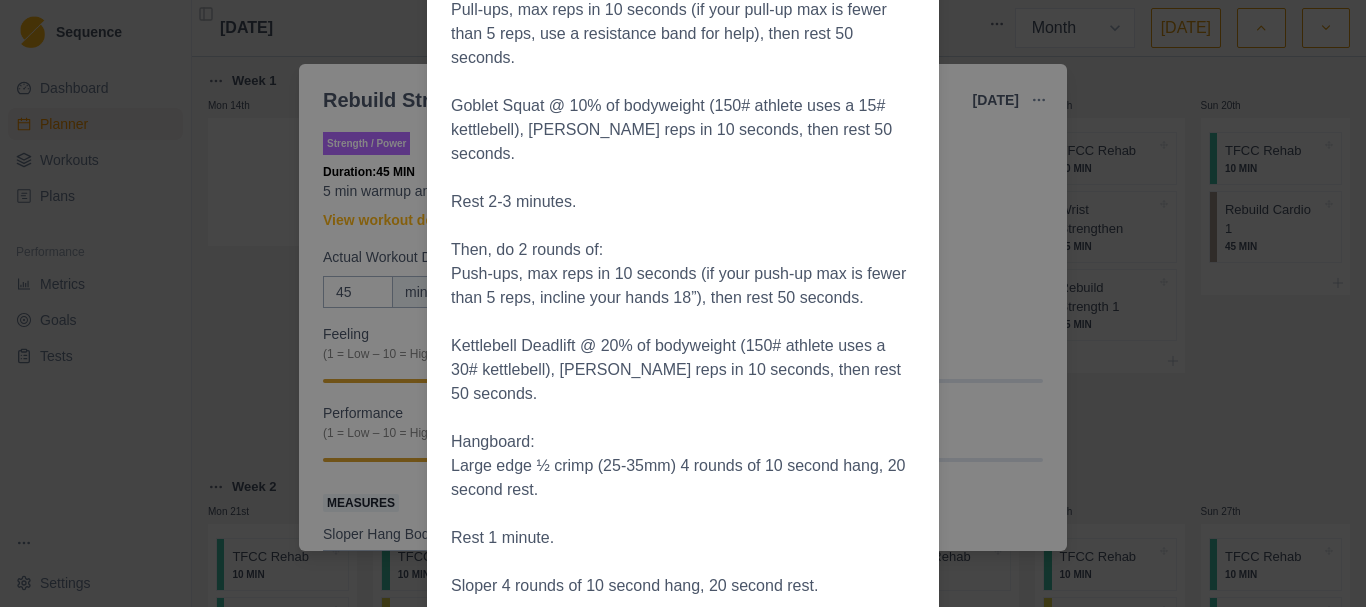 click on "Workout Details Do a general warm-up of 1 squat, 1 push-up, and 1 inverted row. Then do 2-2-2. Then 3-3-3, work through these at a gentle pace until you’ve been going for 5 minutes. Then, do 2 rounds of: Pull-ups, max reps in 10 seconds (if your pull-up max is fewer than 5 reps, use a resistance band for help), then rest 50 seconds. [PERSON_NAME] @ 10% of bodyweight (150# athlete uses a 15# kettlebell), [PERSON_NAME] reps in 10 seconds, then rest 50 seconds. Rest 2-3 minutes. Then, do 2 rounds of: Push-ups, max reps in 10 seconds (if your push-up max is fewer than 5 reps, incline your hands 18”), then rest 50 seconds. Kettlebell Deadlift @ 20% of bodyweight (150# athlete uses a 30# kettlebell), [PERSON_NAME] reps in 10 seconds, then rest 50 seconds. Hangboard: Large edge ½ crimp (25-35mm) 4 rounds of 10 second hang, 20 second rest. Rest 1 minute. Sloper 4 rounds of 10 second hang, 20 second rest." at bounding box center [683, 303] 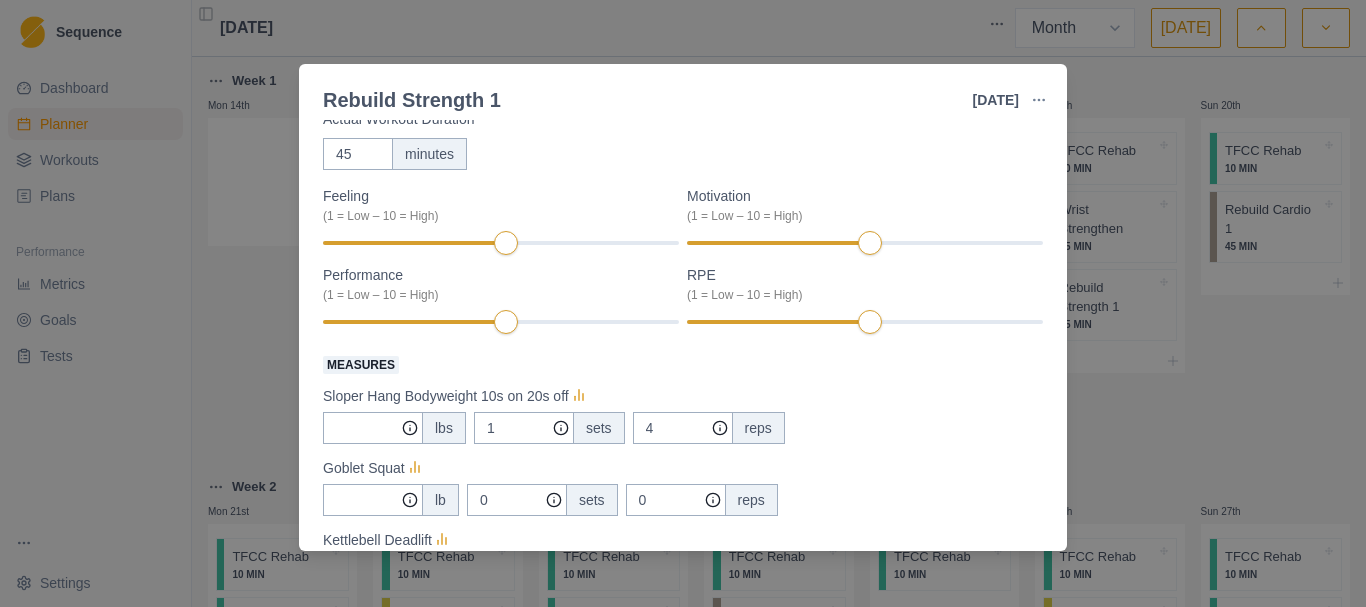scroll, scrollTop: 0, scrollLeft: 0, axis: both 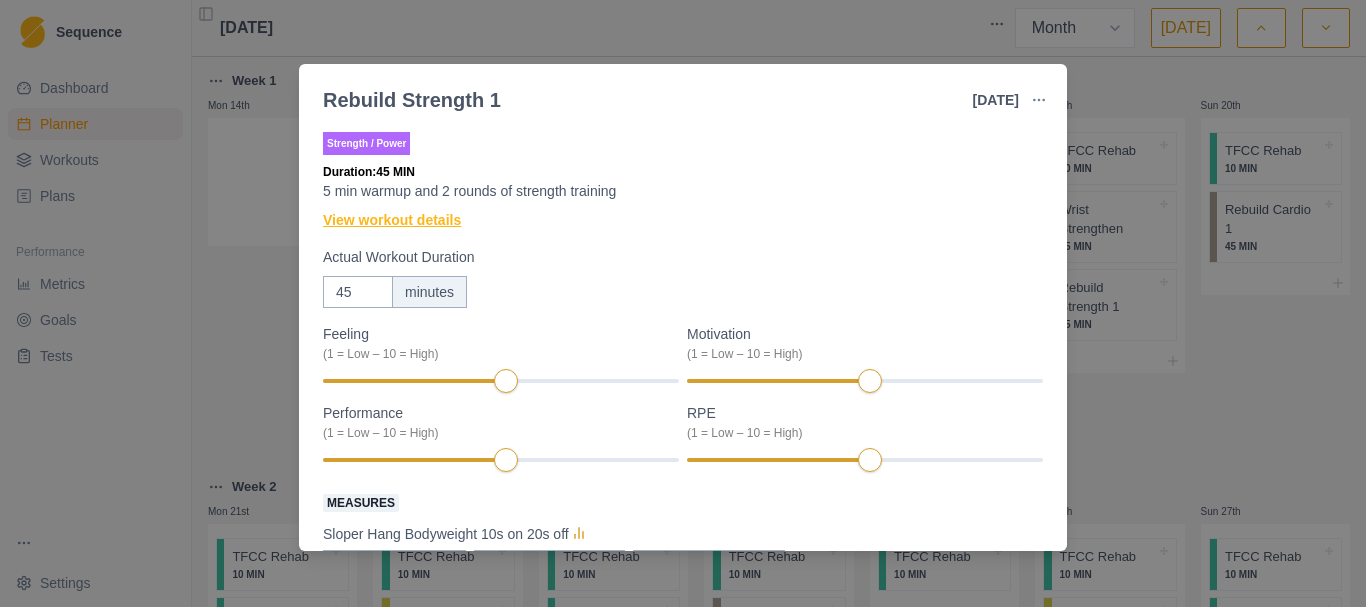 click on "View workout details" at bounding box center [392, 220] 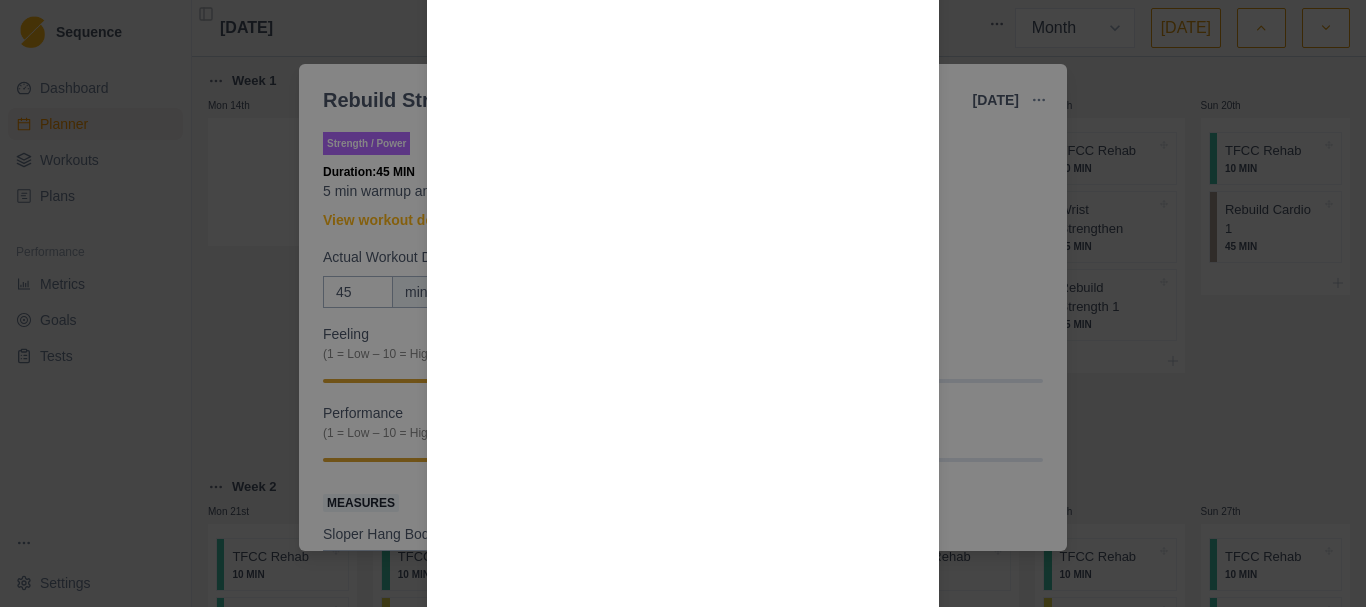 scroll, scrollTop: 2700, scrollLeft: 0, axis: vertical 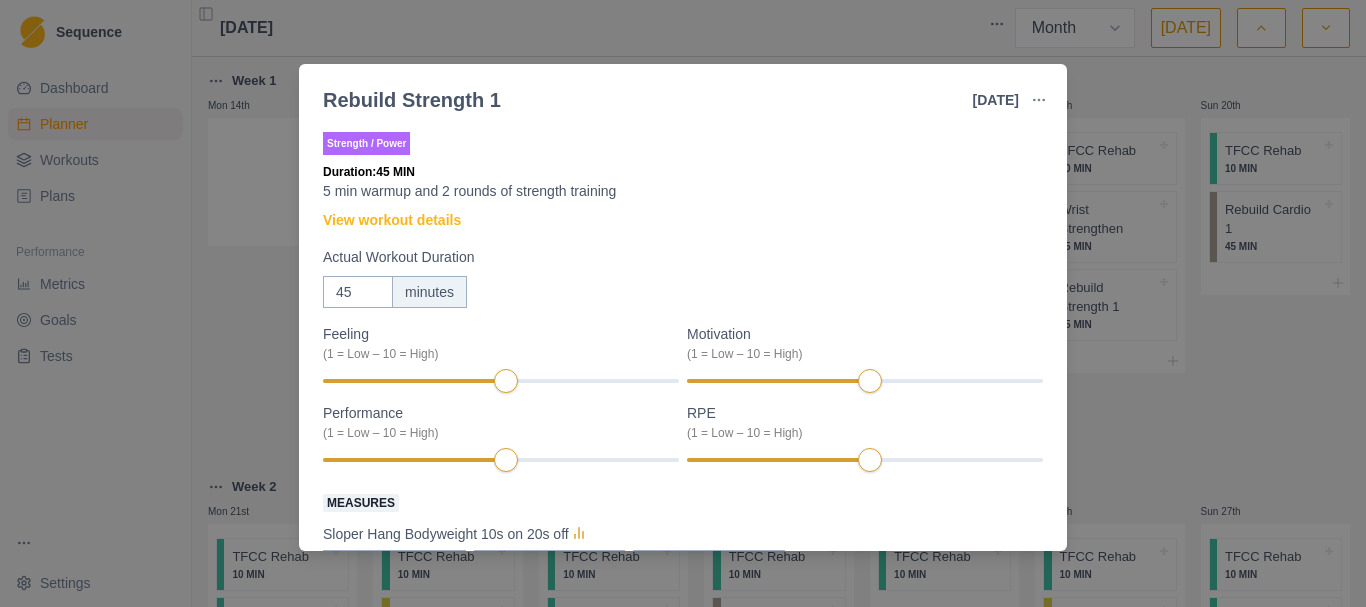click on "Rebuild Strength 1 [DATE] Link To Goal View Workout Metrics Edit Original Workout Reschedule Workout Remove From Schedule Strength / Power Duration:  45 MIN 5 min warmup and 2 rounds of strength training View workout details Actual Workout Duration 45 minutes Feeling (1 = Low – 10 = High) Motivation (1 = Low – 10 = High) Performance (1 = Low – 10 = High) RPE (1 = Low – 10 = High) Measures Sloper Hang Bodyweight 10s on 20s off lbs 1 sets 4 reps Goblet Squat lb 0 sets 0 reps Kettlebell Deadlift lb 0 sets 0 reps Pull-Up bodyweight +/- 0 sets 0 reps Push Up bodyweight 2 sets 10 reps 30mm Edge Hang Bodyweight 10s on 20s off lbs 2 sets 4 reps Training Notes View previous training notes [PERSON_NAME] as Incomplete Complete Workout" at bounding box center (683, 303) 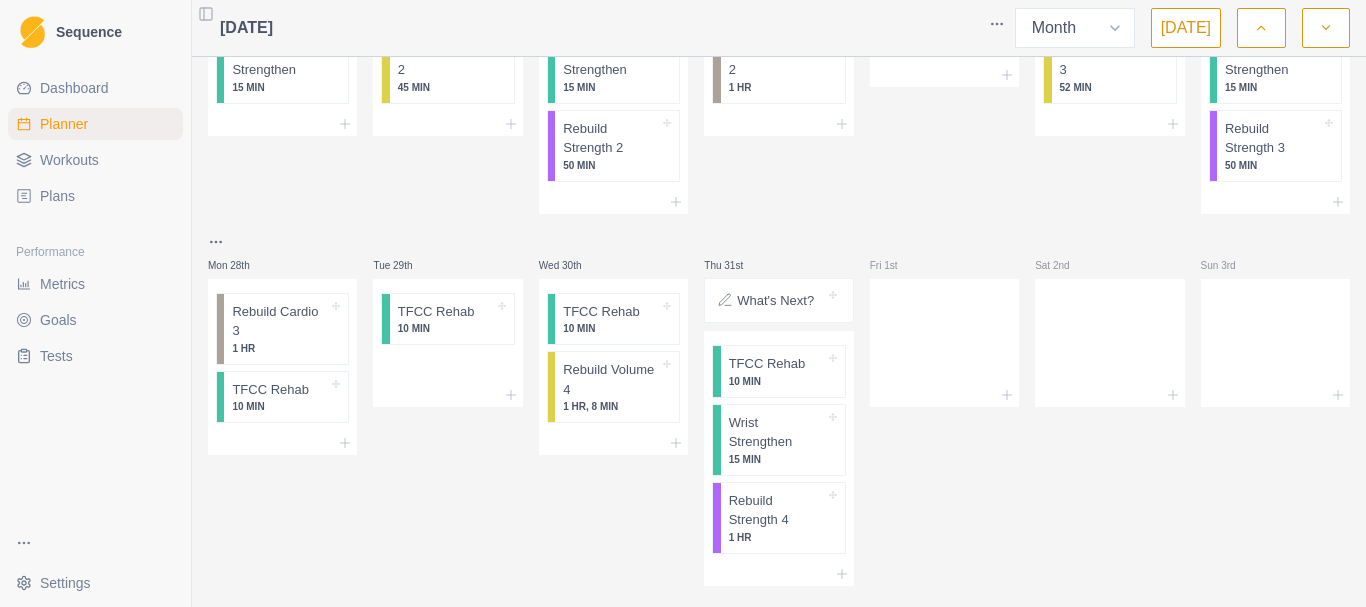 scroll, scrollTop: 983, scrollLeft: 0, axis: vertical 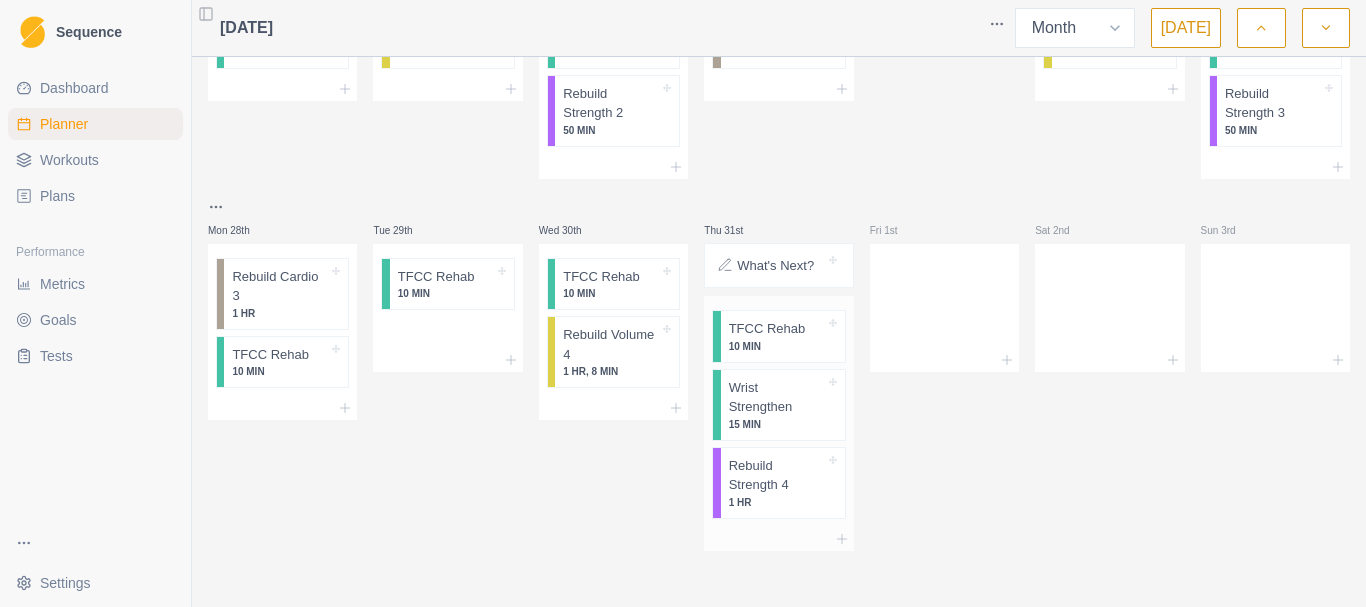 click on "Rebuild Strength 4" at bounding box center [777, 475] 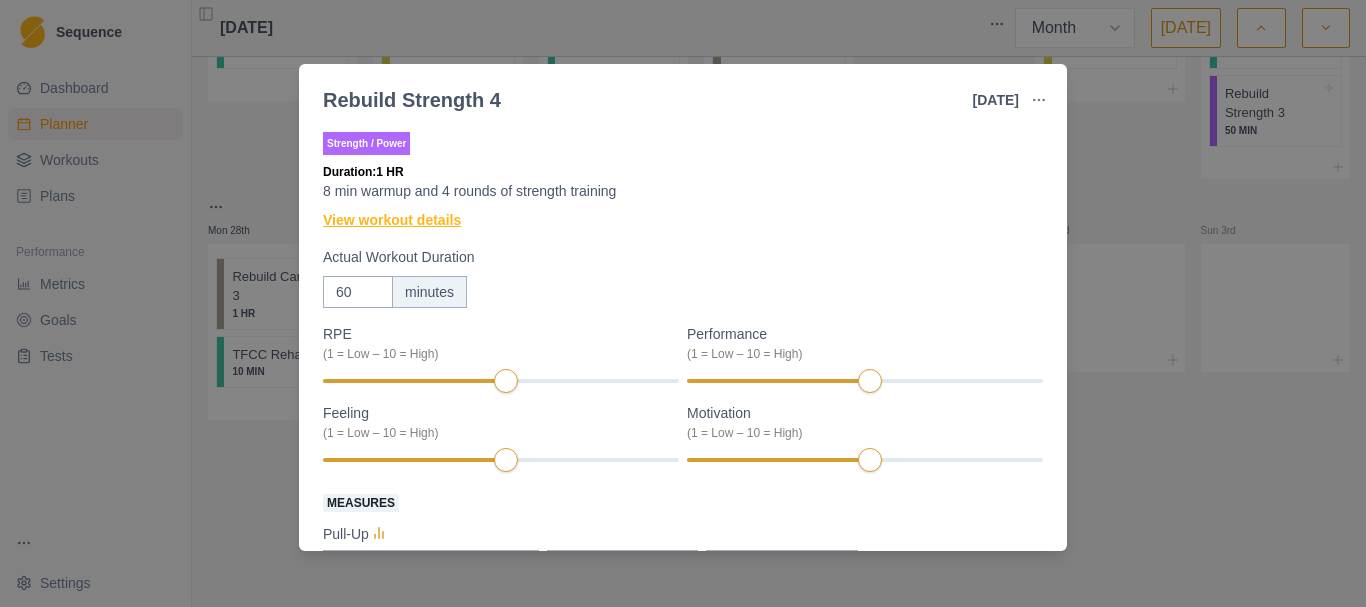 click on "View workout details" at bounding box center [392, 220] 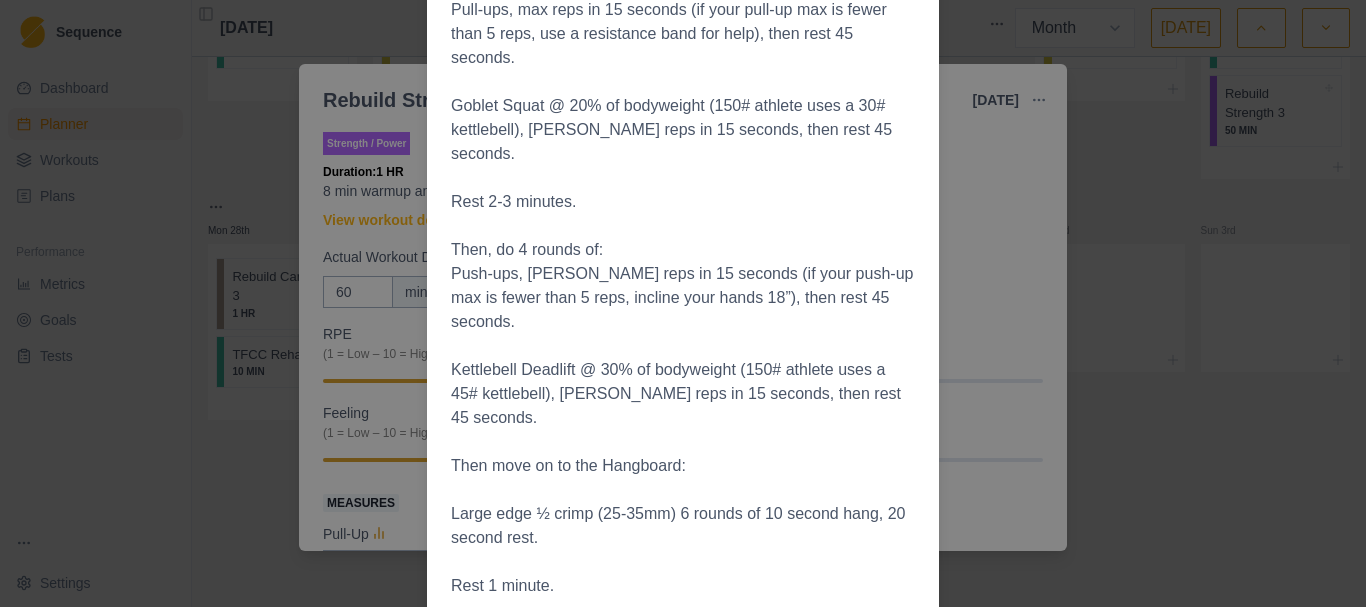 scroll, scrollTop: 400, scrollLeft: 0, axis: vertical 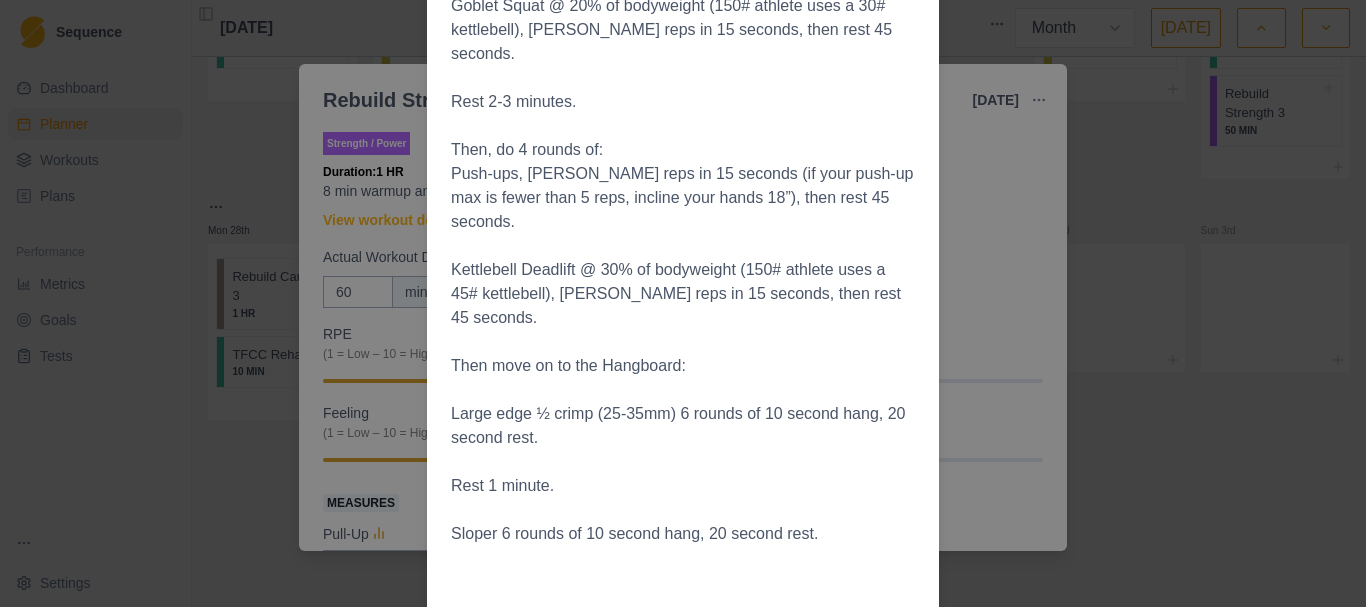 click on "Workout Details Do a general warm-up of 1 squat, 1 push-up, and 1 inverted row. Then do 2-2-2. Then 3-3-3, work through these at a gentle pace until you’ve been going for 8 minutes. Then, do 4 rounds of: Pull-ups, max reps in 15 seconds (if your pull-up max is fewer than 5 reps, use a resistance band for help), then rest 45 seconds. [PERSON_NAME] @ 20% of bodyweight (150# athlete uses a 30# kettlebell), [PERSON_NAME] reps in 15 seconds, then rest 45 seconds. Rest 2-3 minutes. Then, do 4 rounds of: Push-ups, [PERSON_NAME] reps in 15 seconds (if your push-up max is fewer than 5 reps, incline your hands 18”), then rest 45 seconds. Kettlebell Deadlift @ 30% of bodyweight (150# athlete uses a 45# kettlebell), [PERSON_NAME] reps in 15 seconds, then rest 45 seconds. Then move on to the Hangboard: Large edge ½ crimp (25-35mm) 6 rounds of 10 second hang, 20 second rest. Rest 1 minute. Sloper 6 rounds of 10 second hang, 20 second rest." at bounding box center [683, 303] 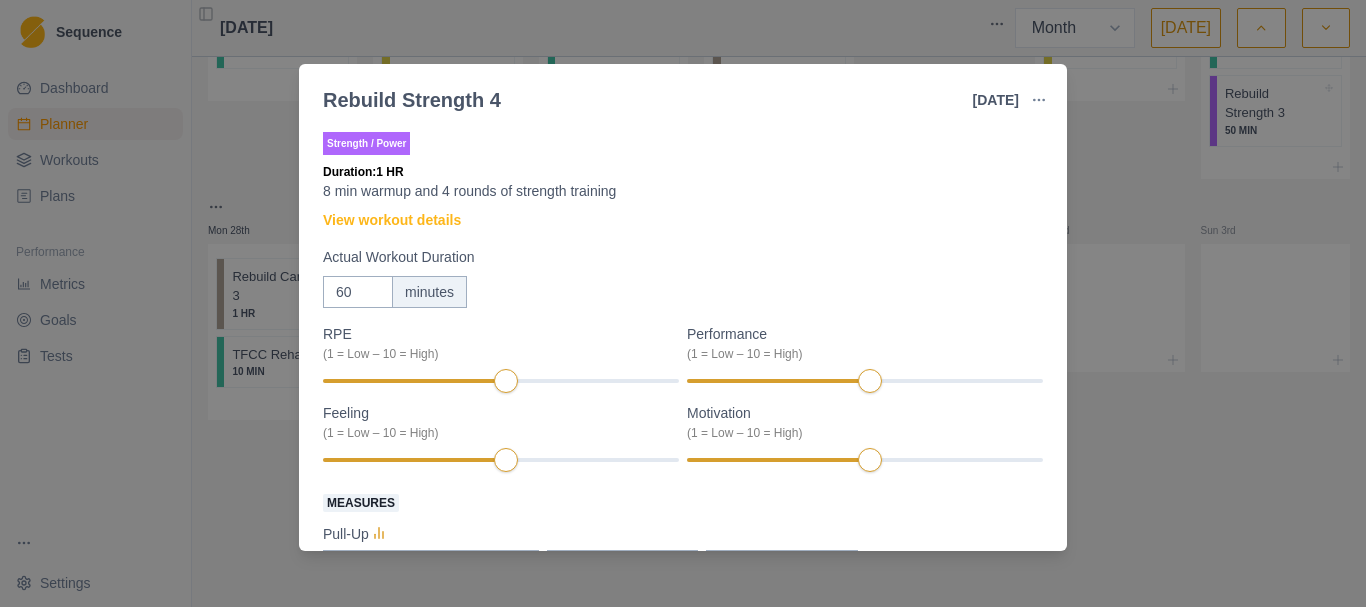 click on "Rebuild Strength 4 [DATE] Link To Goal View Workout Metrics Edit Original Workout Reschedule Workout Remove From Schedule Strength / Power Duration:  1 HR 8 min warmup and 4 rounds of strength training View workout details Actual Workout Duration 60 minutes RPE (1 = Low – 10 = High) Performance (1 = Low – 10 = High) Feeling (1 = Low – 10 = High) Motivation (1 = Low – 10 = High) Measures Pull-Up bodyweight +/- 0 sets 0 reps Goblet Squat lb 0 sets 0 reps Kettlebell Deadlift lb 0 sets 0 reps Push Up bodyweight 2 sets 10 reps 30mm Edge Hang Bodyweight 10s on 20s off lbs 2 sets 4 reps Sloper Hang Bodyweight 10s on 20s off lbs 1 sets 4 reps Training Notes View previous training notes Mark as Incomplete Complete Workout" at bounding box center [683, 303] 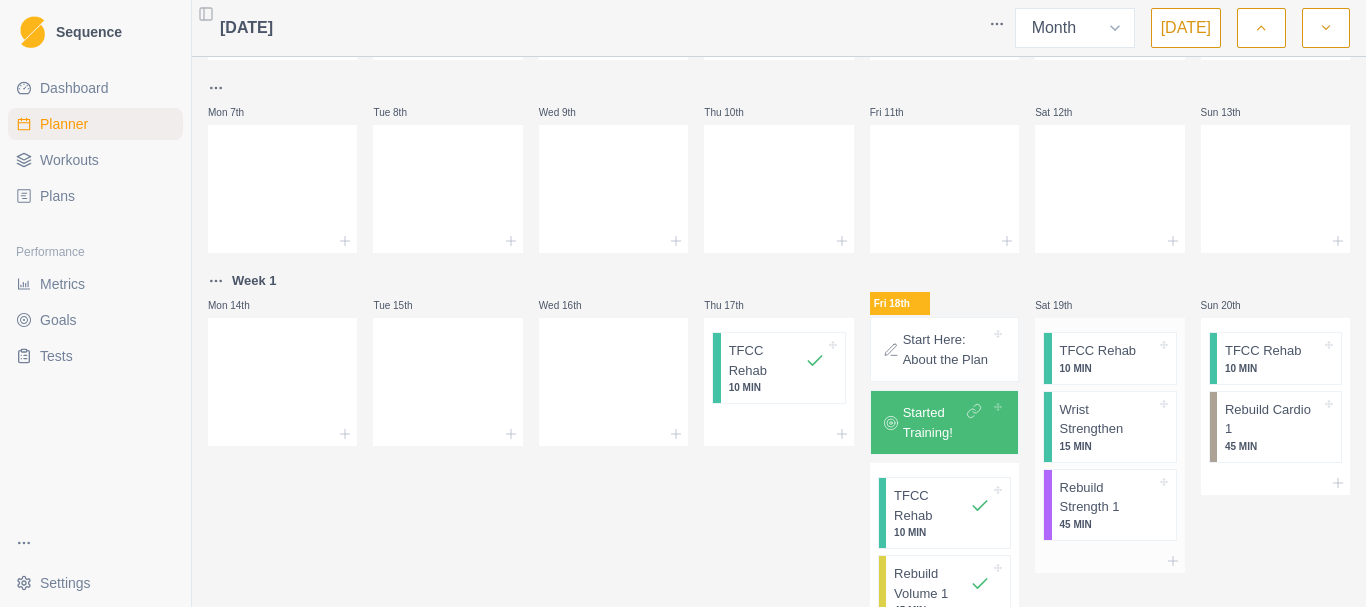 scroll, scrollTop: 383, scrollLeft: 0, axis: vertical 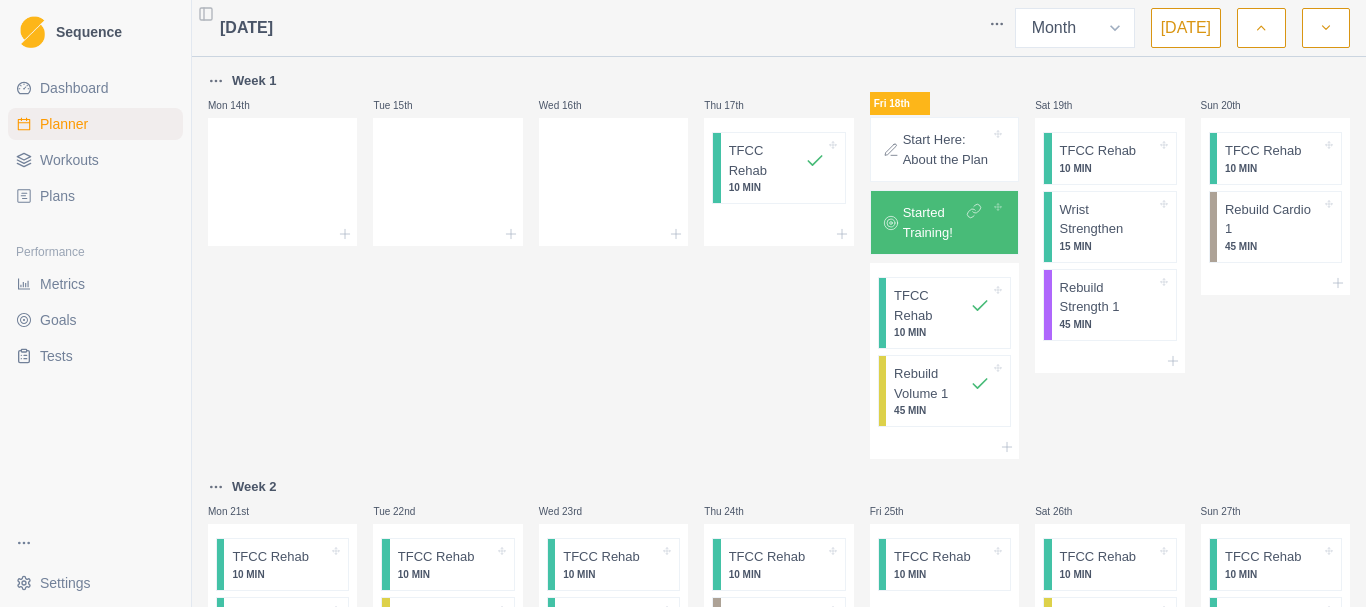 click 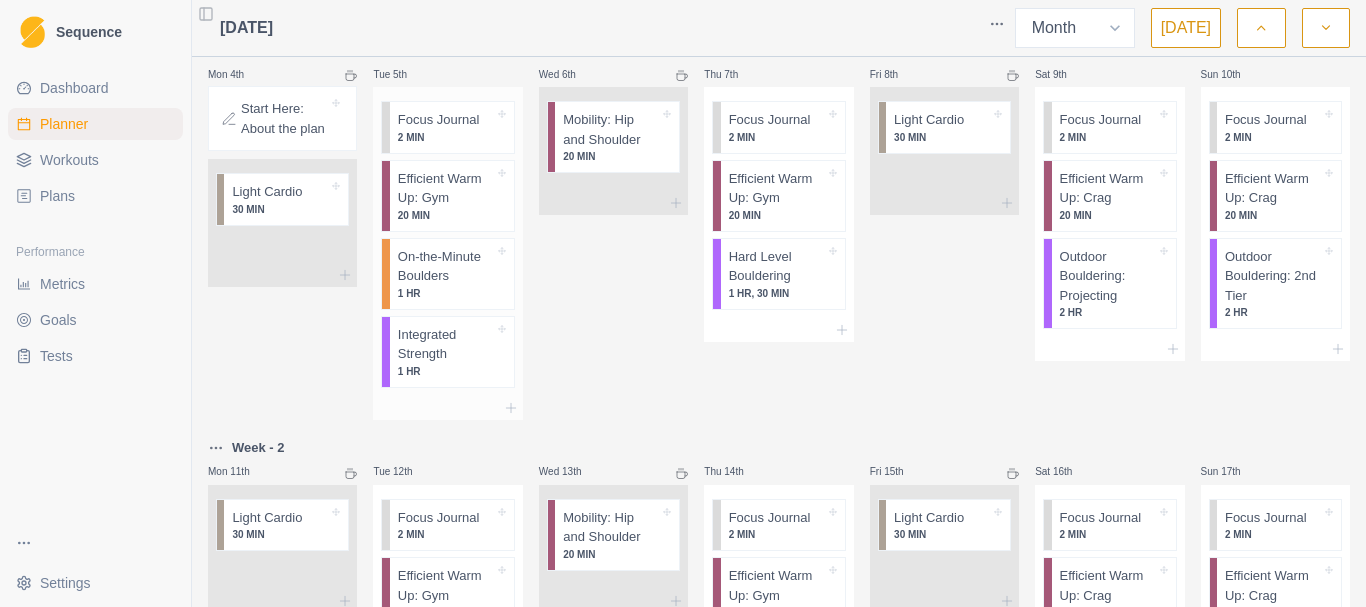 scroll, scrollTop: 300, scrollLeft: 0, axis: vertical 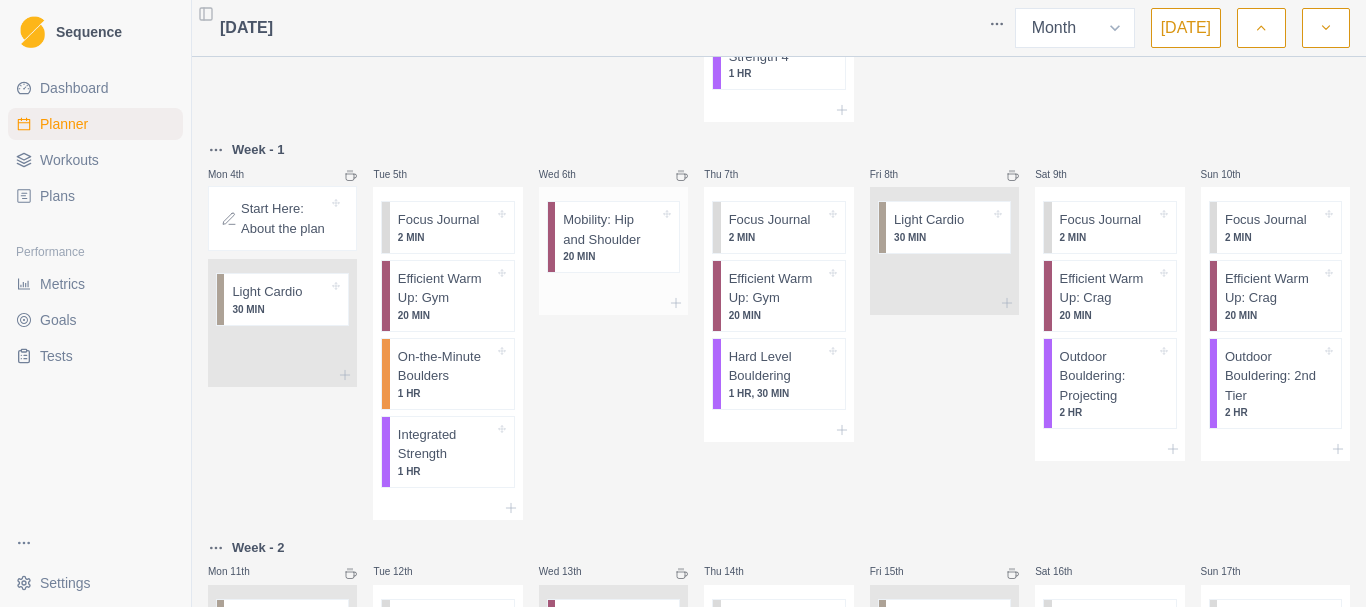 click on "Mobility: Hip and Shoulder" at bounding box center (611, 229) 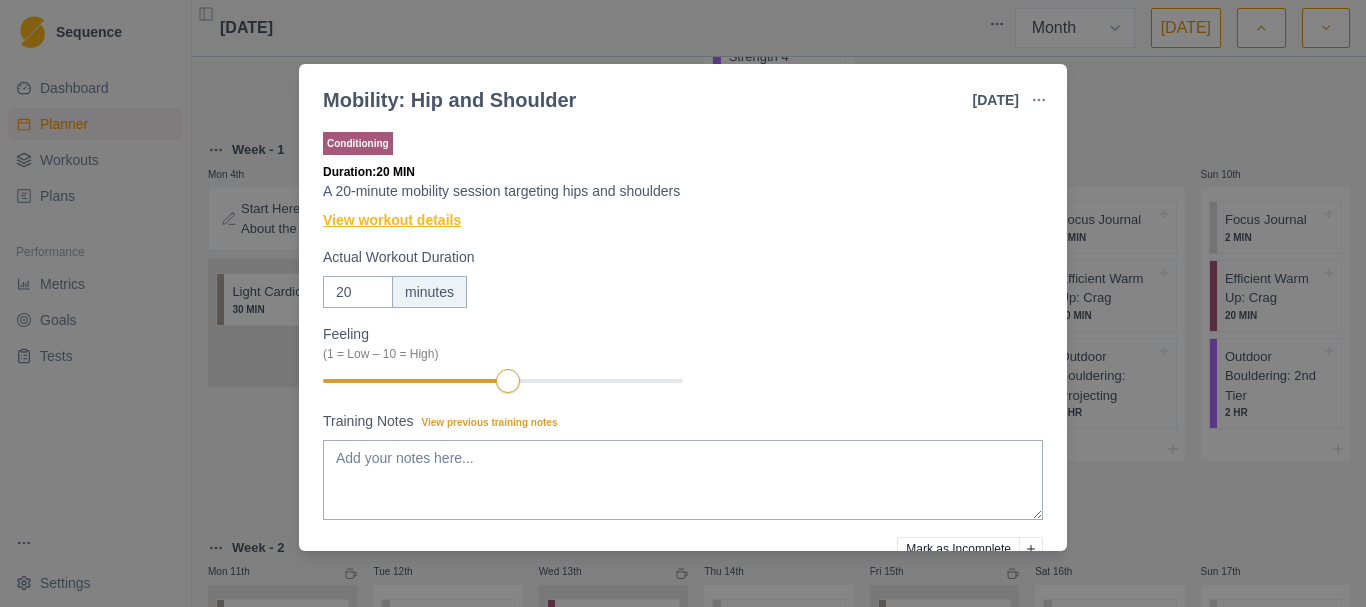 click on "View workout details" at bounding box center (392, 220) 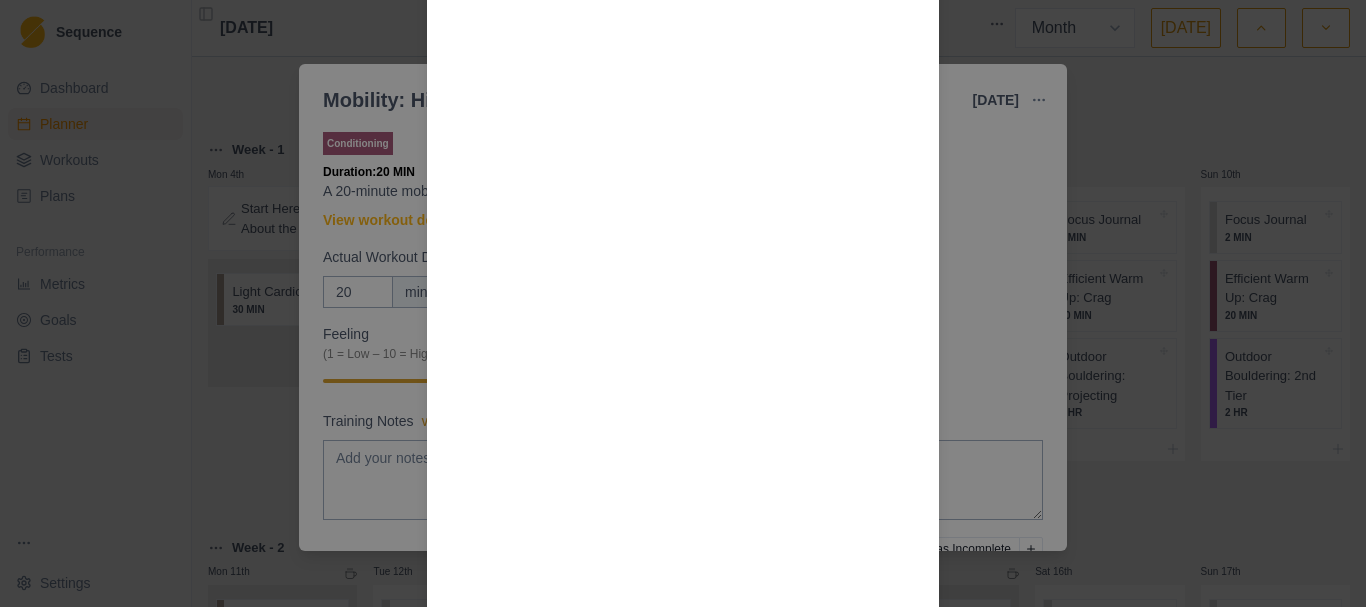 scroll, scrollTop: 2319, scrollLeft: 0, axis: vertical 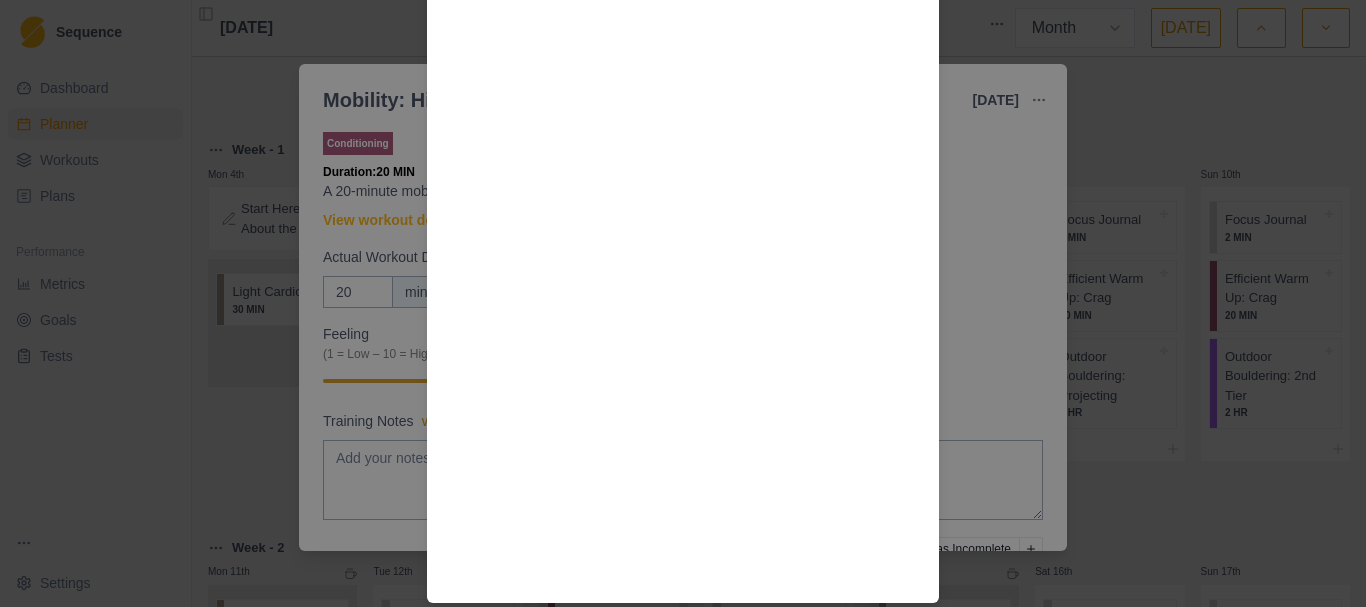 click on "Workout Details Mobility work is important for expanding your range of motion and utilizing it for more efficient climbing positions. This session should be relaxing, not painful or intense. Perform each stretch while maintaining breathing, and don't push so hard to cause discomfort or pain. This is a basic mobility session that should take around 20 minutes. Feel free to add a circuit or a few of your favorite exercises if you have longer. Run through the following circuit twice: Kneeling Hip Flexor Stretch: 60s each side 90/90 Hip Mobility Flow: 2x each side Frog Stretch with Internal Rotation: 60s Lat Band Stretch: 30s each side Child's Pose with Reach: 30s each side Doorway Shoulder Opener: 30s Hip Flexor Knee Drive: 5 each side" at bounding box center [683, 303] 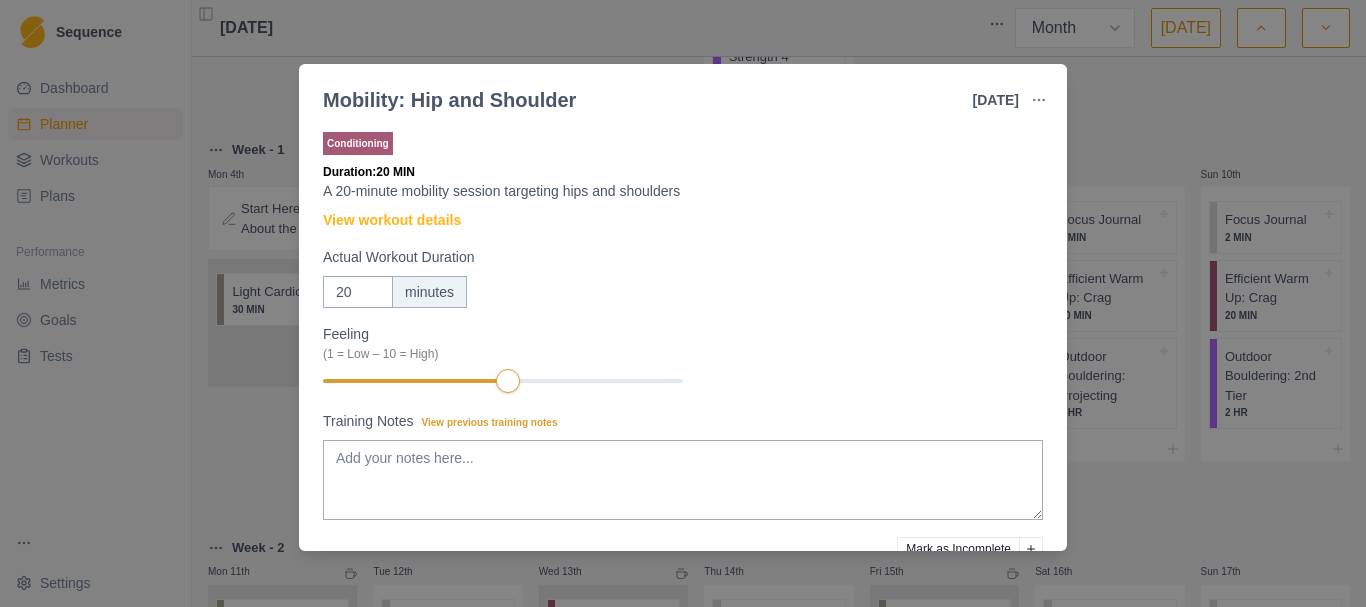 click on "Mobility: Hip and Shoulder [DATE] Link To Goal View Workout Metrics Edit Original Workout Reschedule Workout Remove From Schedule Conditioning Duration:  20 MIN A 20-minute mobility session targeting hips and shoulders View workout details Actual Workout Duration 20 minutes Feeling (1 = Low – 10 = High) Training Notes View previous training notes Mark as Incomplete Complete Workout" at bounding box center [683, 303] 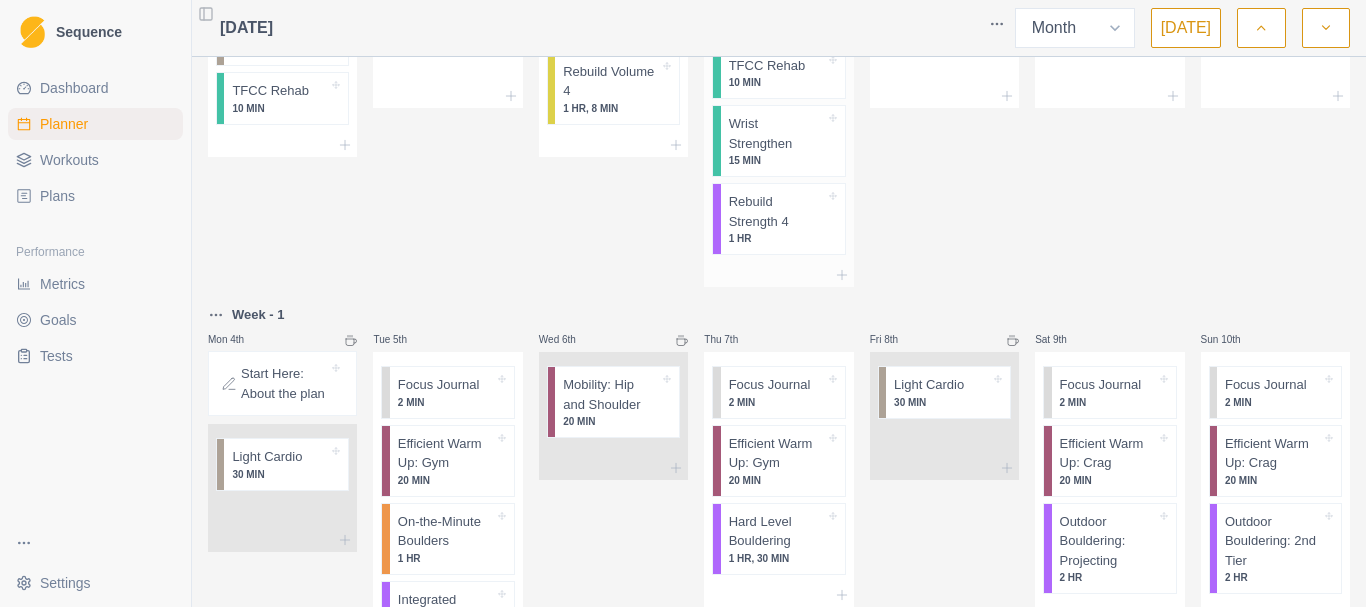 scroll, scrollTop: 0, scrollLeft: 0, axis: both 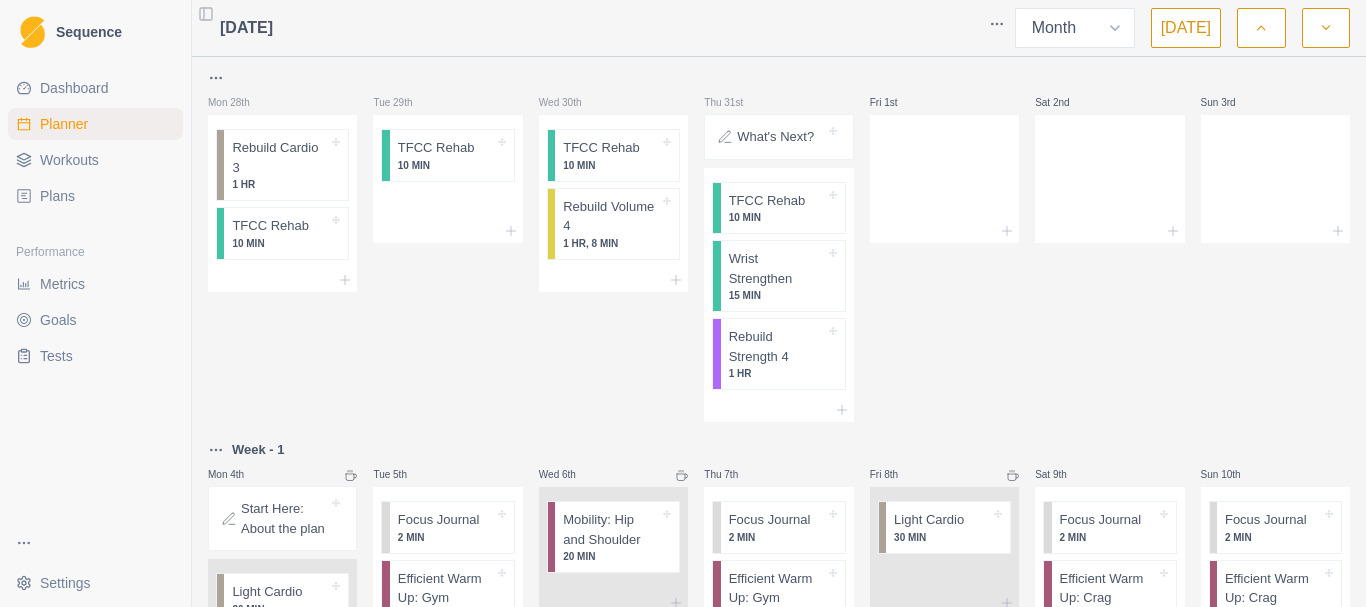 click 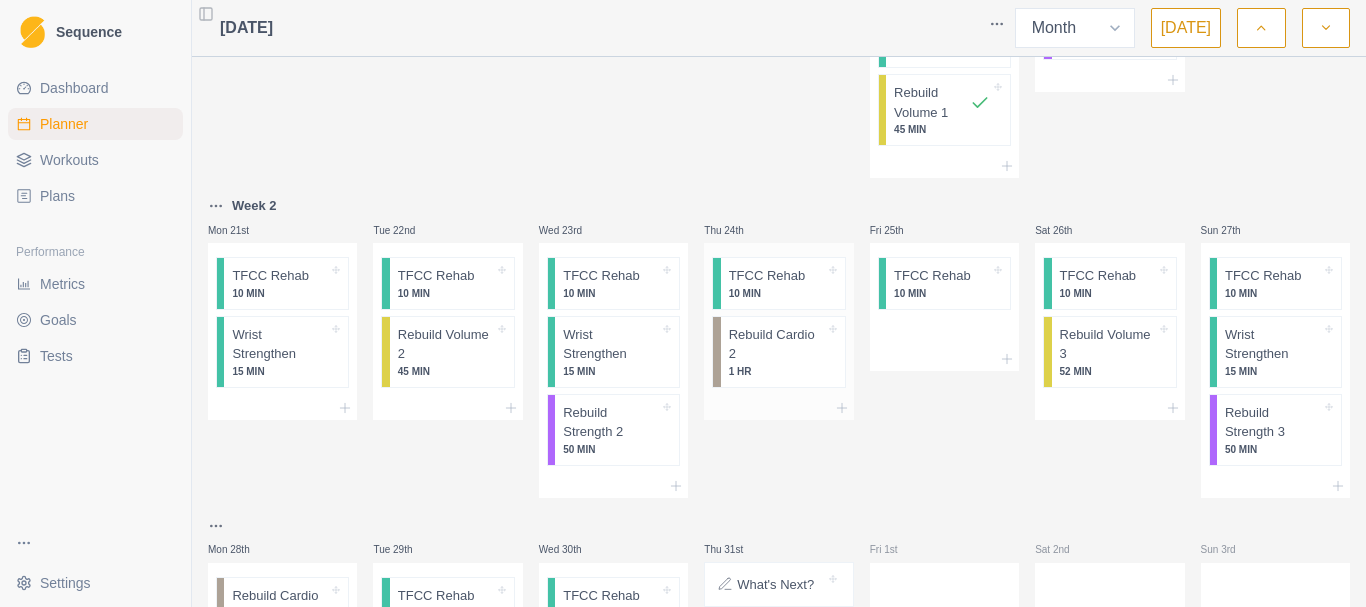 scroll, scrollTop: 700, scrollLeft: 0, axis: vertical 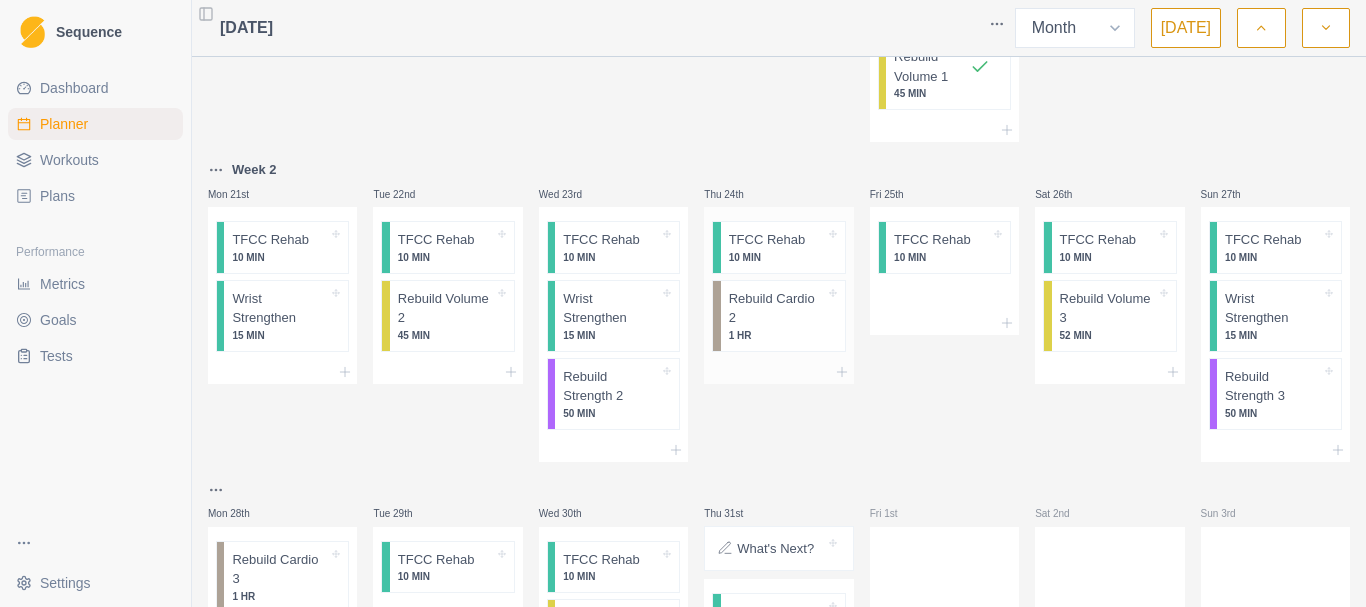 click on "Rebuild Cardio 2" at bounding box center (777, 308) 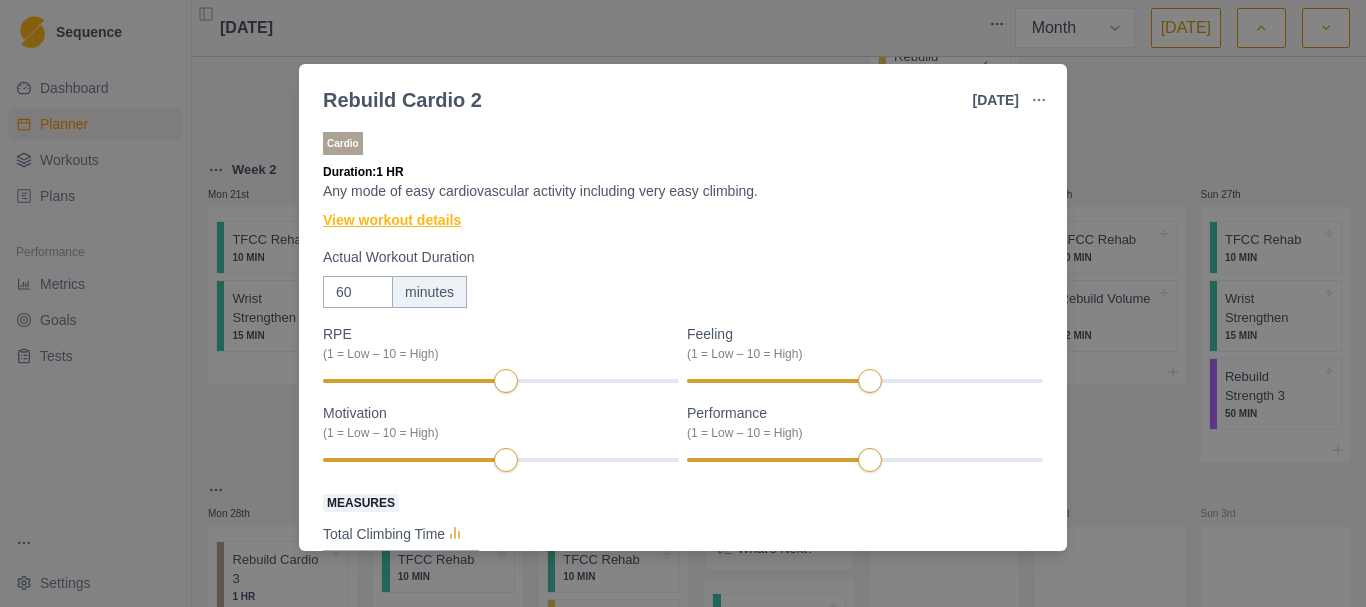 click on "View workout details" at bounding box center (392, 220) 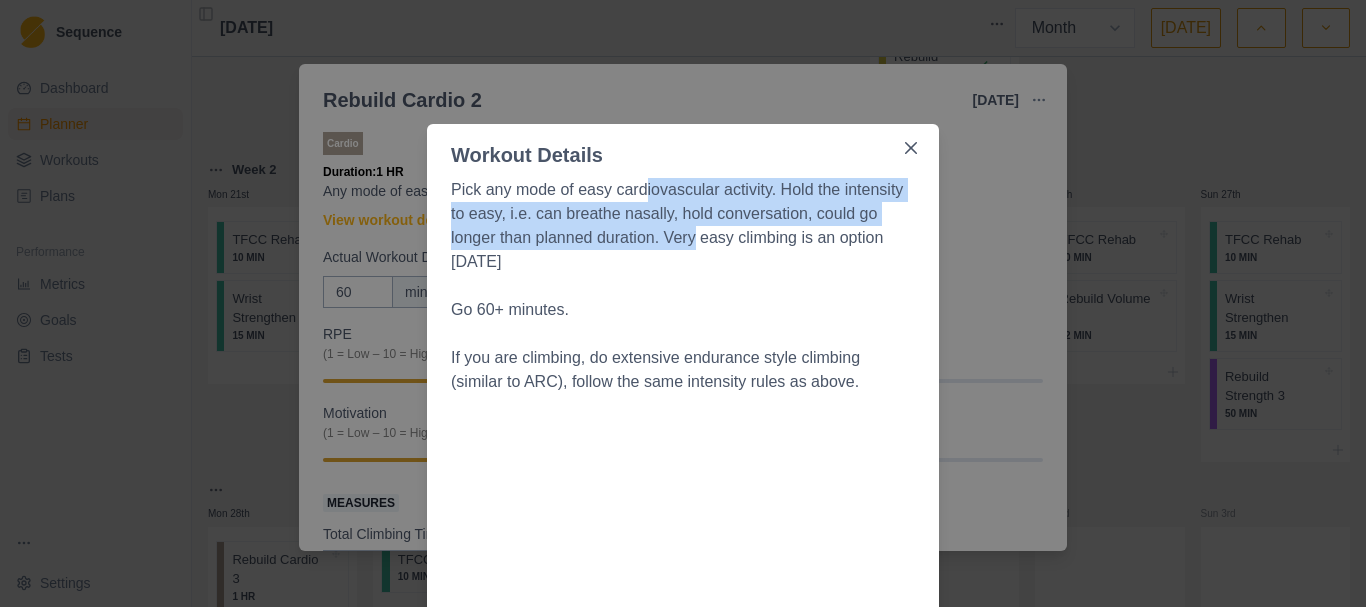 drag, startPoint x: 632, startPoint y: 181, endPoint x: 690, endPoint y: 234, distance: 78.56844 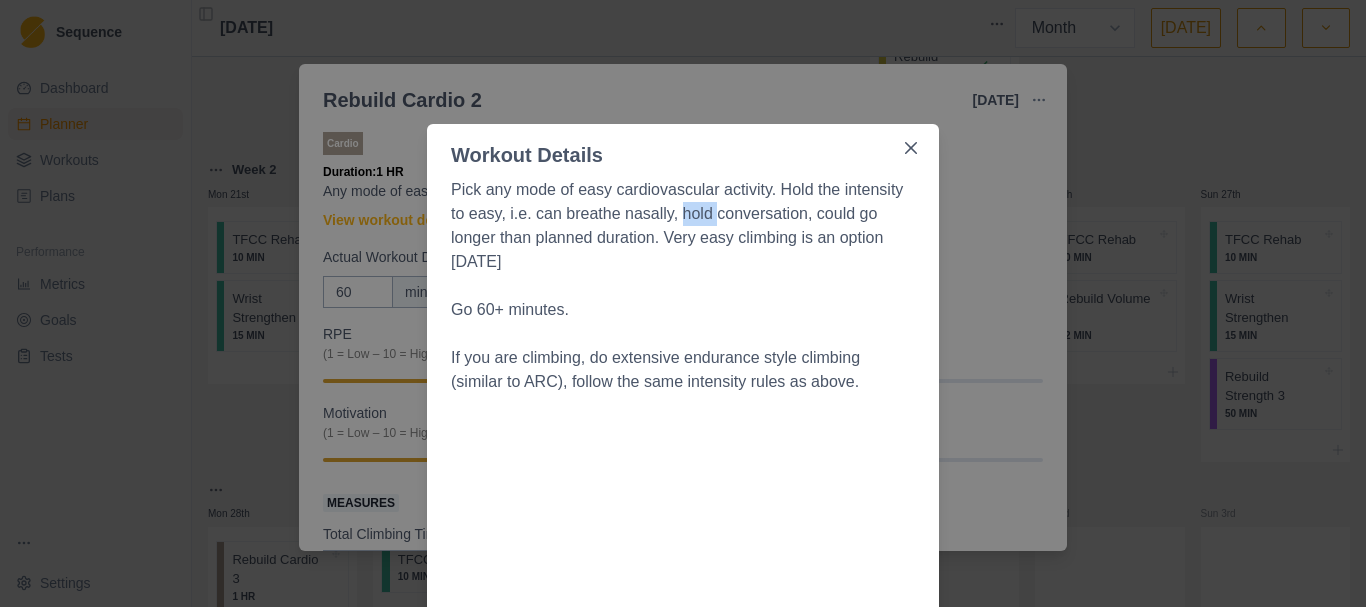 click on "Pick any mode of easy cardiovascular activity. Hold the intensity to easy, i.e. can breathe nasally, hold conversation, could go longer than planned duration.  Very easy climbing is an option [DATE]" at bounding box center [683, 226] 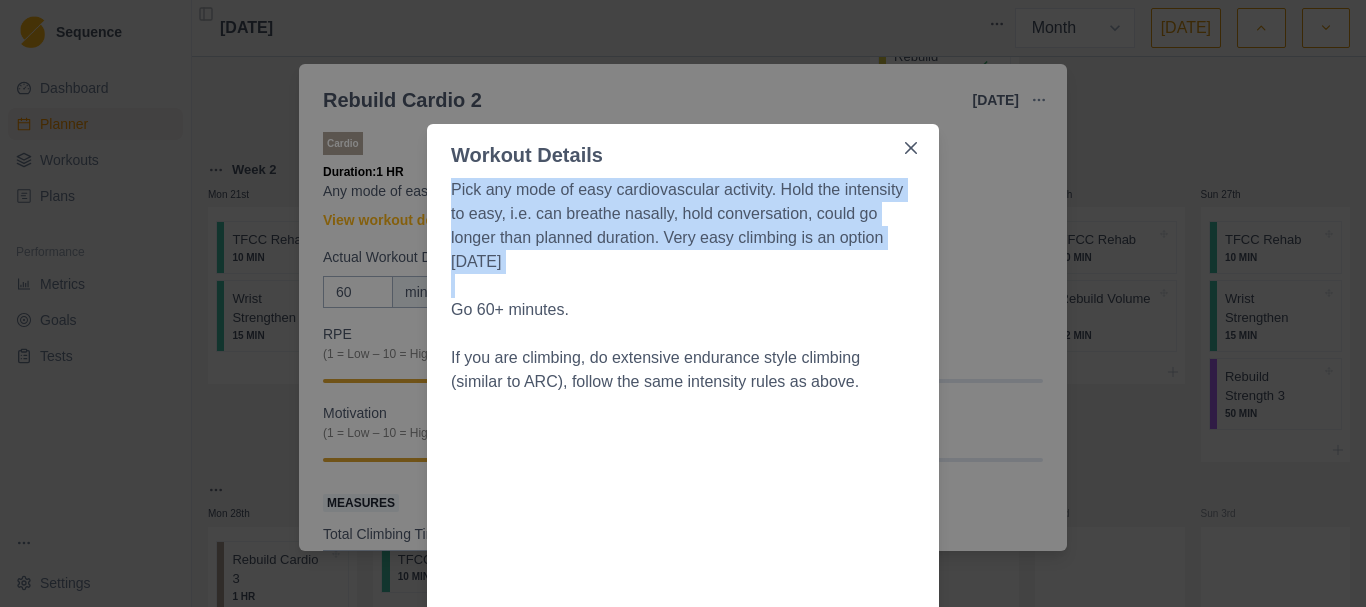 click on "Pick any mode of easy cardiovascular activity. Hold the intensity to easy, i.e. can breathe nasally, hold conversation, could go longer than planned duration.  Very easy climbing is an option [DATE]" at bounding box center (683, 226) 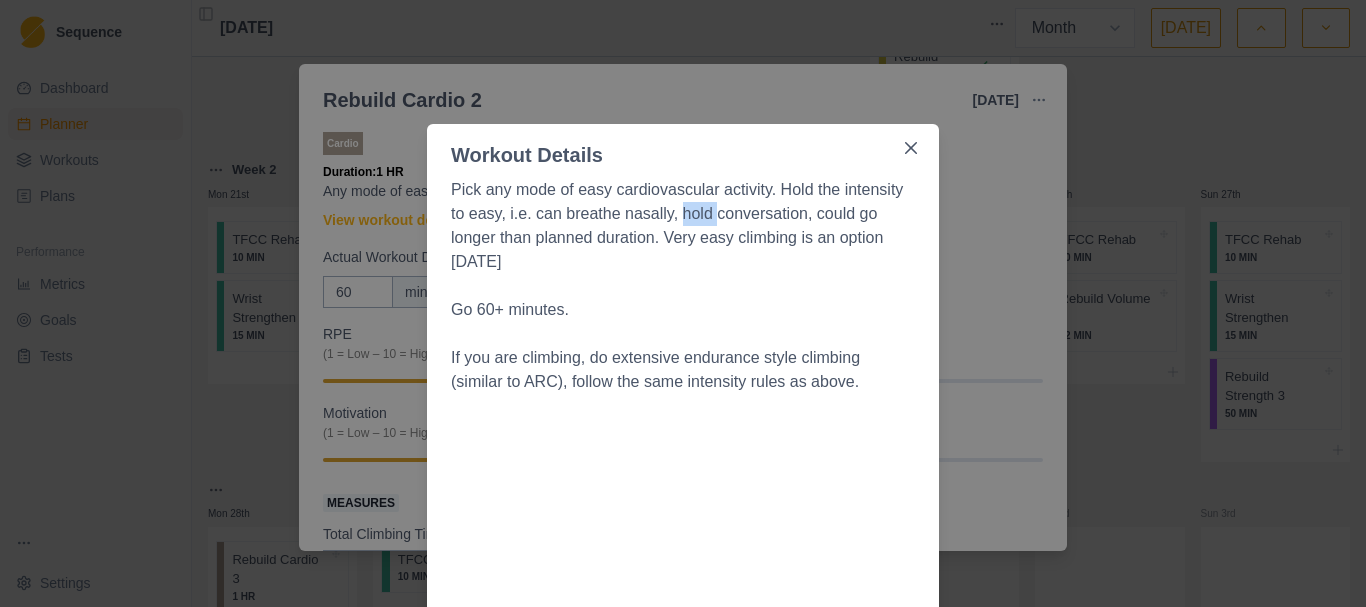 click on "Pick any mode of easy cardiovascular activity. Hold the intensity to easy, i.e. can breathe nasally, hold conversation, could go longer than planned duration.  Very easy climbing is an option [DATE]" at bounding box center [683, 226] 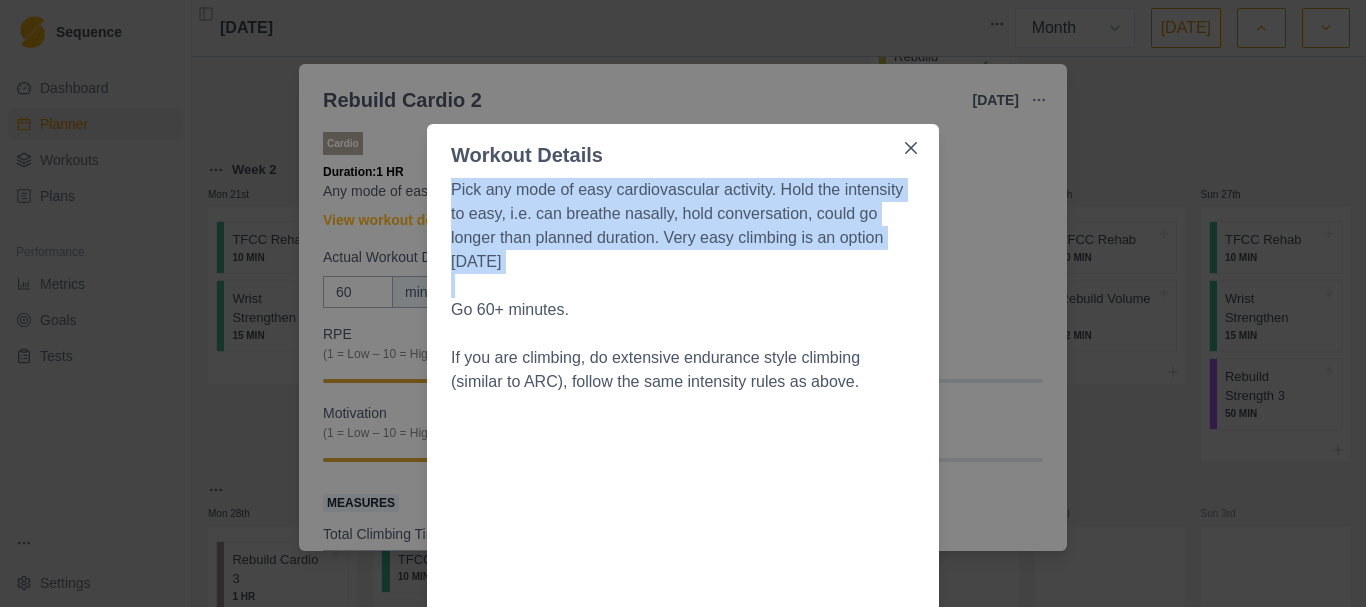 click on "Pick any mode of easy cardiovascular activity. Hold the intensity to easy, i.e. can breathe nasally, hold conversation, could go longer than planned duration.  Very easy climbing is an option [DATE]" at bounding box center [683, 226] 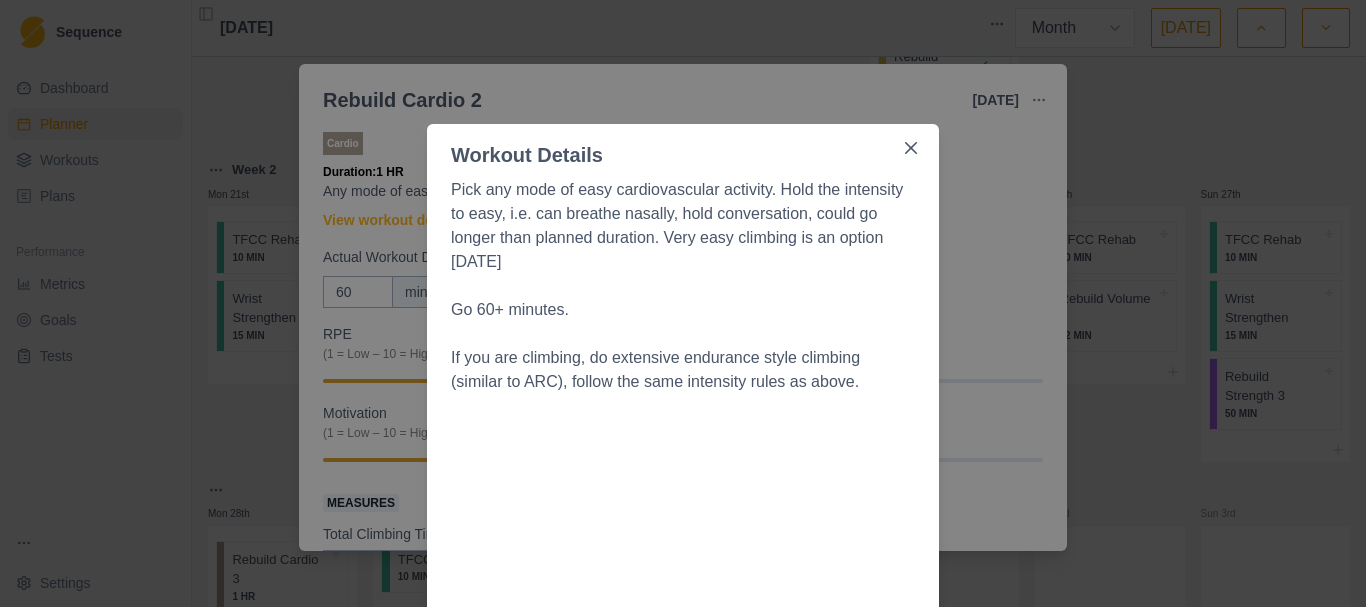 scroll, scrollTop: 100, scrollLeft: 0, axis: vertical 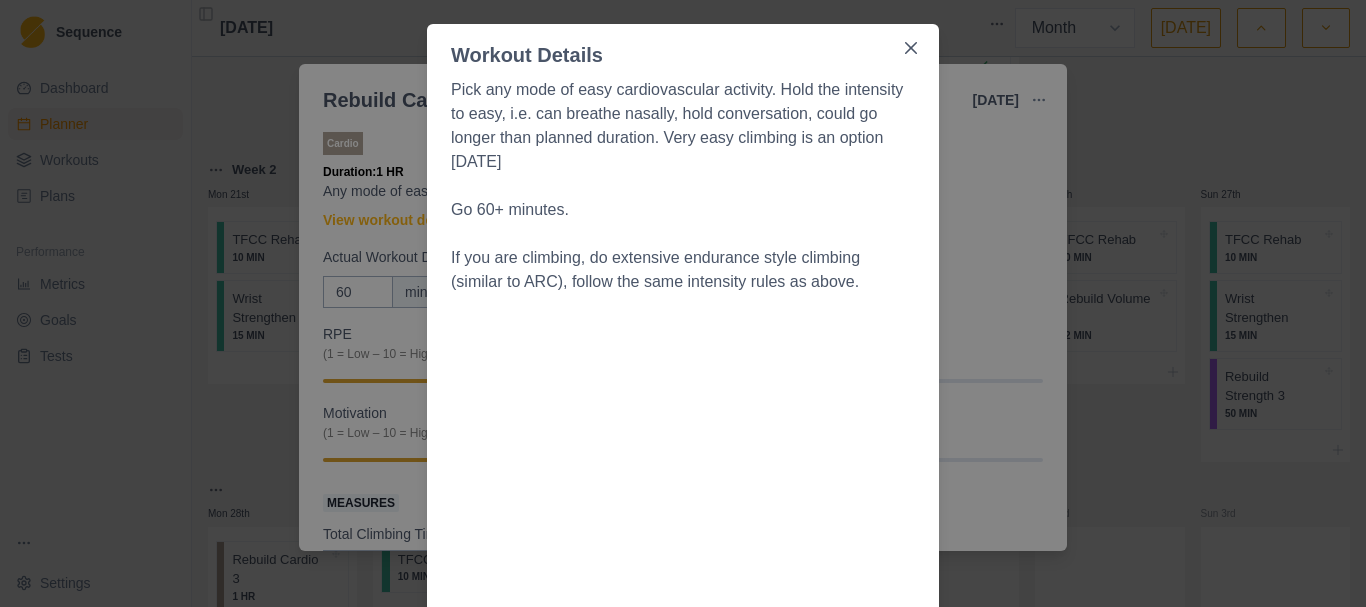 click on "If you are climbing, do extensive endurance style climbing (similar to ARC), follow the same intensity rules as above." at bounding box center (683, 270) 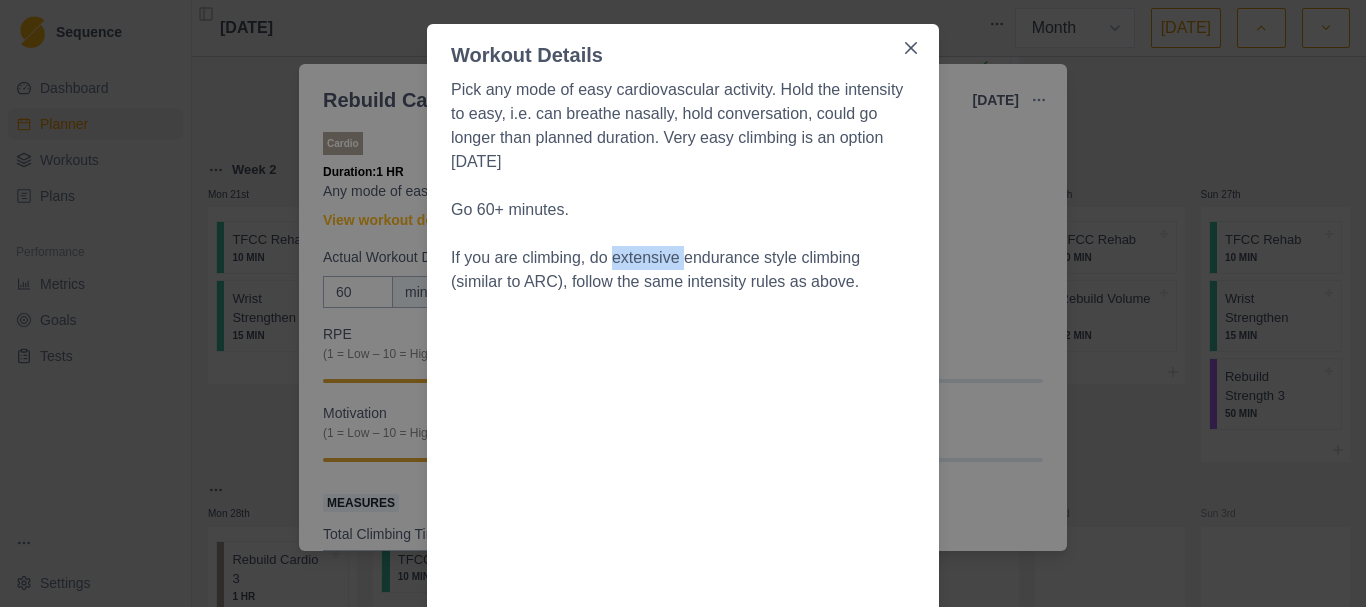click on "If you are climbing, do extensive endurance style climbing (similar to ARC), follow the same intensity rules as above." at bounding box center [683, 270] 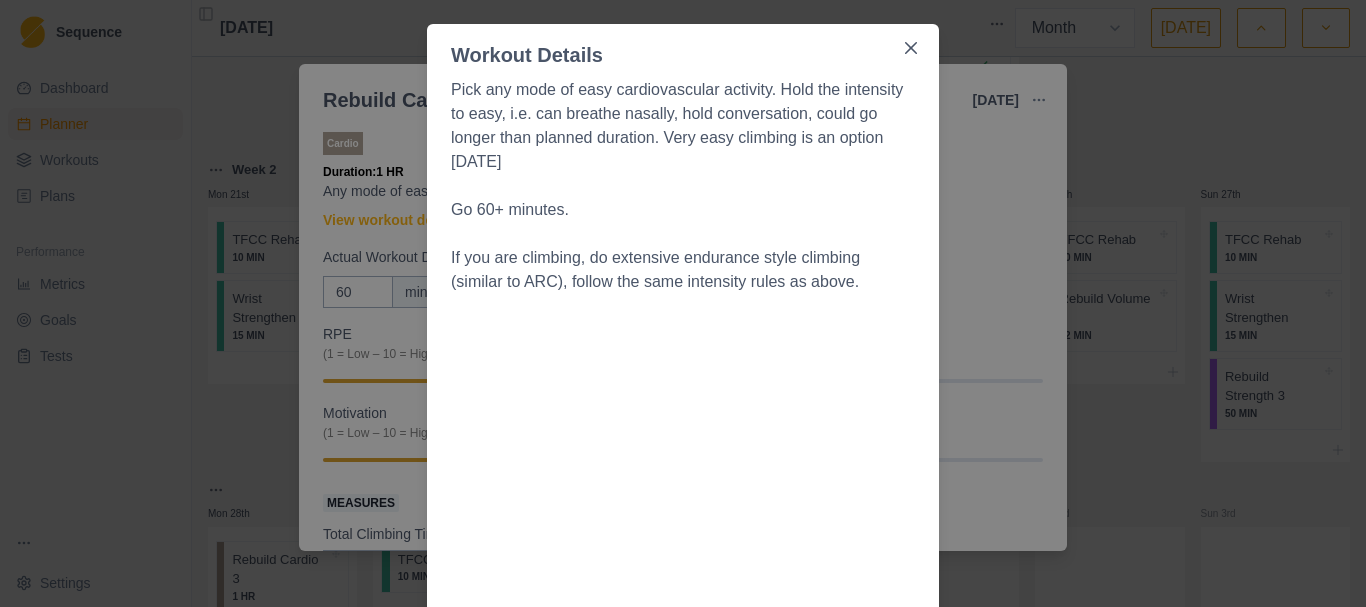 click on "If you are climbing, do extensive endurance style climbing (similar to ARC), follow the same intensity rules as above." at bounding box center [683, 270] 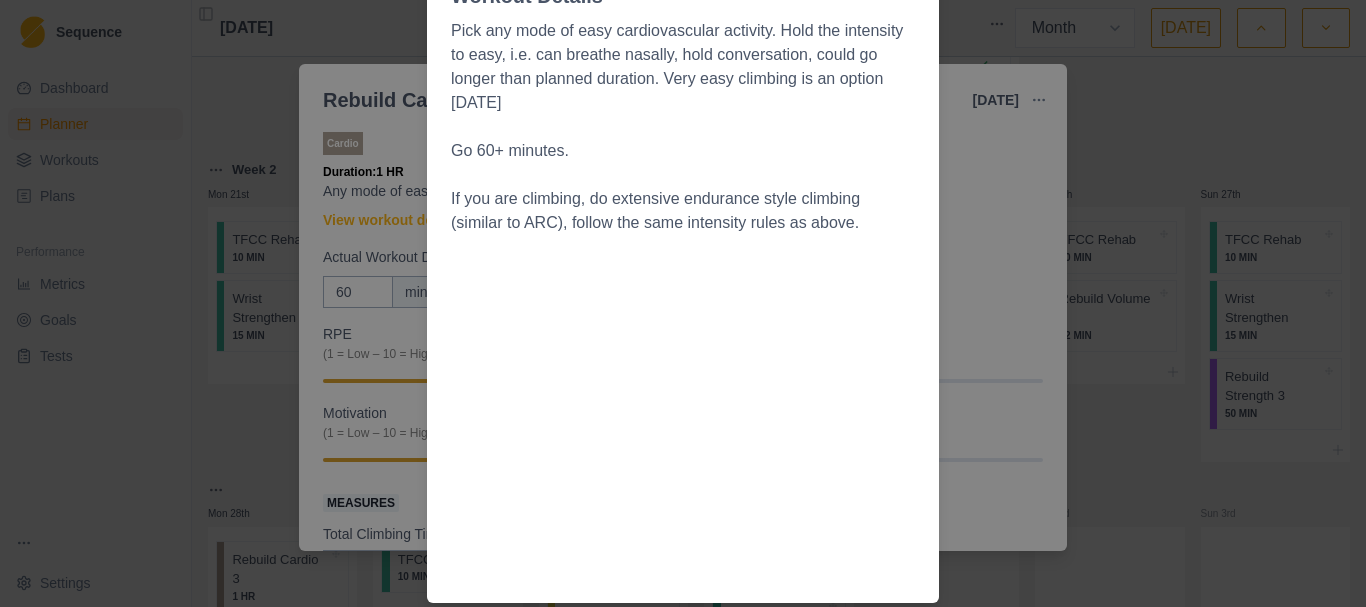 click on "Workout Details Pick any mode of easy cardiovascular activity. Hold the intensity to easy, i.e. can breathe nasally, hold conversation, could go longer than planned duration.  Very easy climbing is an option [DATE] Go 60+ minutes. If you are climbing, do extensive endurance style climbing (similar to ARC), follow the same intensity rules as above." at bounding box center (683, 303) 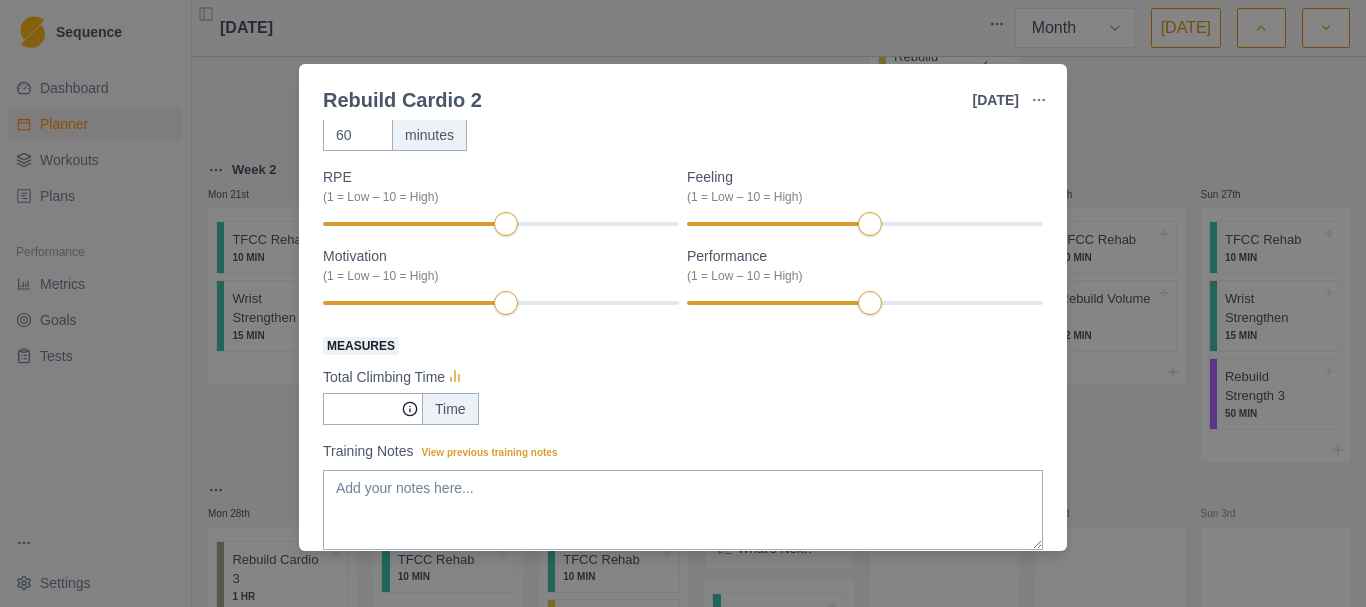scroll, scrollTop: 0, scrollLeft: 0, axis: both 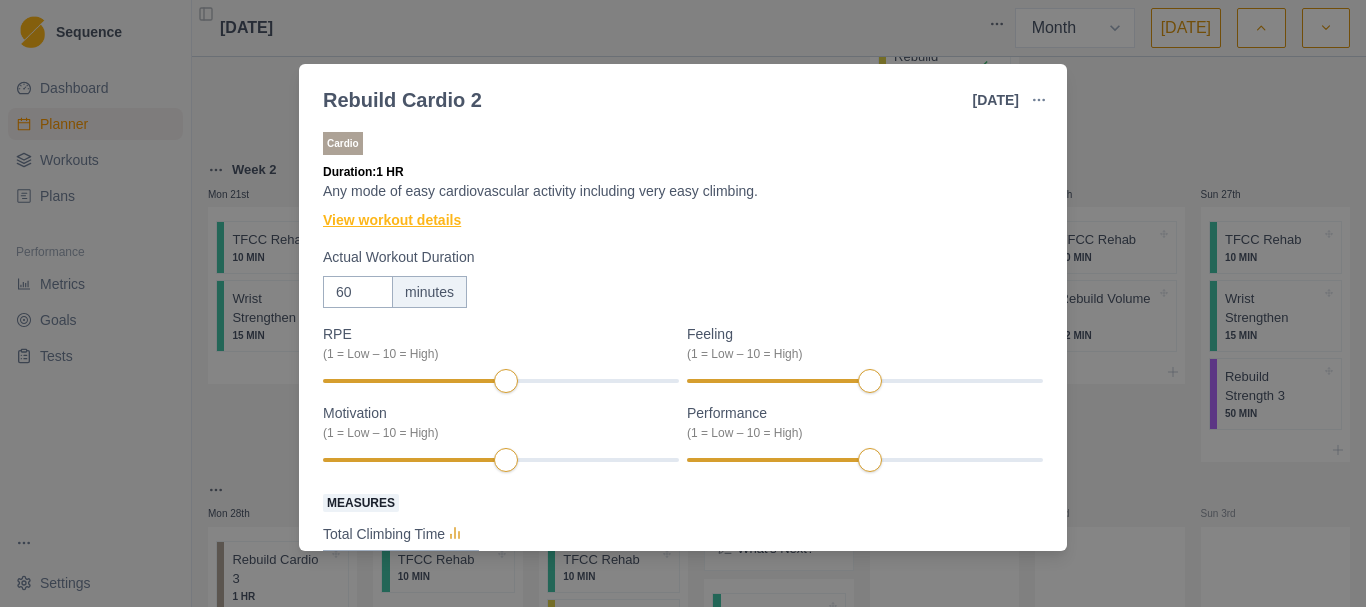 click on "View workout details" at bounding box center [392, 220] 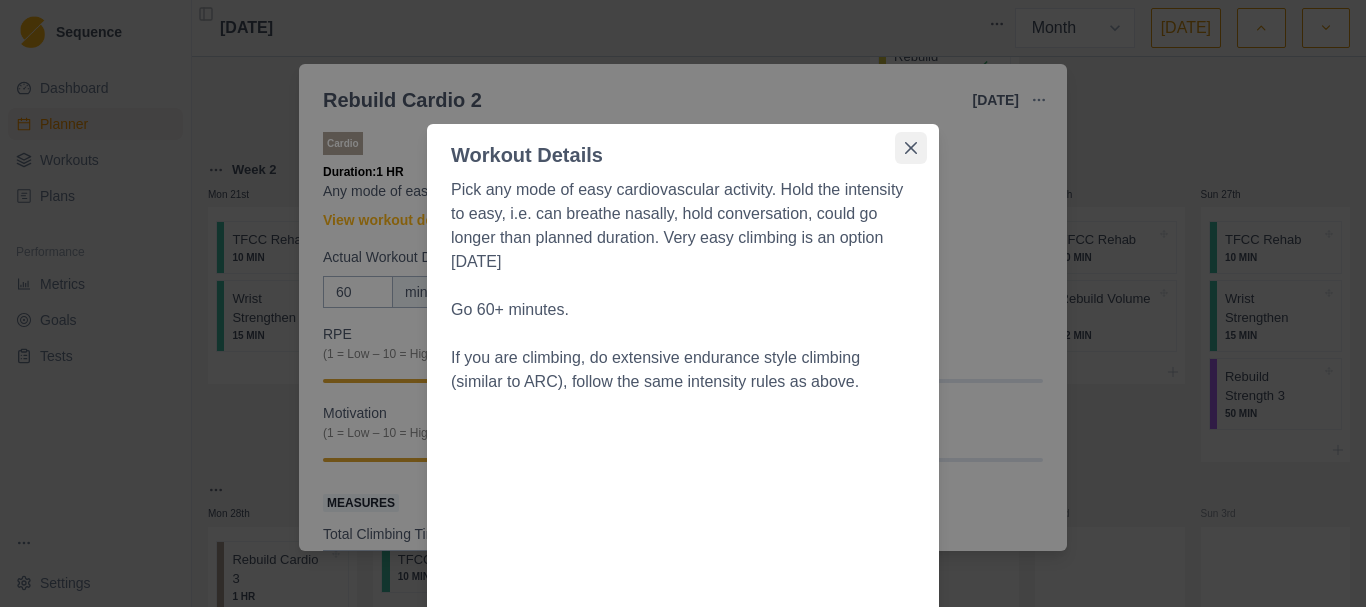 click 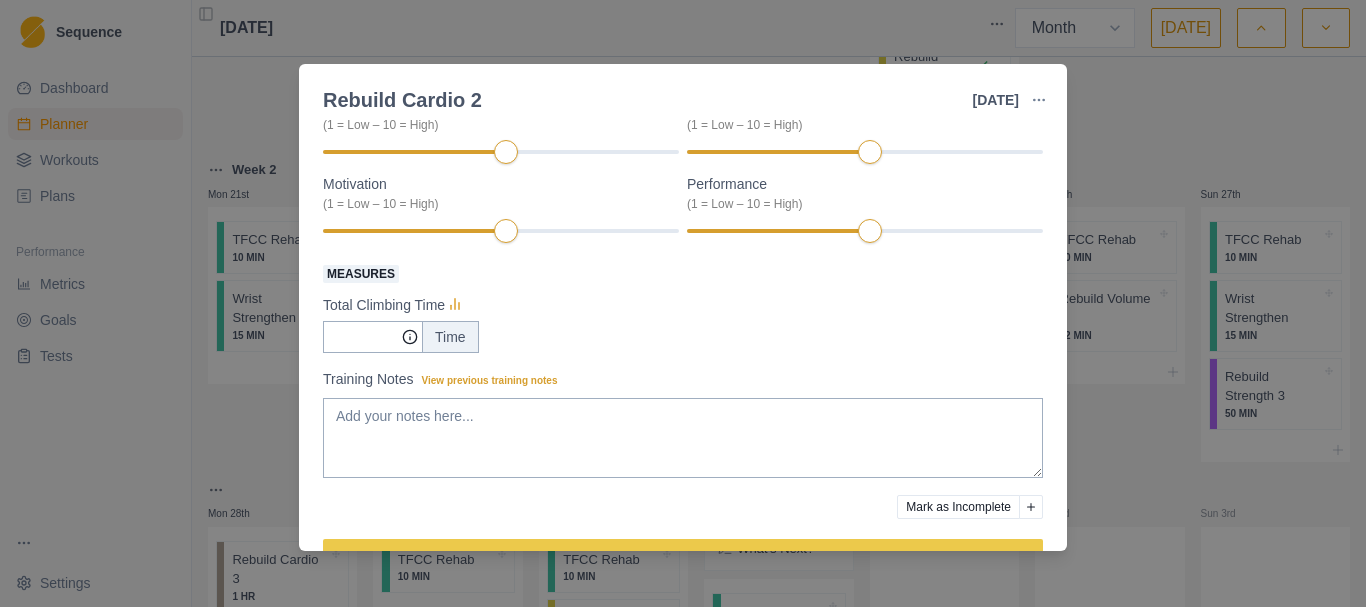 scroll, scrollTop: 285, scrollLeft: 0, axis: vertical 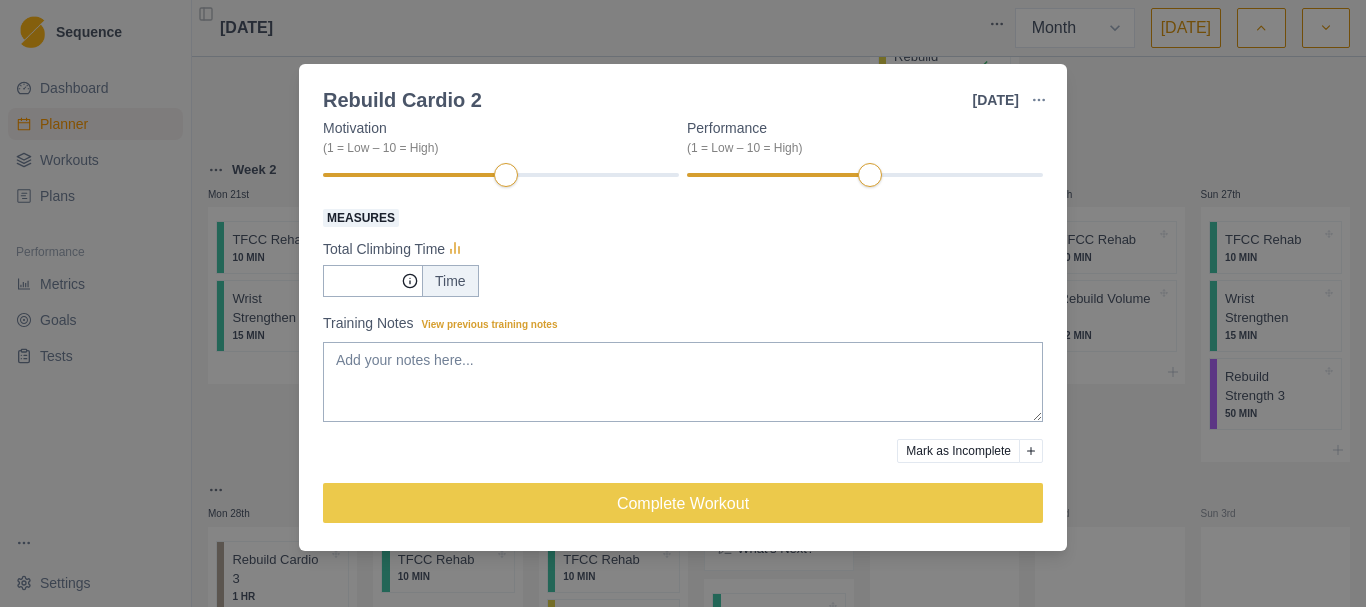 click on "Rebuild Cardio 2 [DATE] Link To Goal View Workout Metrics Edit Original Workout Reschedule Workout Remove From Schedule Cardio Duration:  1 HR Any mode of easy cardiovascular activity including very easy climbing. View workout details Actual Workout Duration 60 minutes RPE (1 = Low – 10 = High) Feeling (1 = Low – 10 = High) Motivation (1 = Low – 10 = High) Performance (1 = Low – 10 = High) Measures Total Climbing Time Time Training Notes View previous training notes Mark as Incomplete Complete Workout" at bounding box center (683, 303) 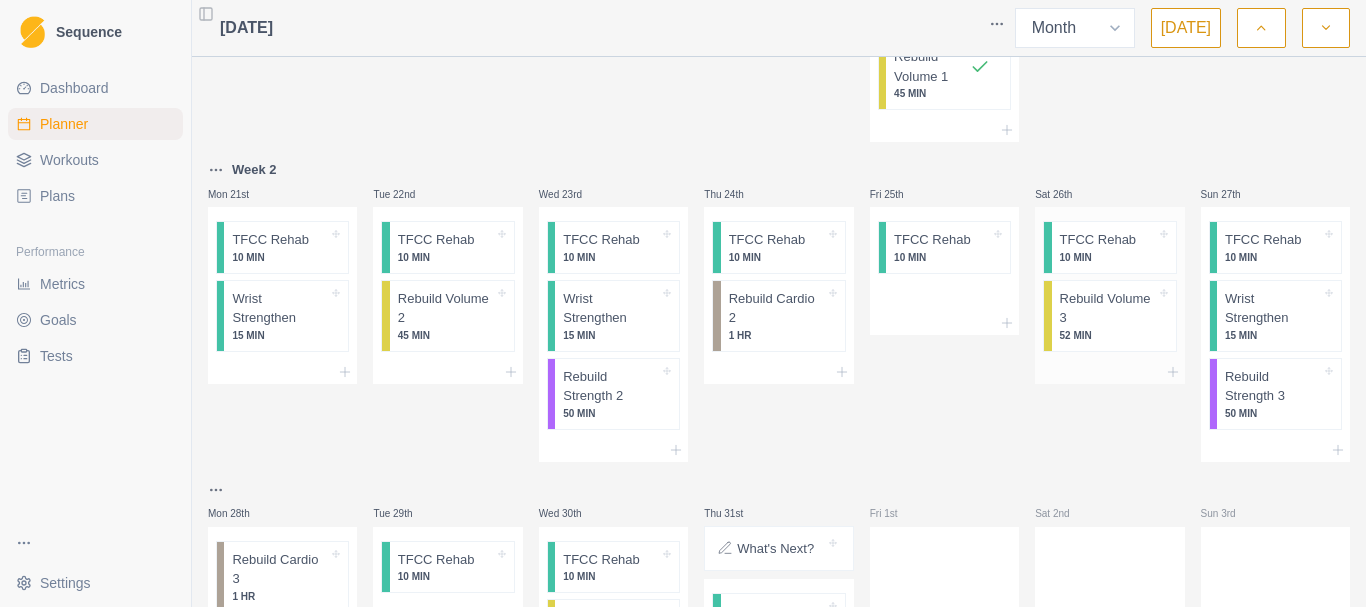 click on "Rebuild Volume 3" at bounding box center (1108, 308) 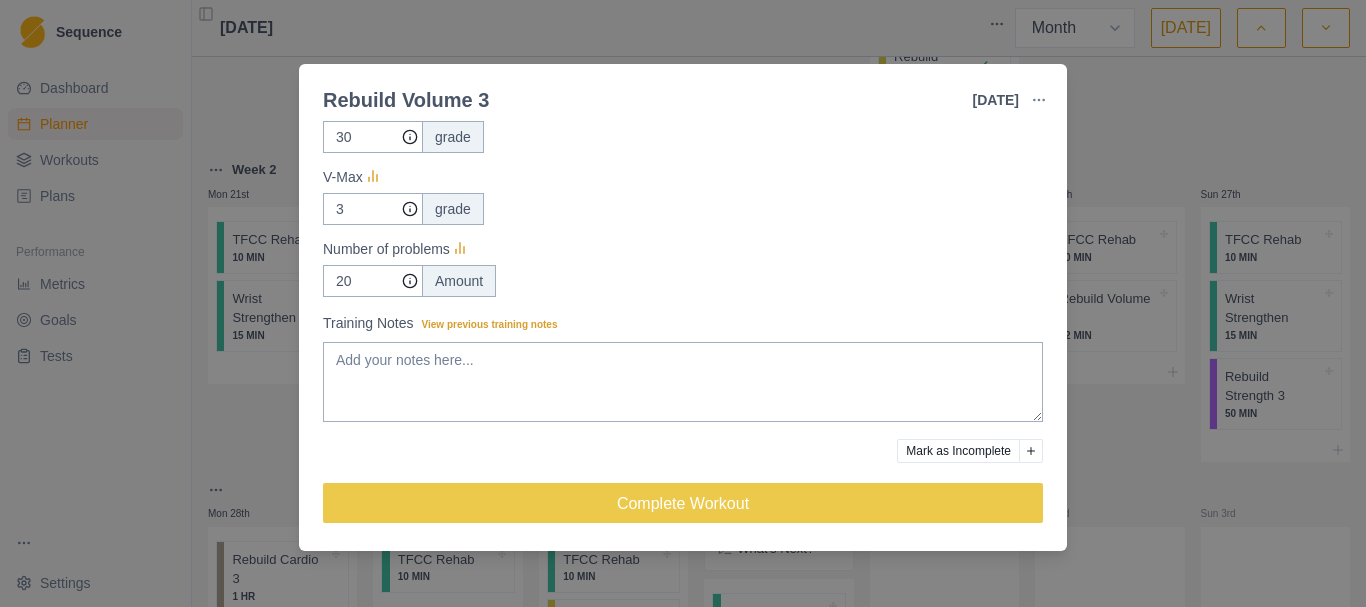 scroll, scrollTop: 0, scrollLeft: 0, axis: both 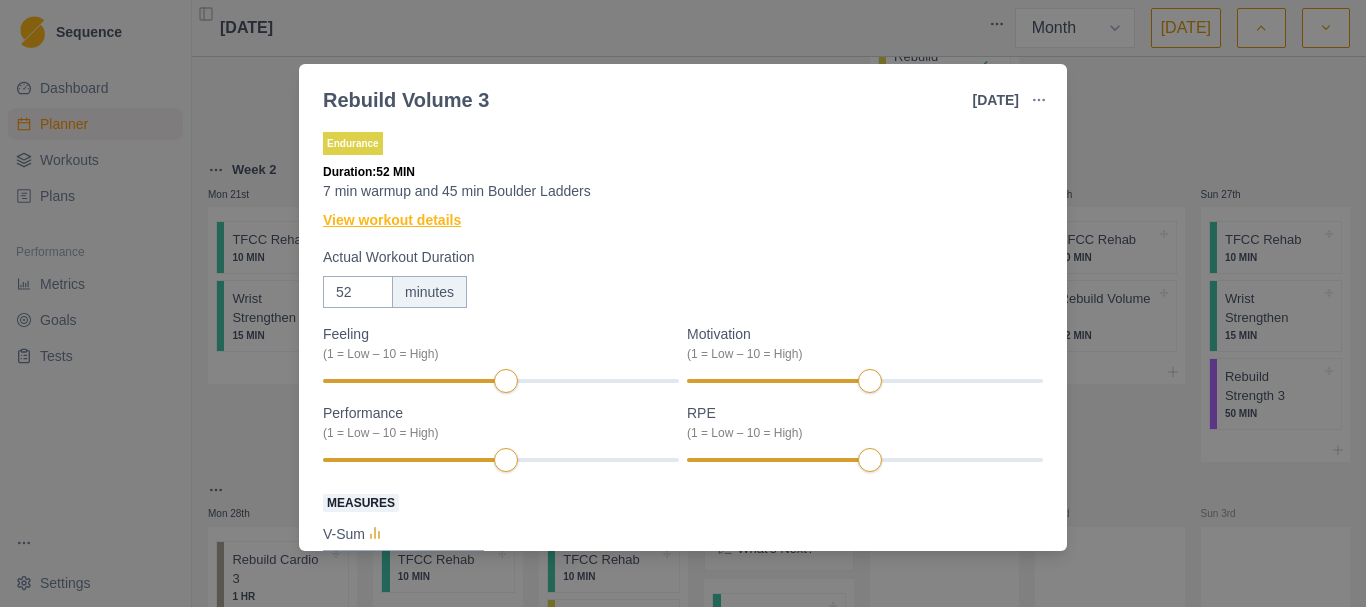 click on "View workout details" at bounding box center (392, 220) 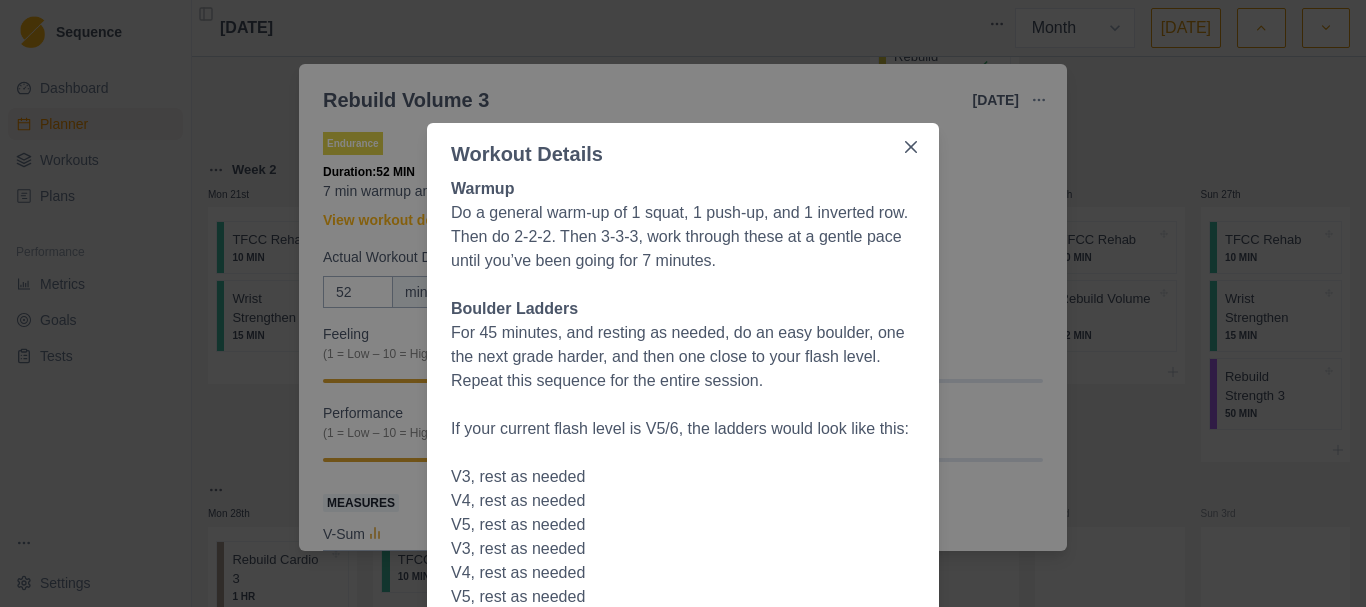 scroll, scrollTop: 0, scrollLeft: 0, axis: both 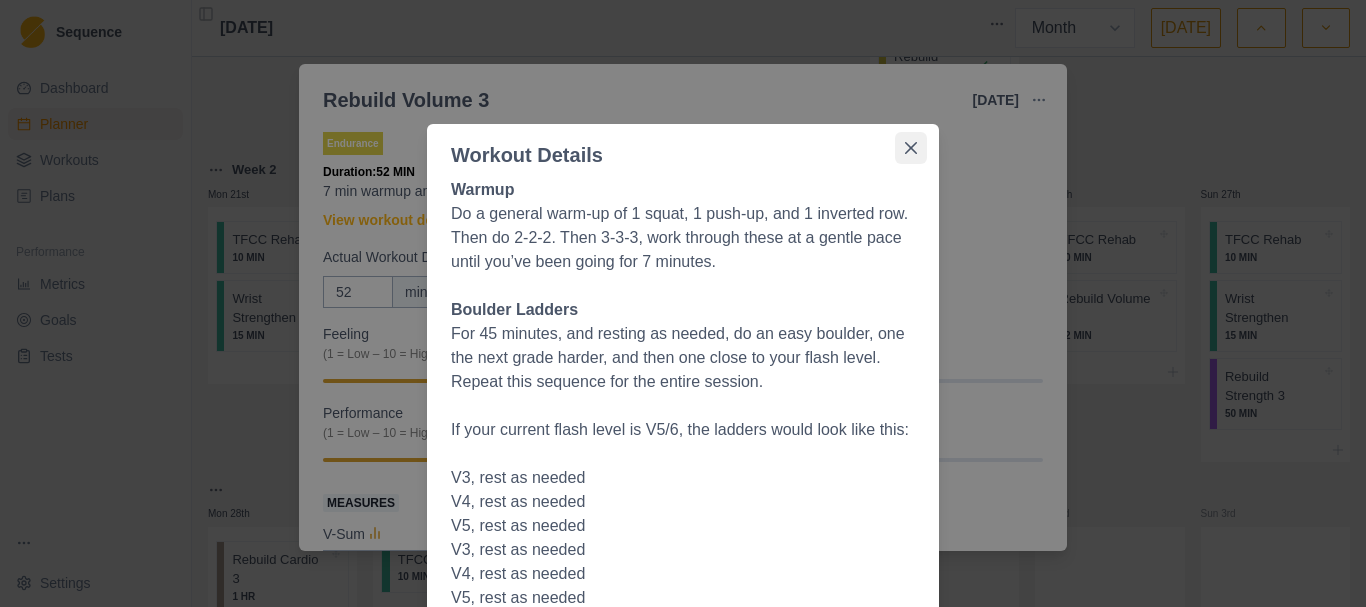 click at bounding box center (911, 148) 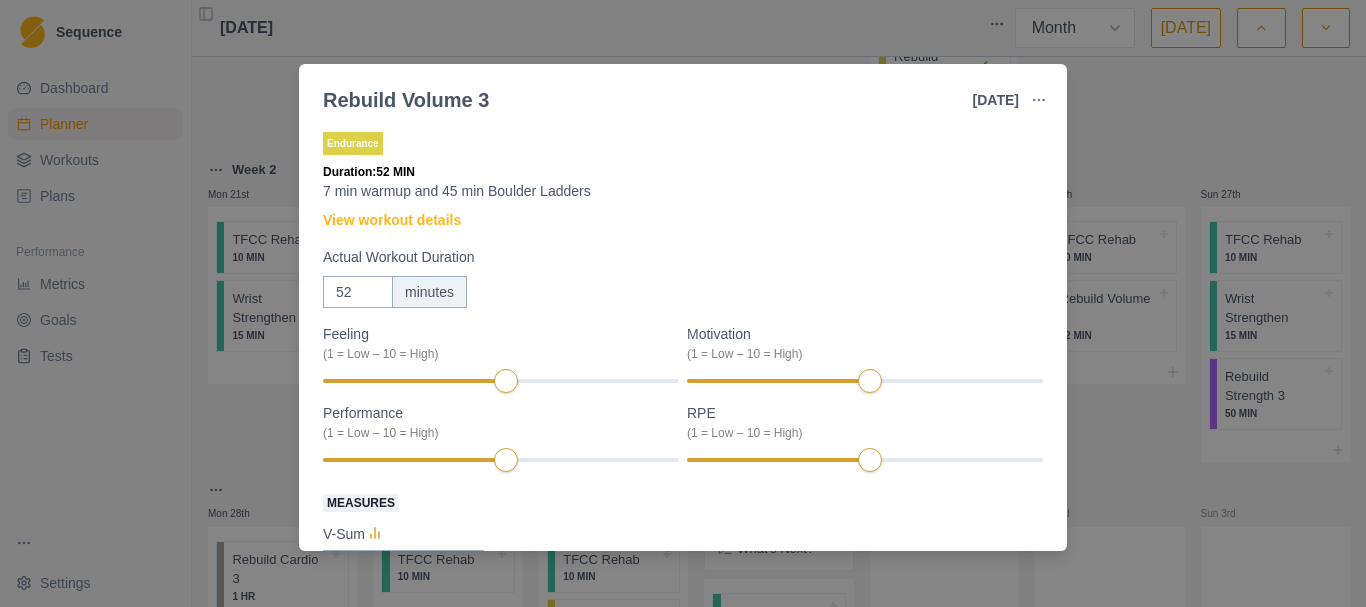 click on "Rebuild Volume 3 [DATE] Link To Goal View Workout Metrics Edit Original Workout Reschedule Workout Remove From Schedule Endurance Duration:  52 MIN 7 min warmup and 45 min Boulder Ladders View workout details Actual Workout Duration 52 minutes Feeling (1 = Low – 10 = High) Motivation (1 = Low – 10 = High) Performance (1 = Low – 10 = High) RPE (1 = Low – 10 = High) Measures V-Sum 30 grade V-Max  3 grade Number of problems 20 Amount Training Notes View previous training notes Mark as Incomplete Complete Workout" at bounding box center (683, 303) 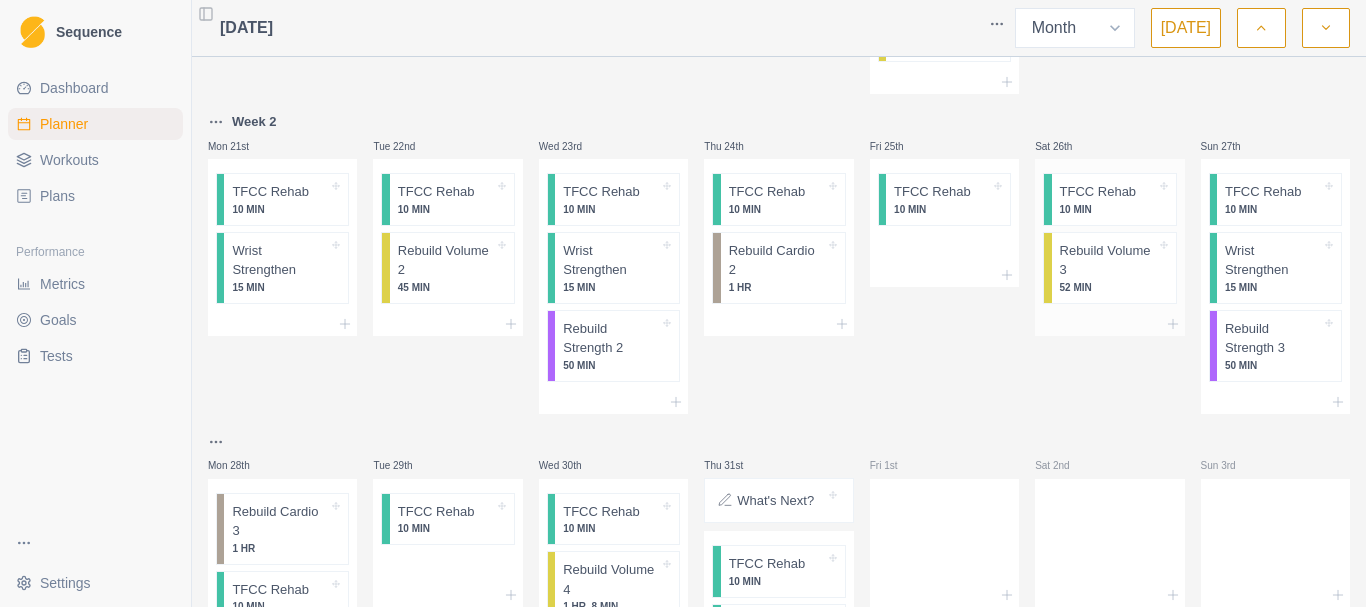 scroll, scrollTop: 783, scrollLeft: 0, axis: vertical 